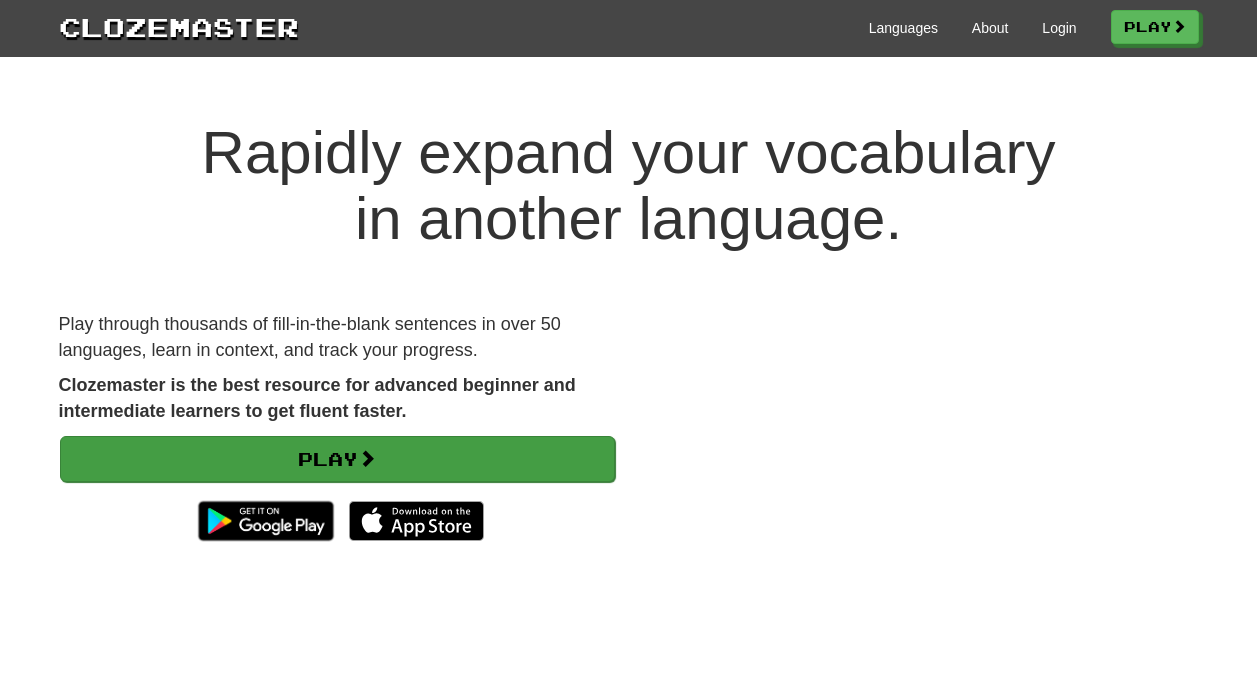 scroll, scrollTop: 0, scrollLeft: 0, axis: both 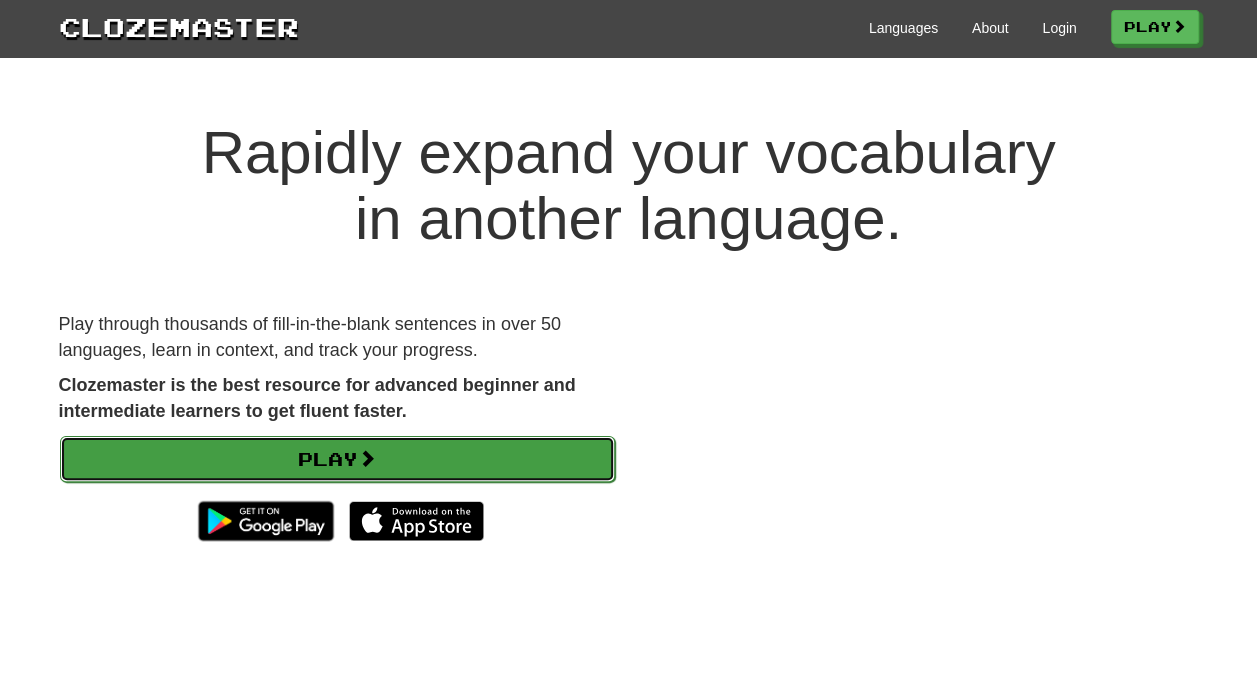 click on "Play" at bounding box center (337, 459) 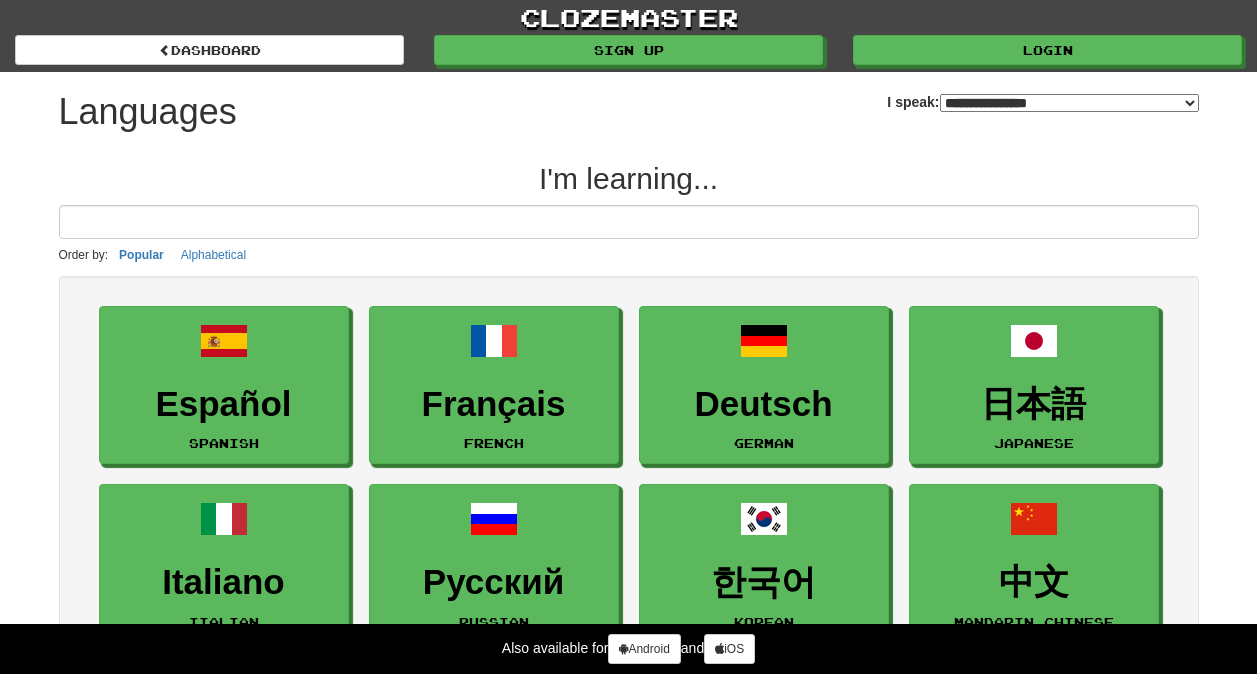 select on "*******" 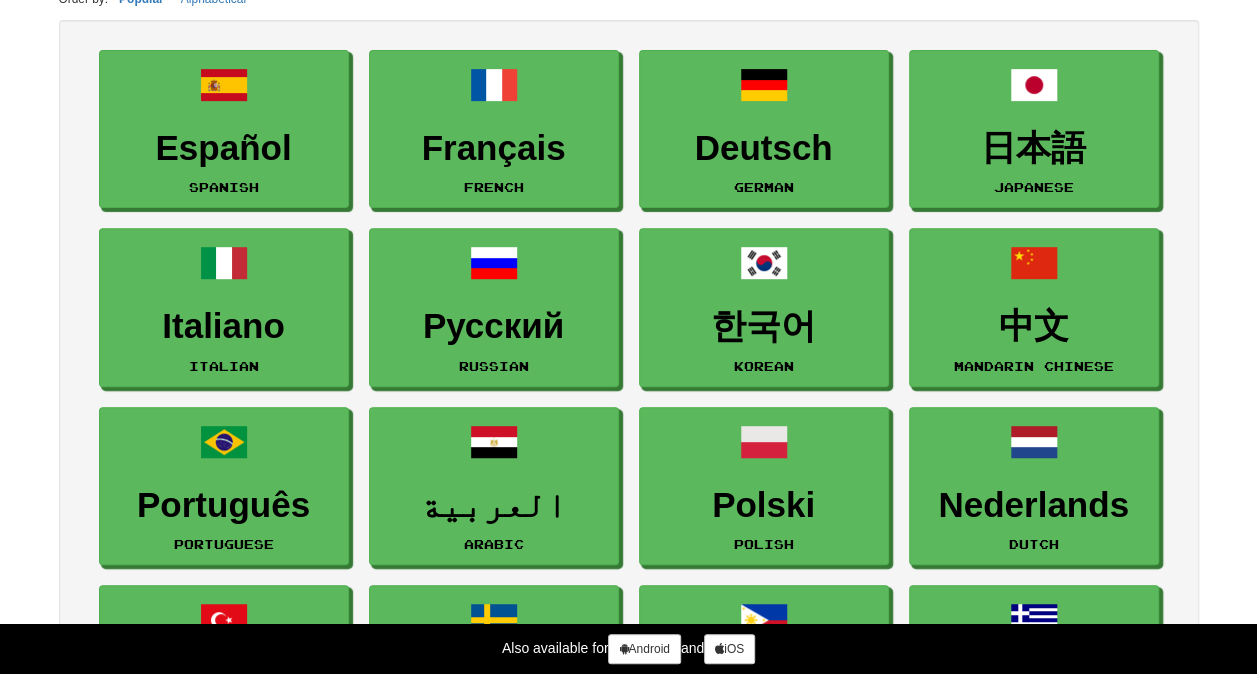 scroll, scrollTop: 258, scrollLeft: 0, axis: vertical 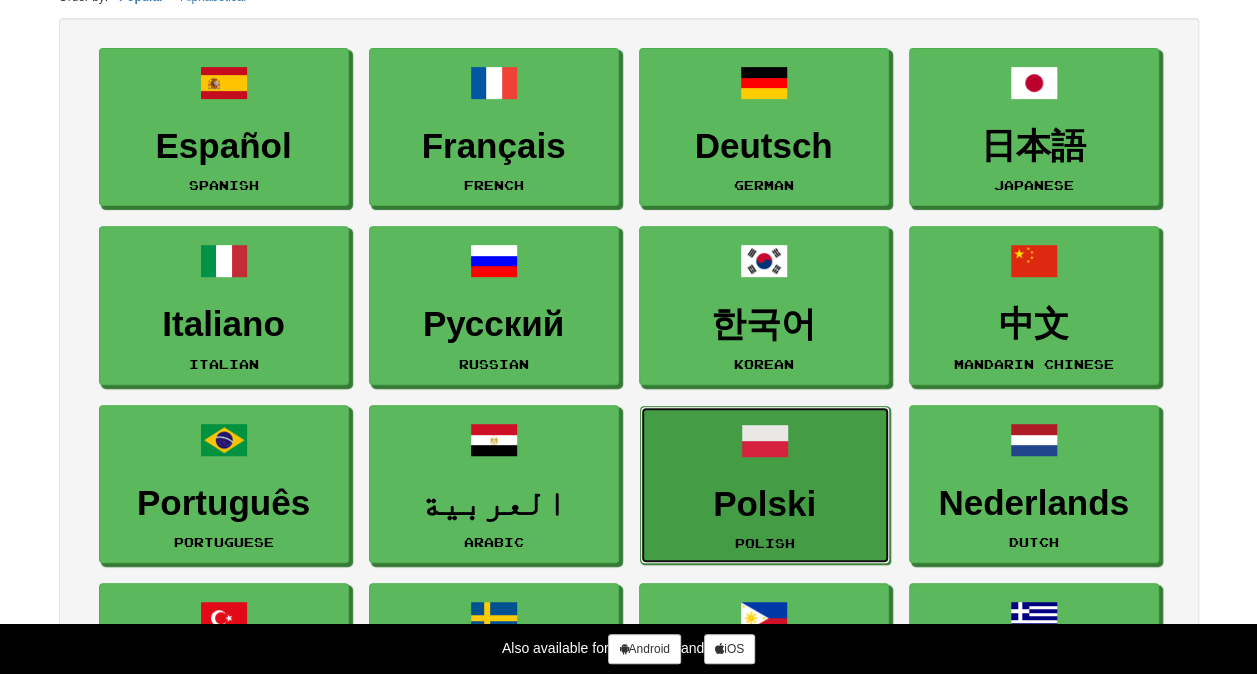 click at bounding box center (765, 441) 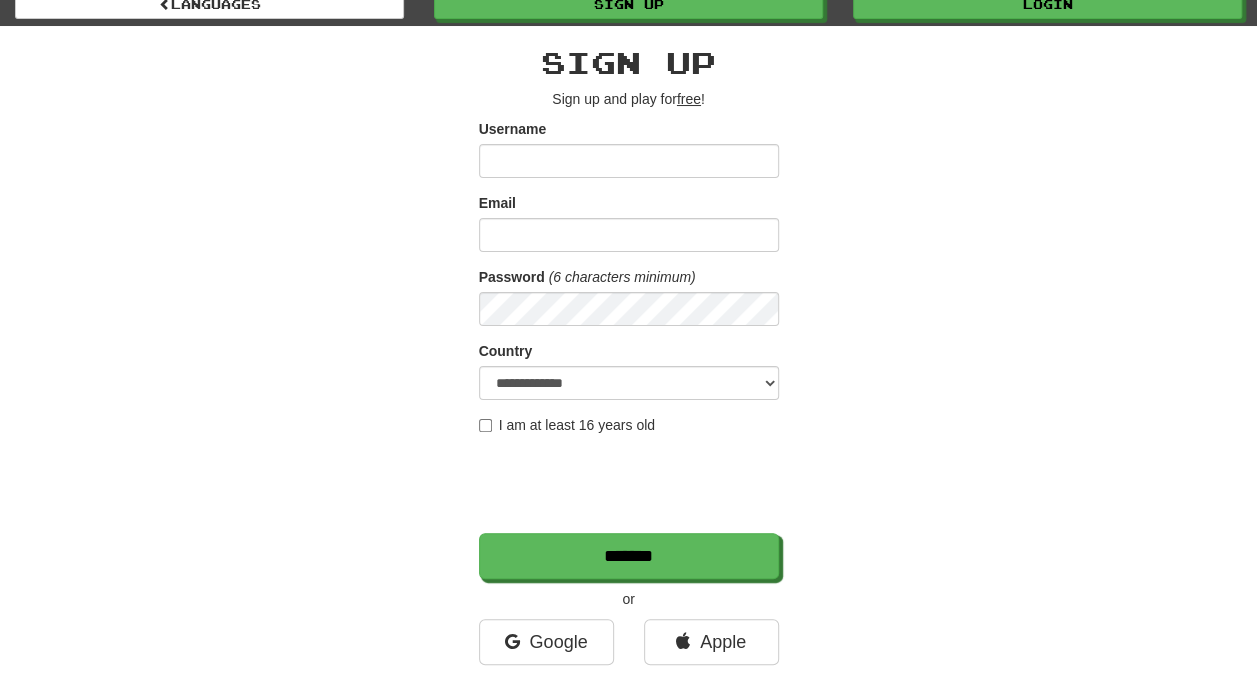 scroll, scrollTop: 47, scrollLeft: 0, axis: vertical 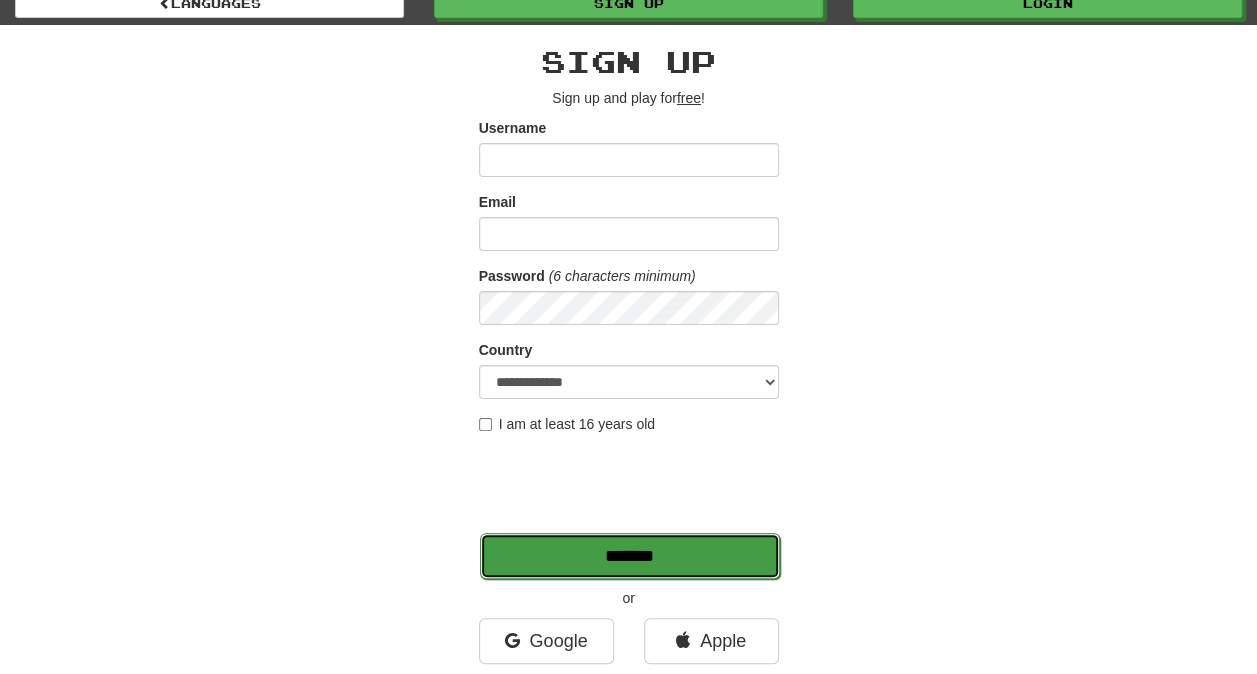 click on "*******" at bounding box center (630, 556) 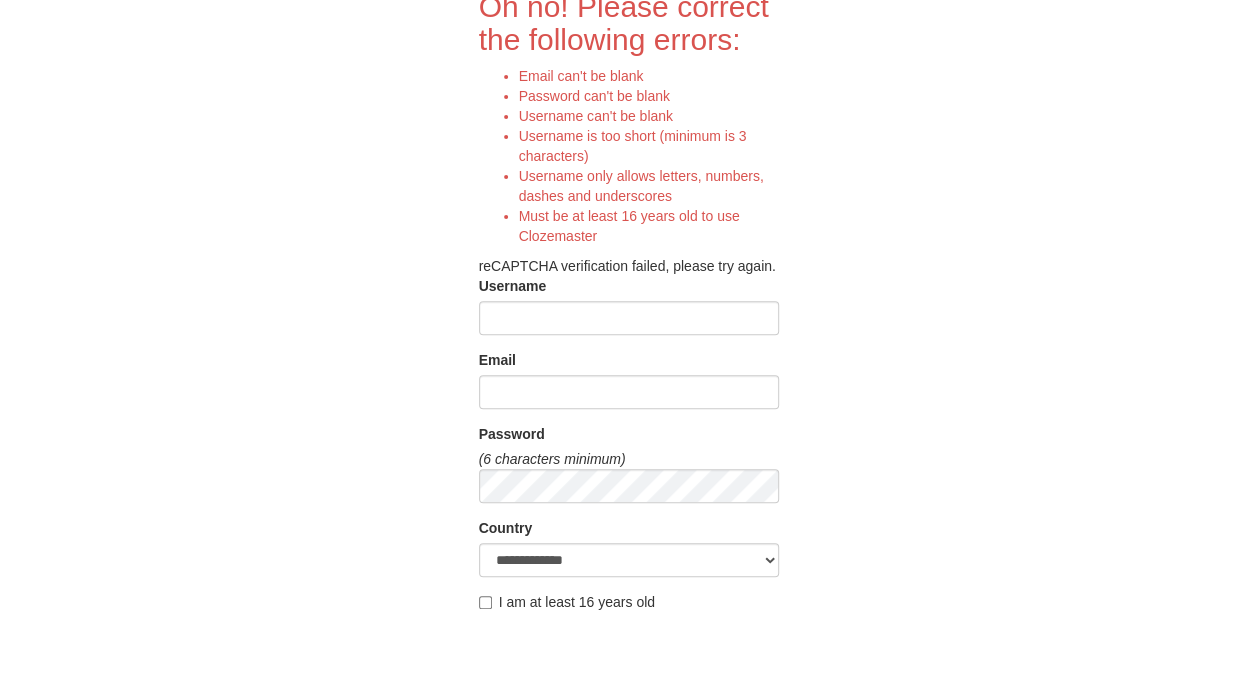 scroll, scrollTop: 184, scrollLeft: 0, axis: vertical 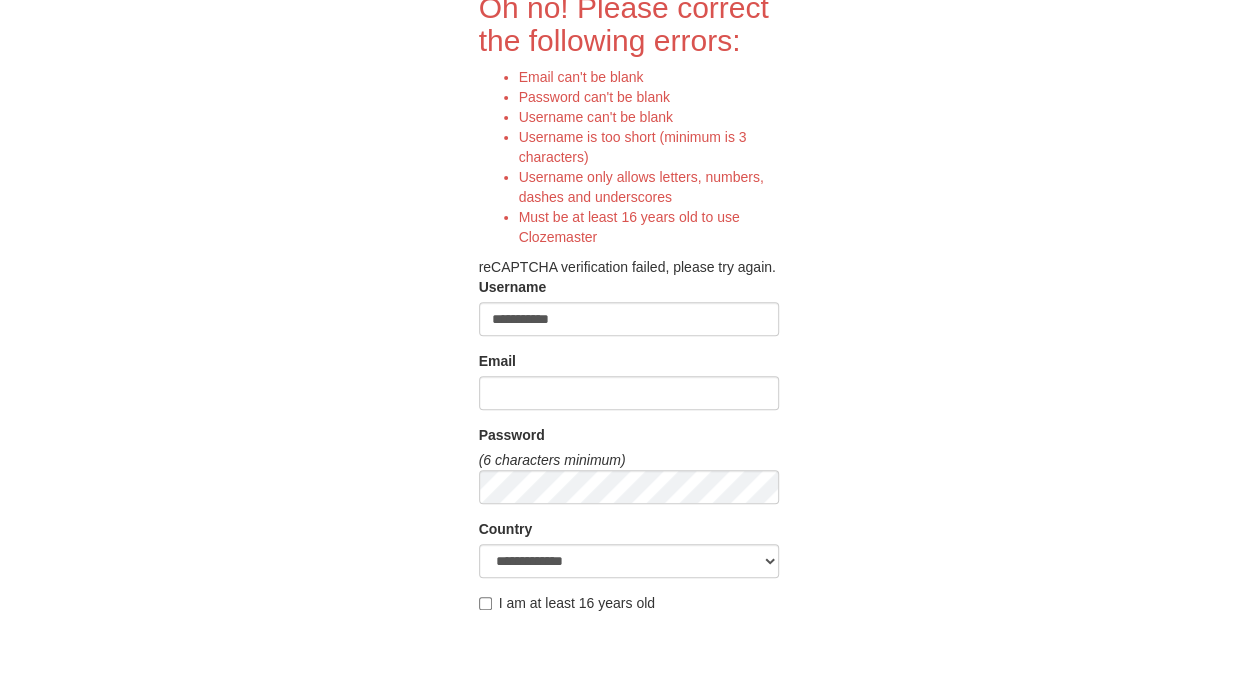 type on "**********" 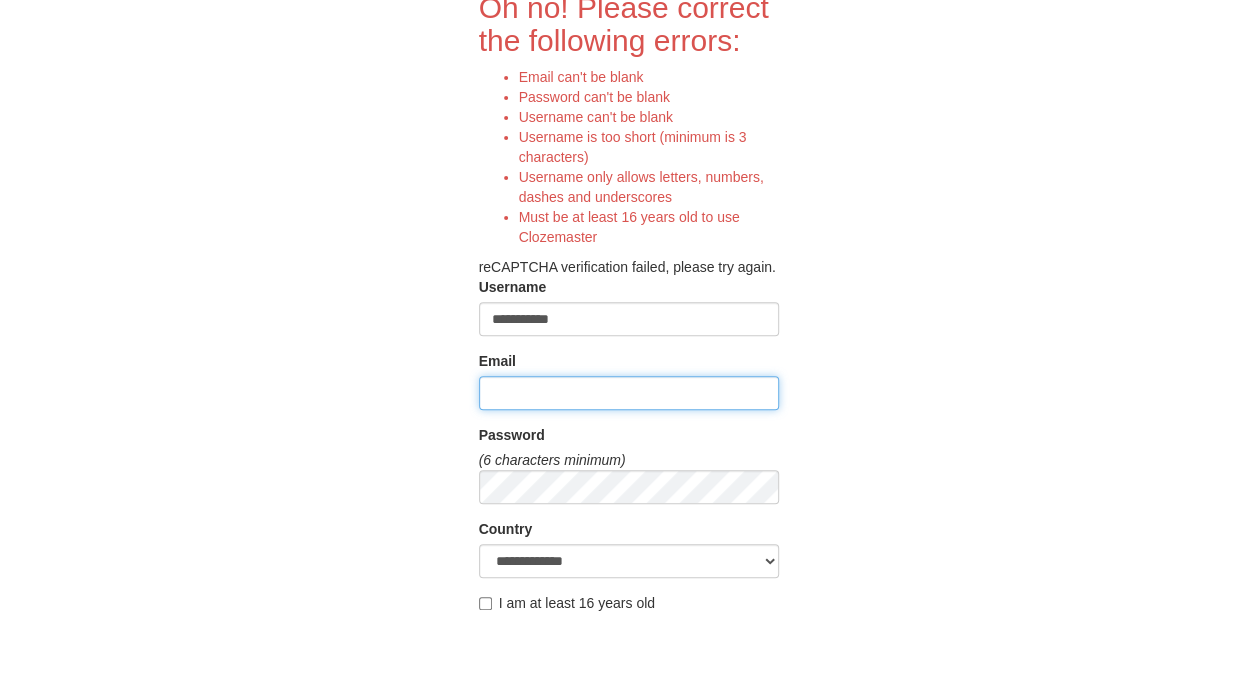 click on "Email" at bounding box center (629, 393) 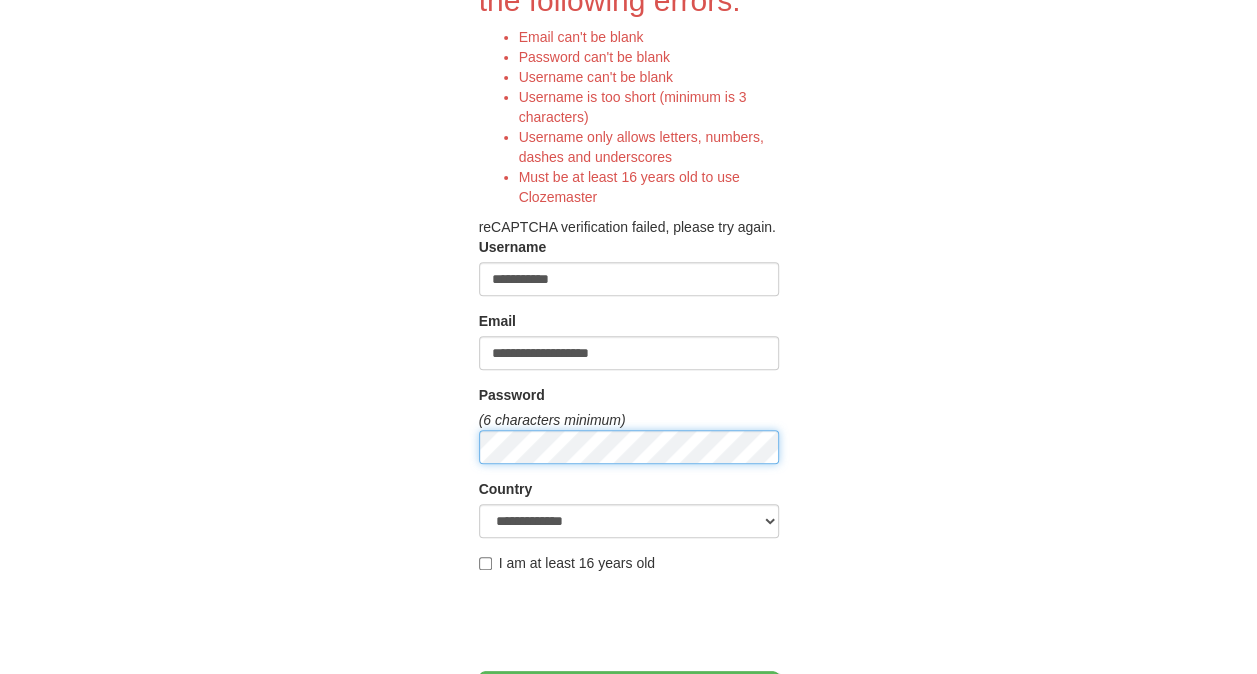scroll, scrollTop: 264, scrollLeft: 0, axis: vertical 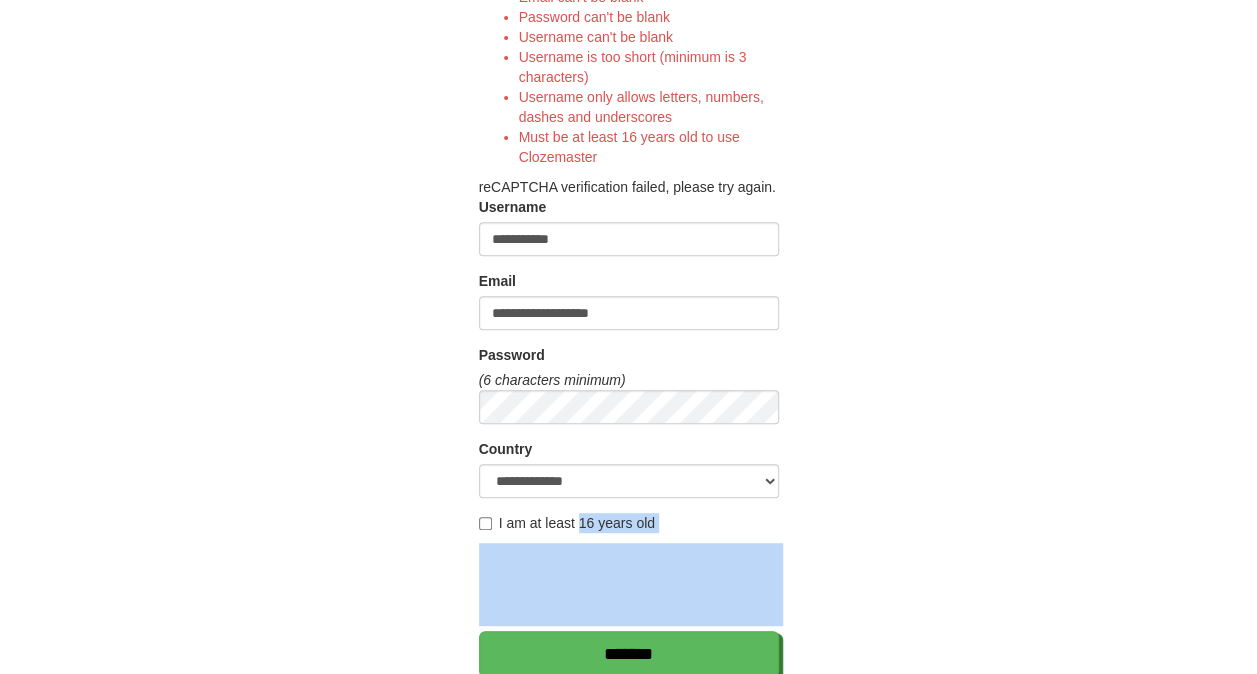drag, startPoint x: 542, startPoint y: 513, endPoint x: 534, endPoint y: 545, distance: 32.984844 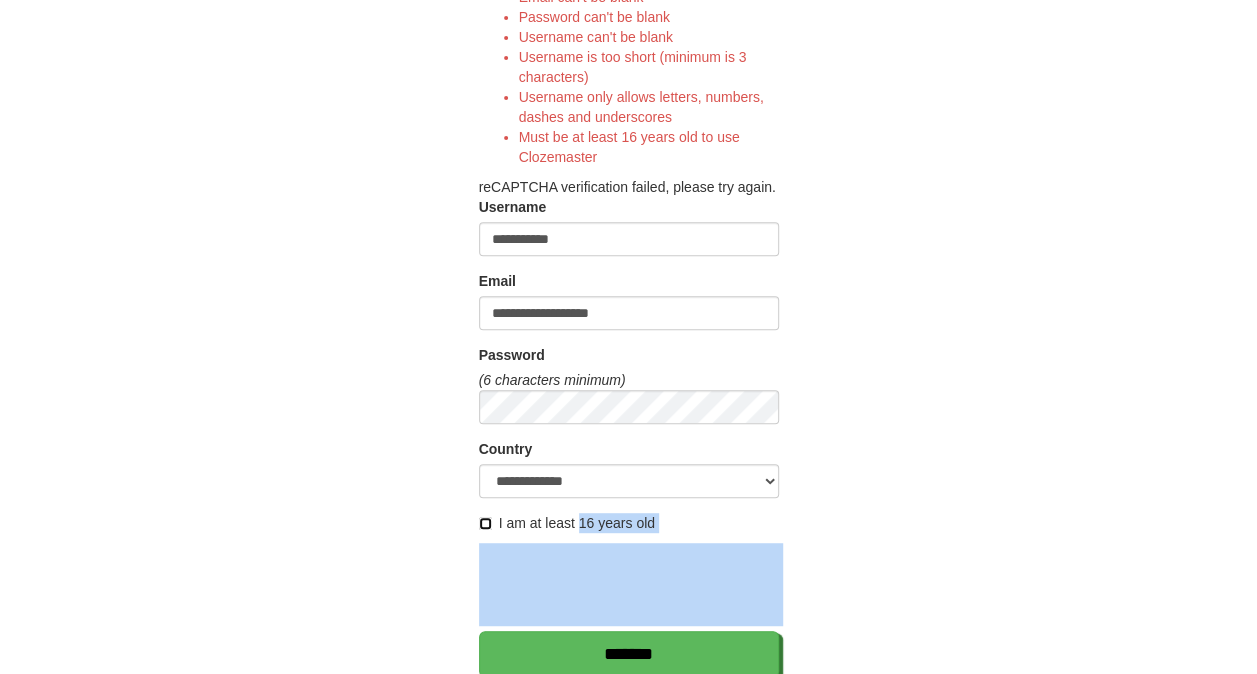 click on "I am at least 16 years old" at bounding box center (567, 523) 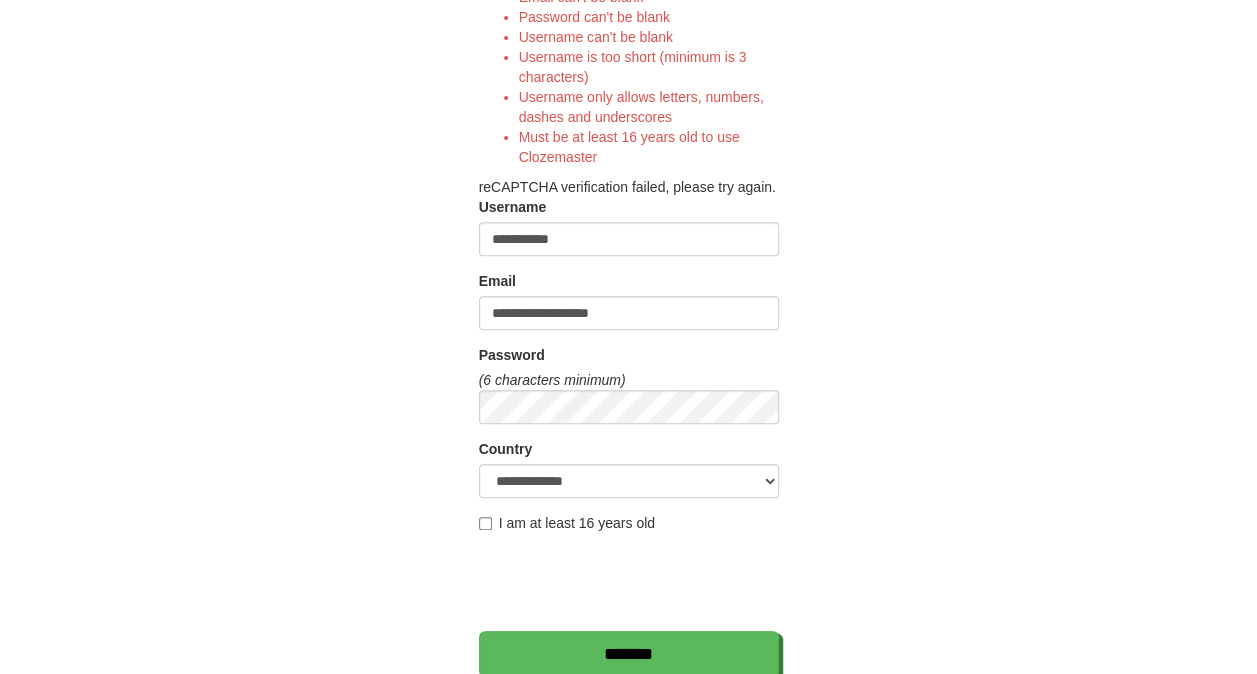 click on "I am at least 16 years old" at bounding box center [567, 523] 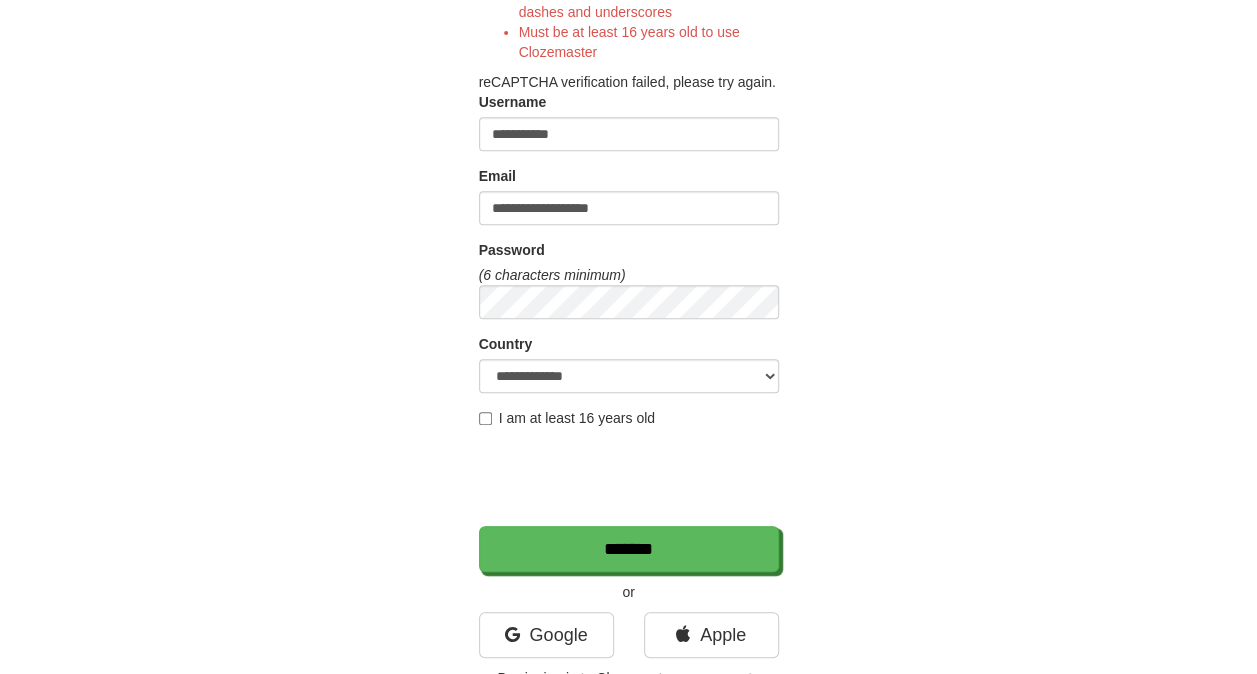 scroll, scrollTop: 391, scrollLeft: 0, axis: vertical 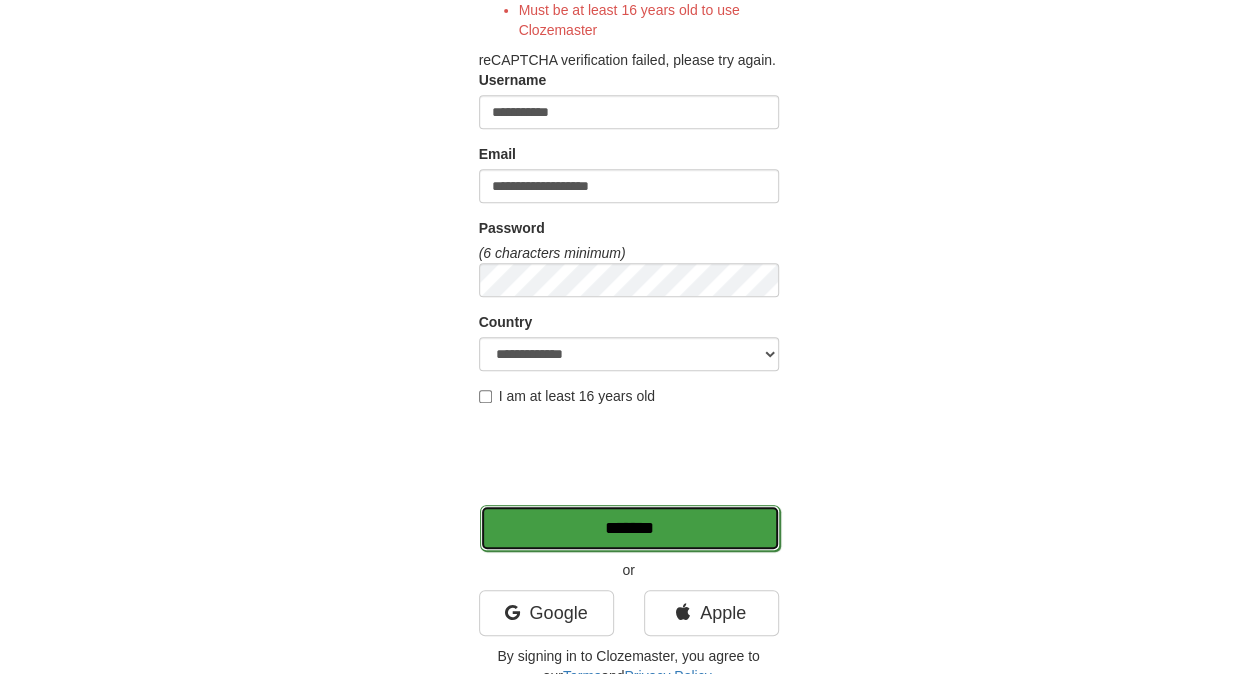 click on "*******" at bounding box center [630, 528] 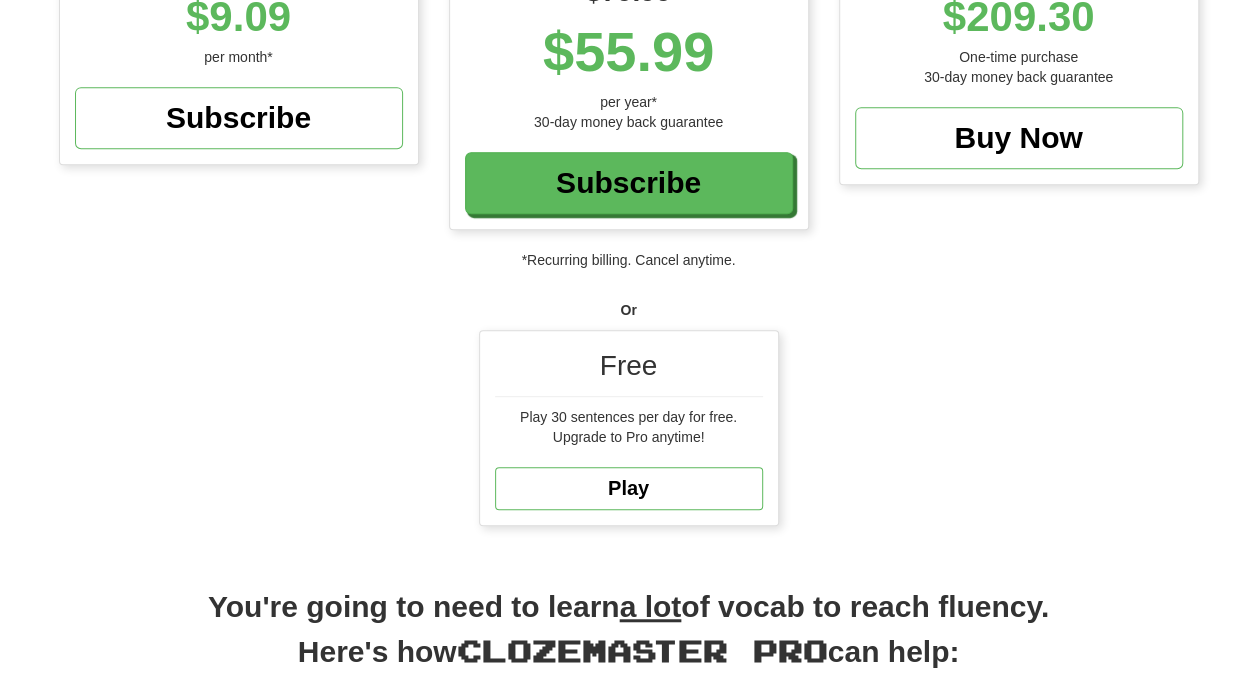 scroll, scrollTop: 419, scrollLeft: 0, axis: vertical 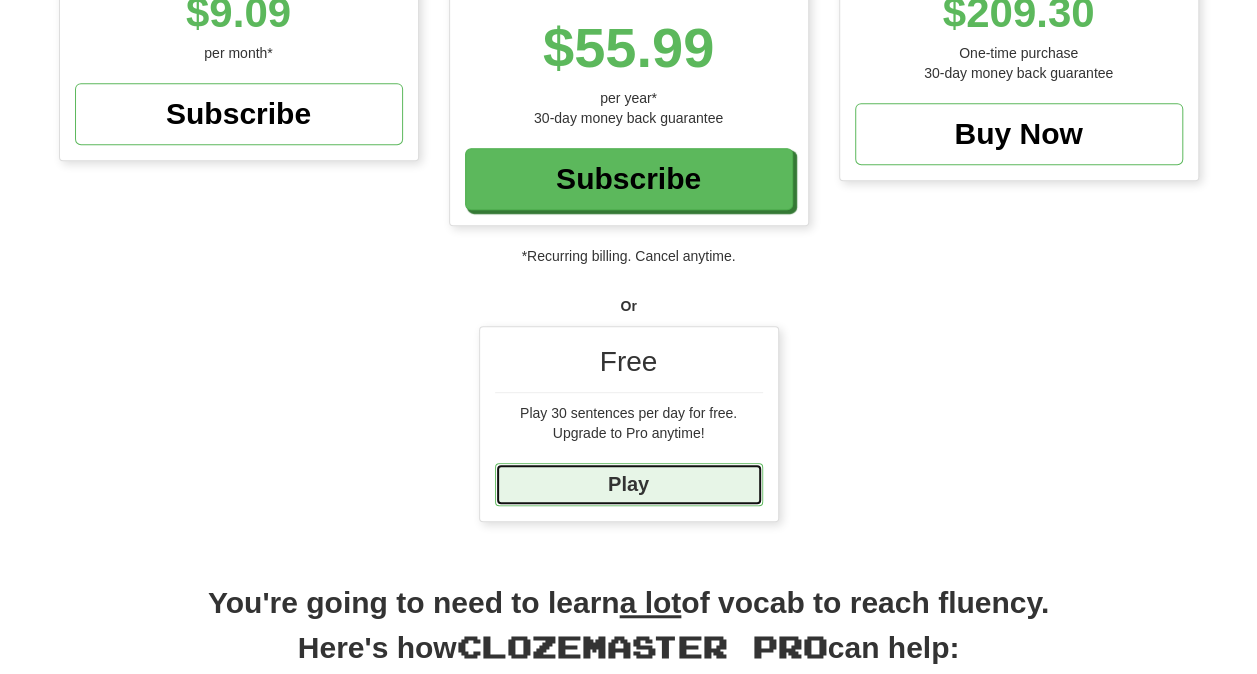 click on "Play" at bounding box center [629, 484] 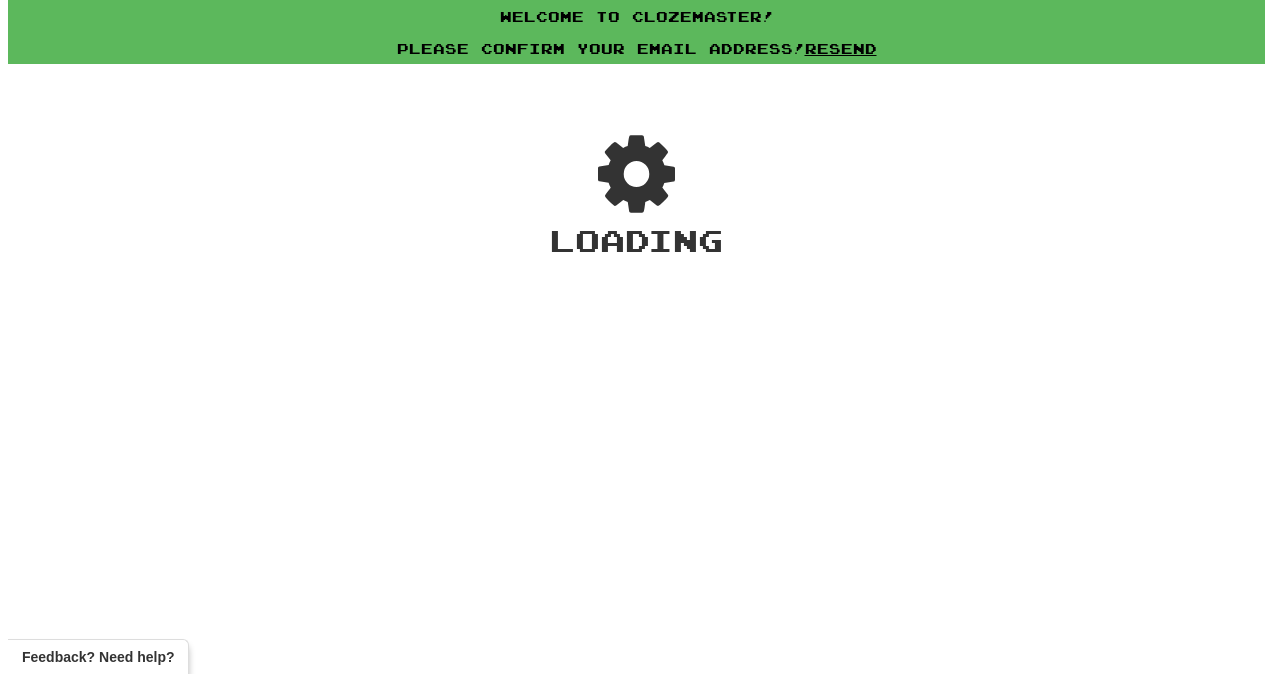 scroll, scrollTop: 0, scrollLeft: 0, axis: both 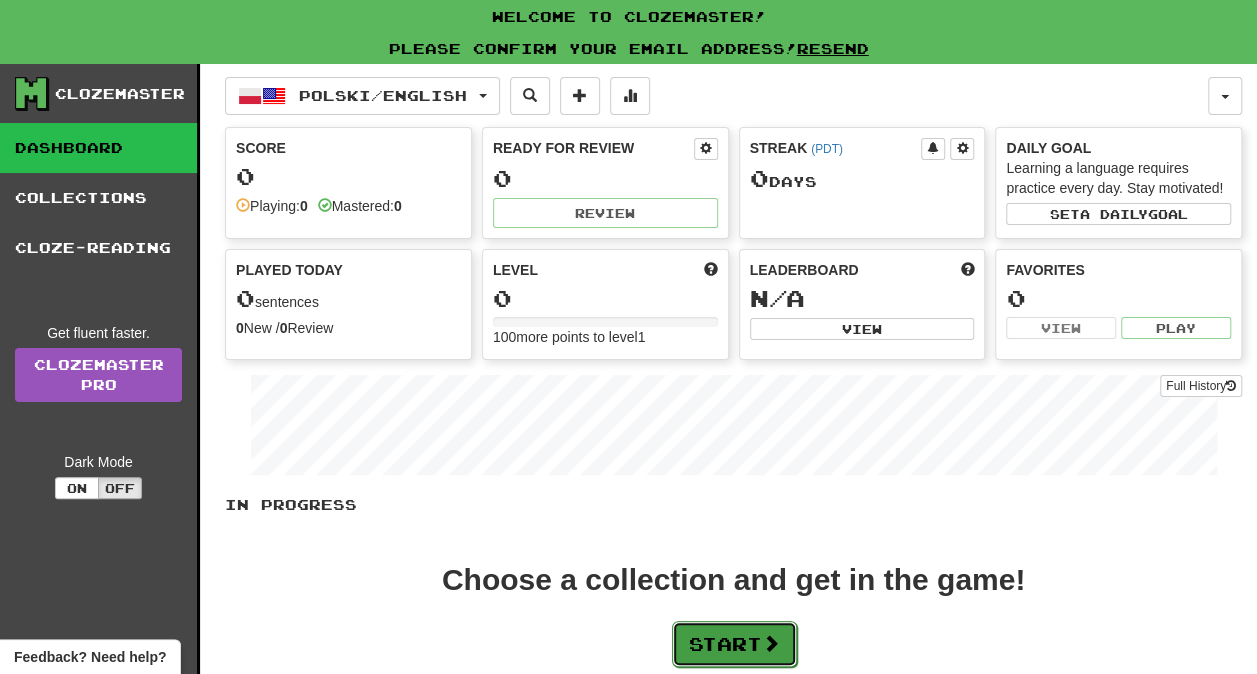 click on "Start" at bounding box center [734, 644] 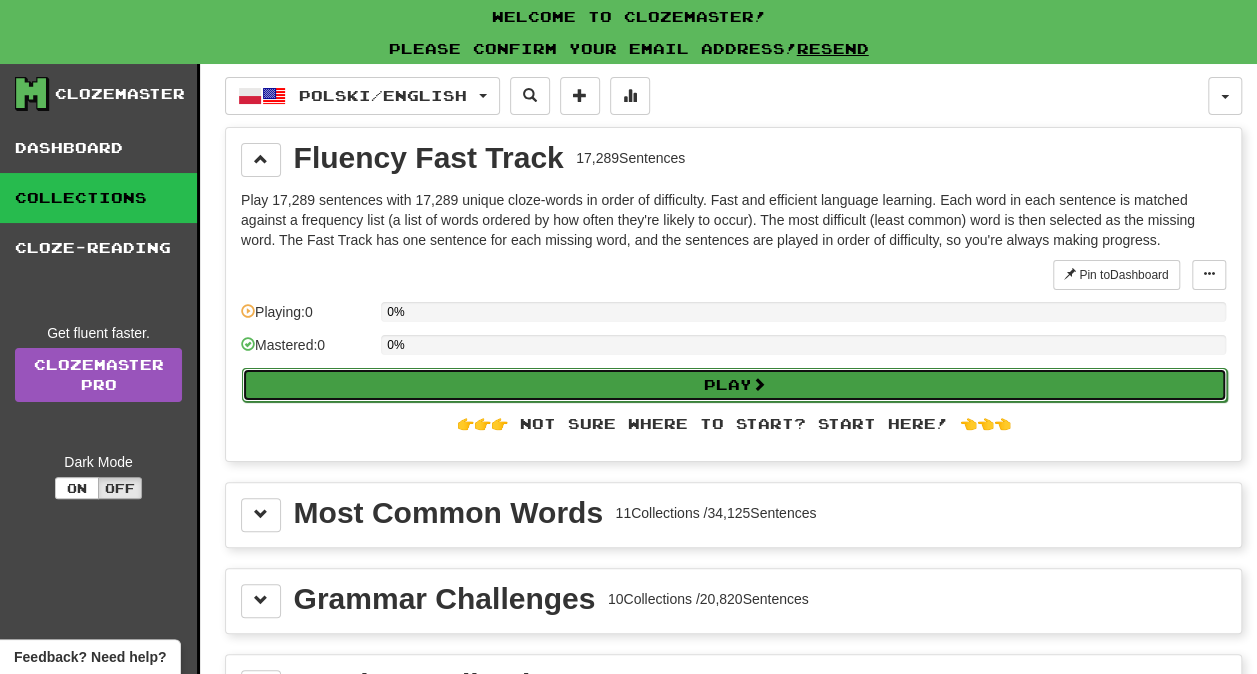click on "Play" at bounding box center [734, 385] 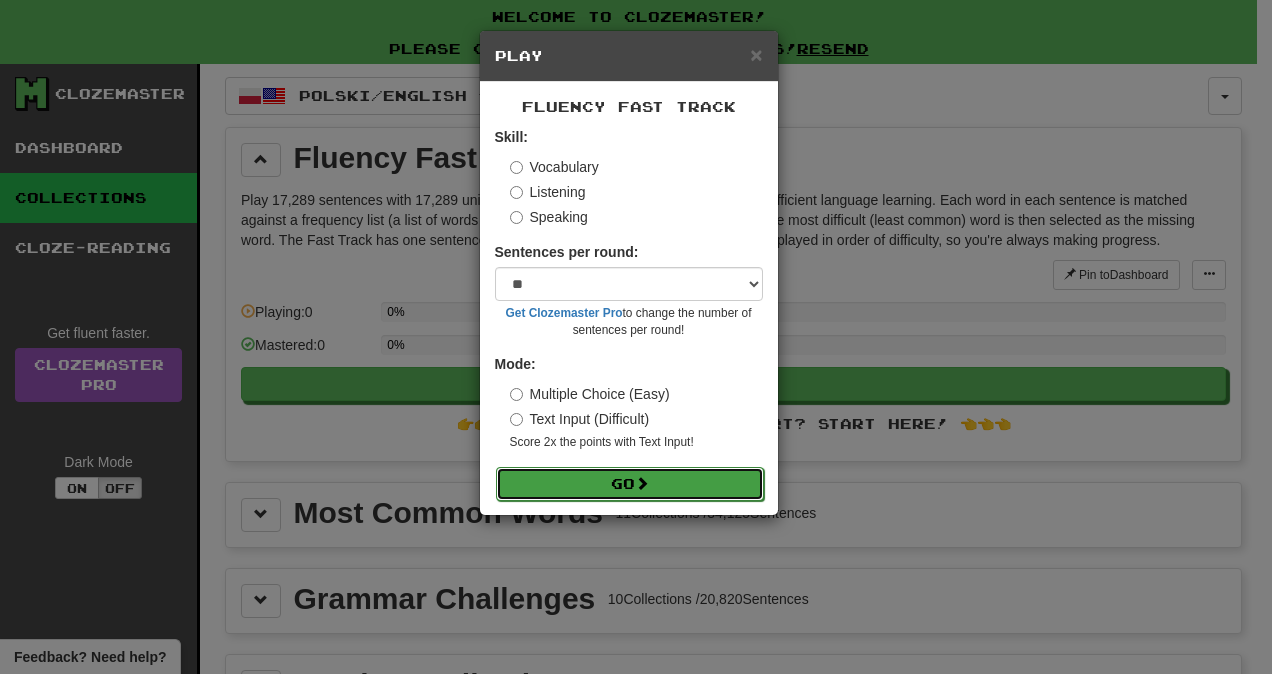 click on "Go" at bounding box center (630, 484) 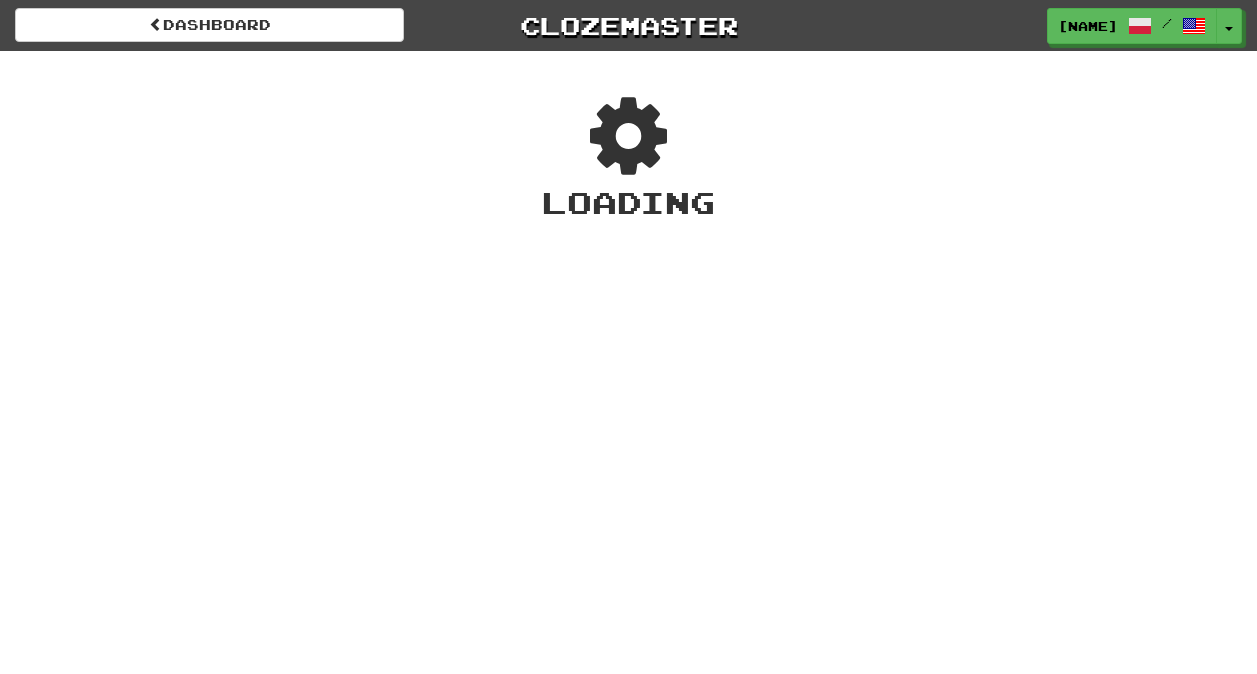 scroll, scrollTop: 0, scrollLeft: 0, axis: both 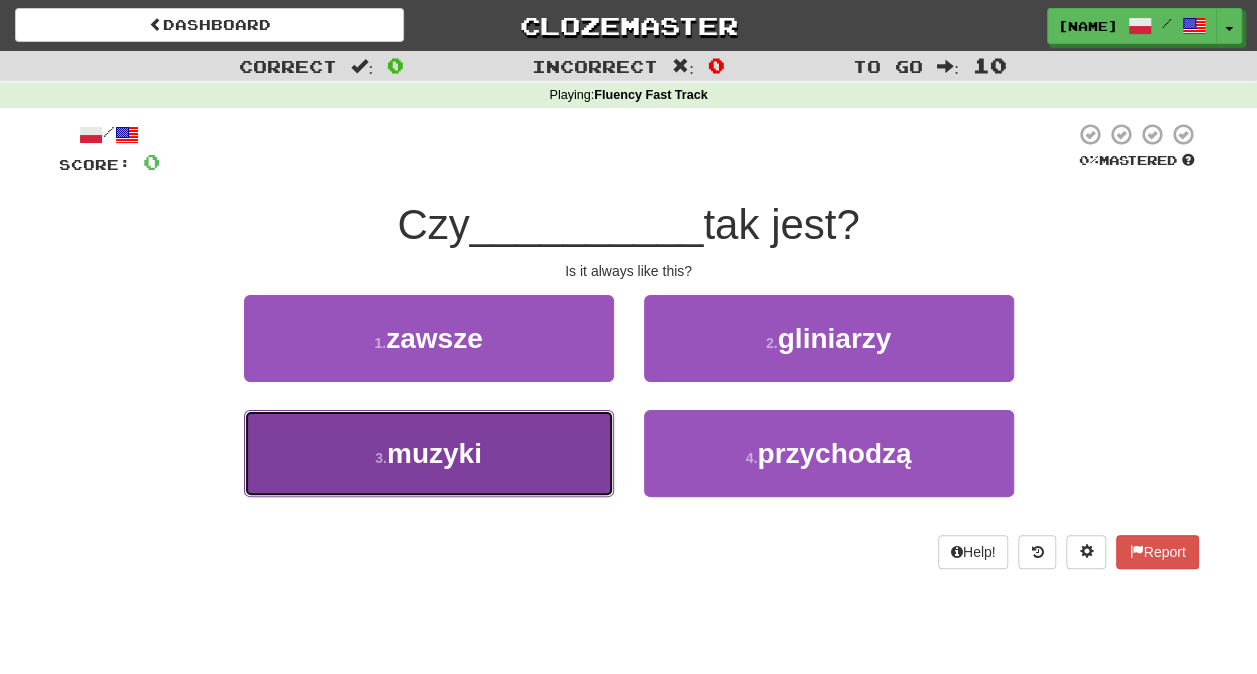 click on "3 .  muzyki" at bounding box center [429, 453] 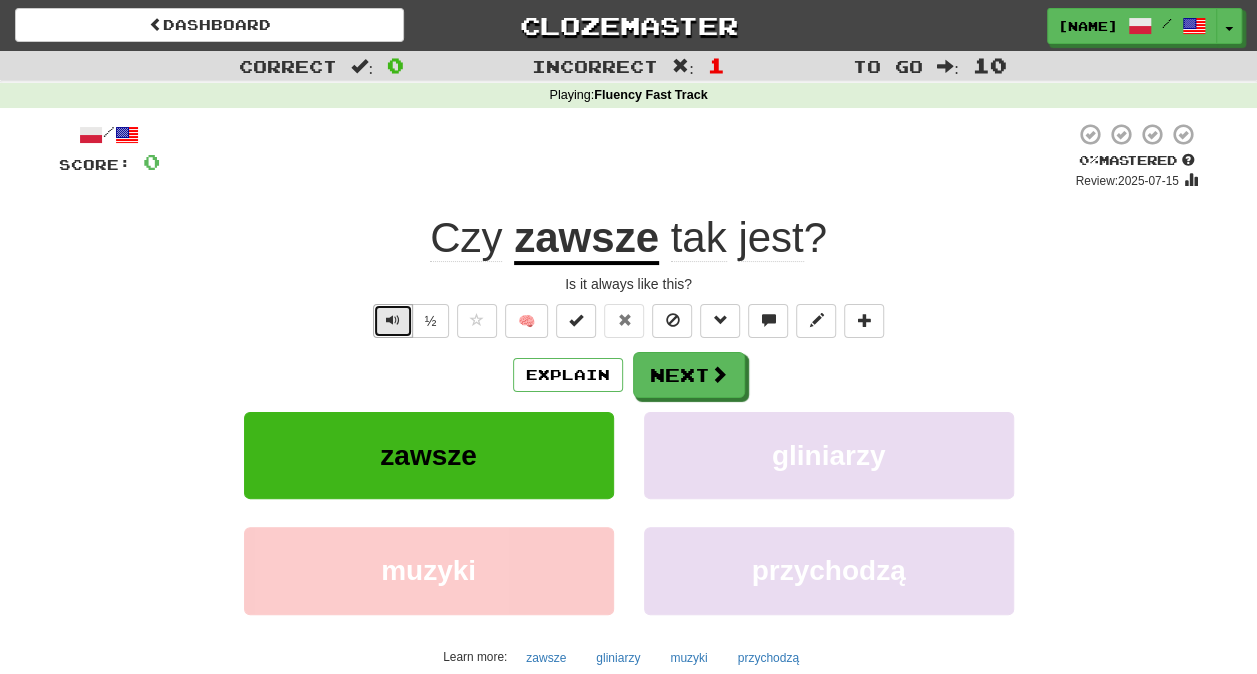 click at bounding box center (393, 320) 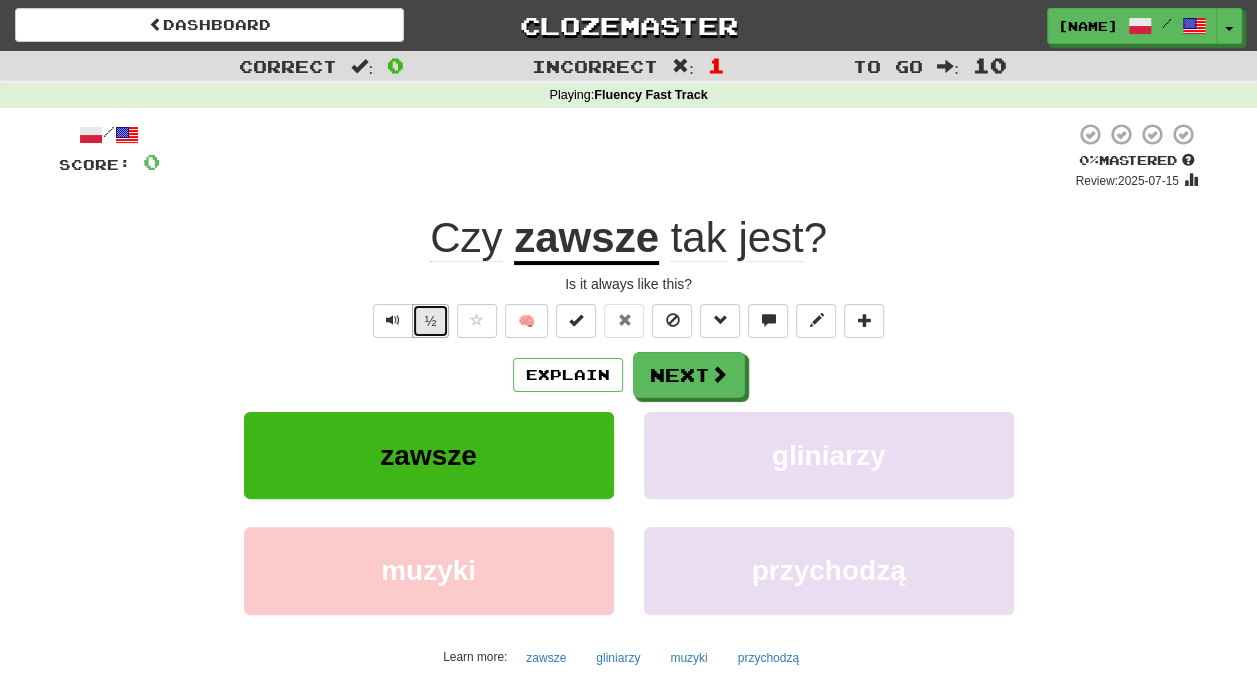click on "½" at bounding box center [431, 321] 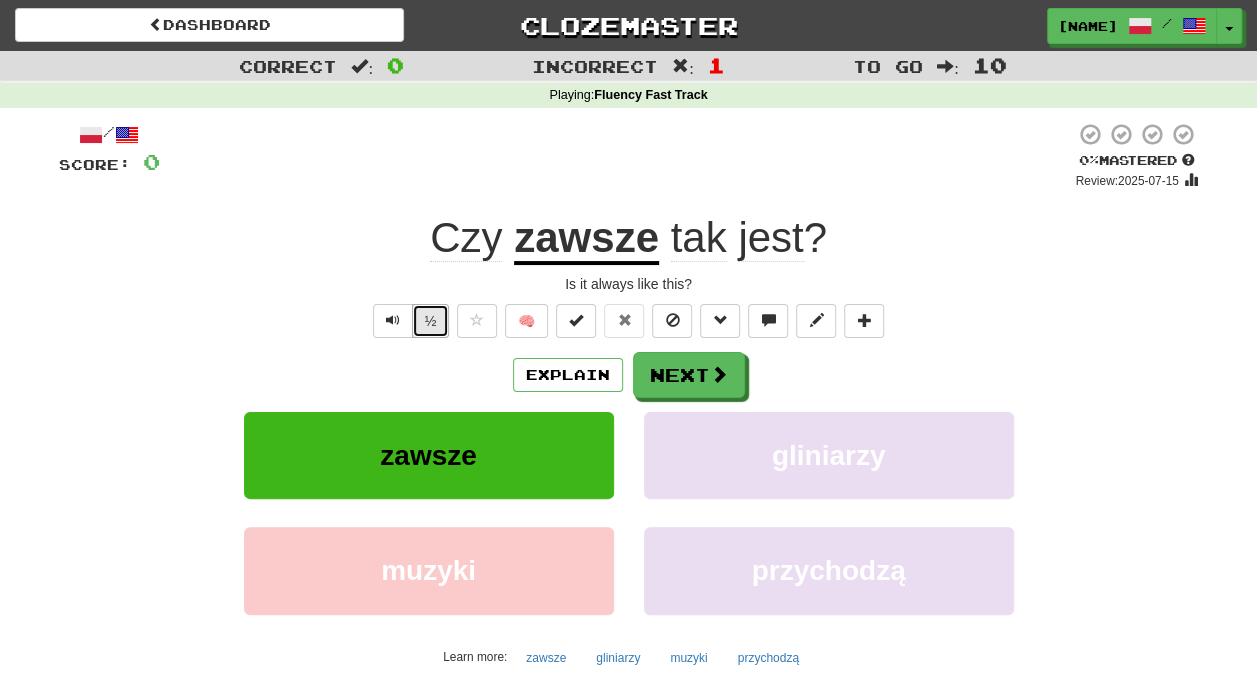 click on "½" at bounding box center (431, 321) 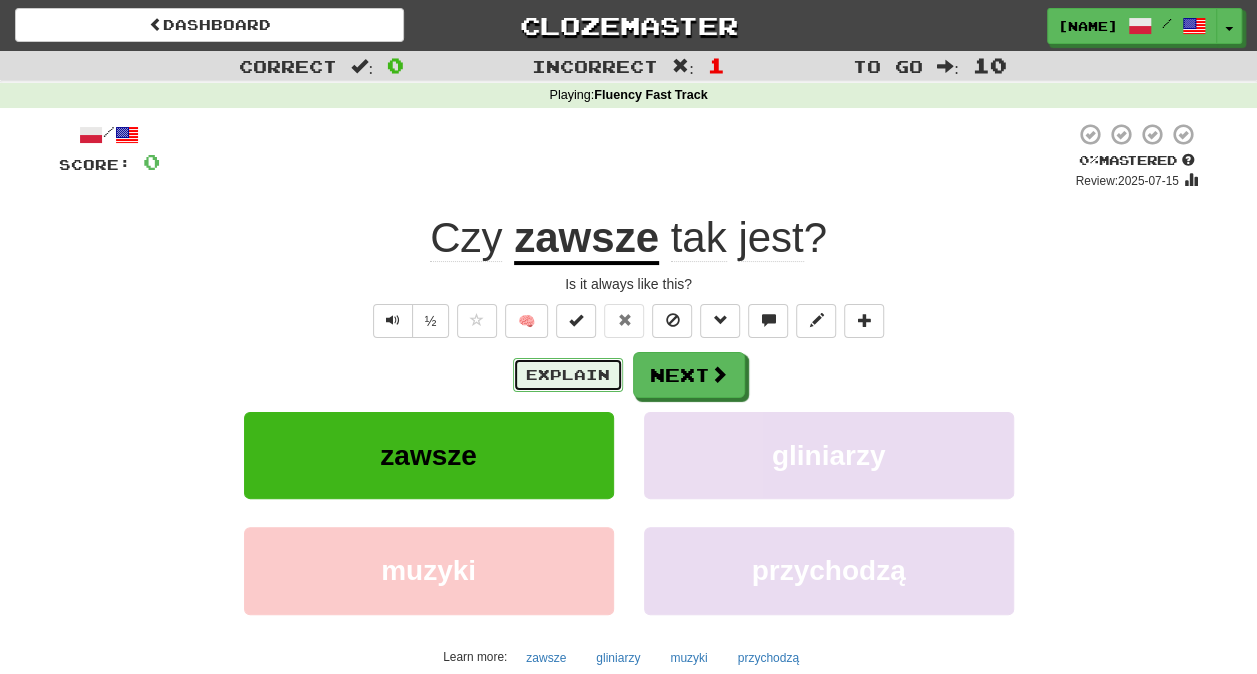 click on "Explain" at bounding box center (568, 375) 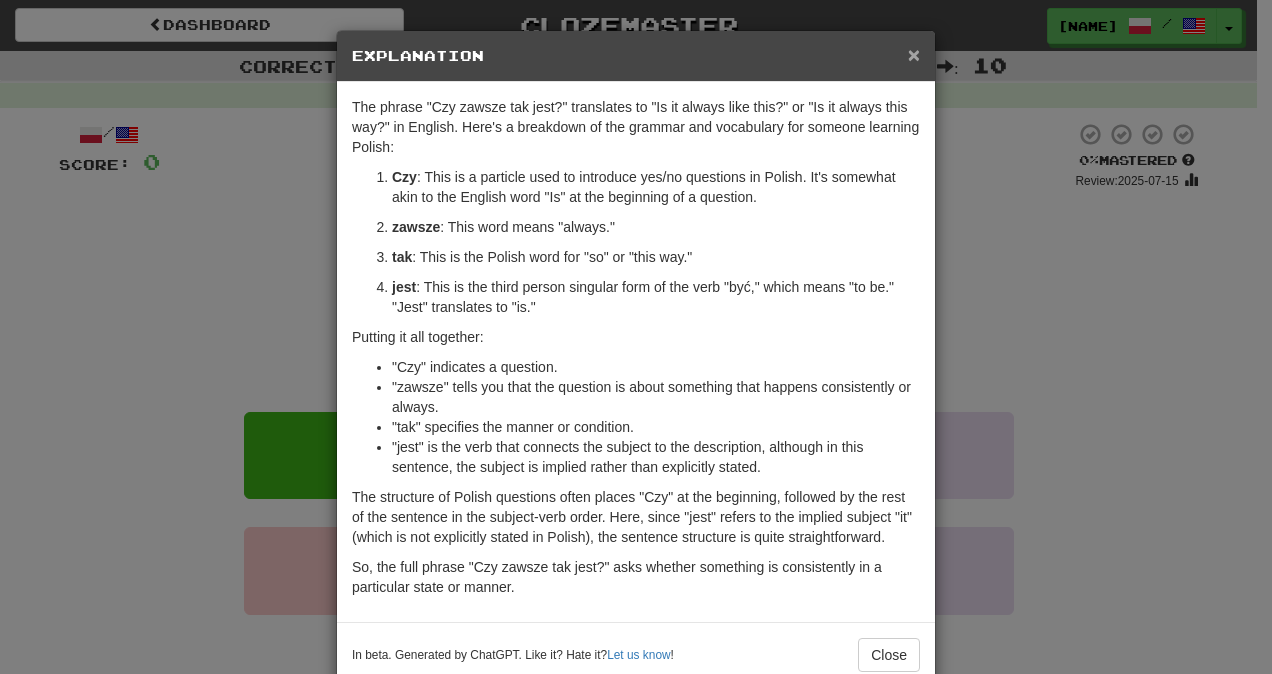 click on "×" at bounding box center [914, 54] 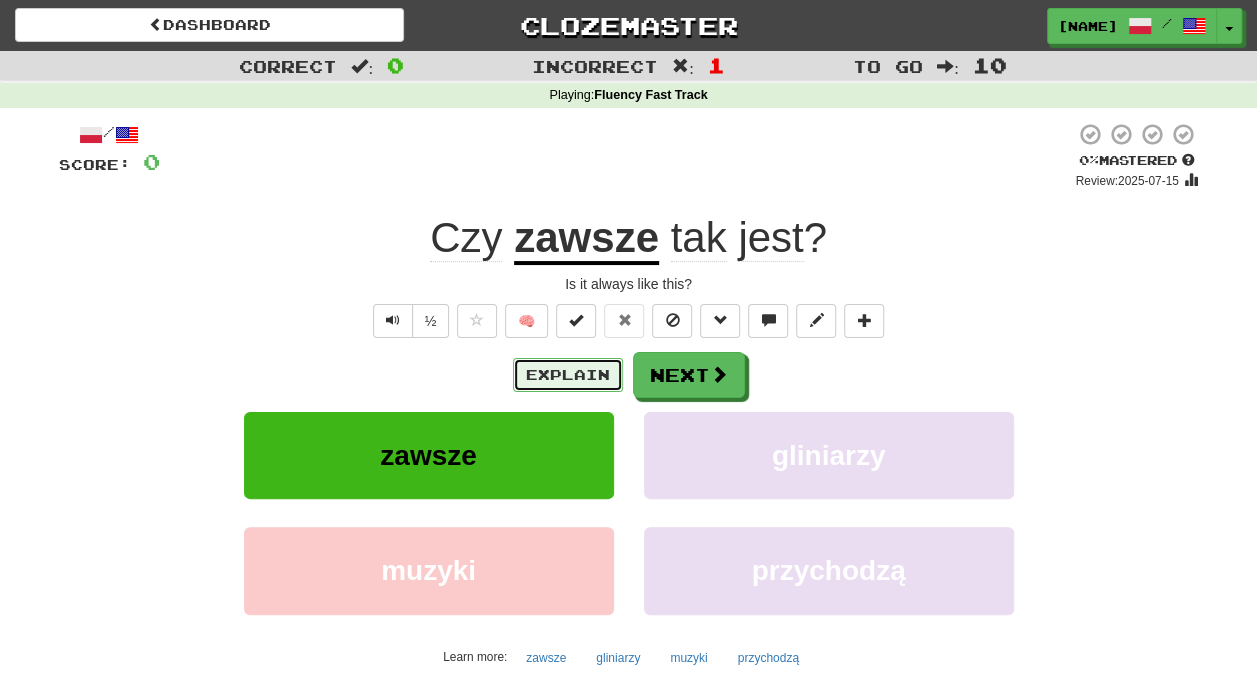 click on "Explain" at bounding box center (568, 375) 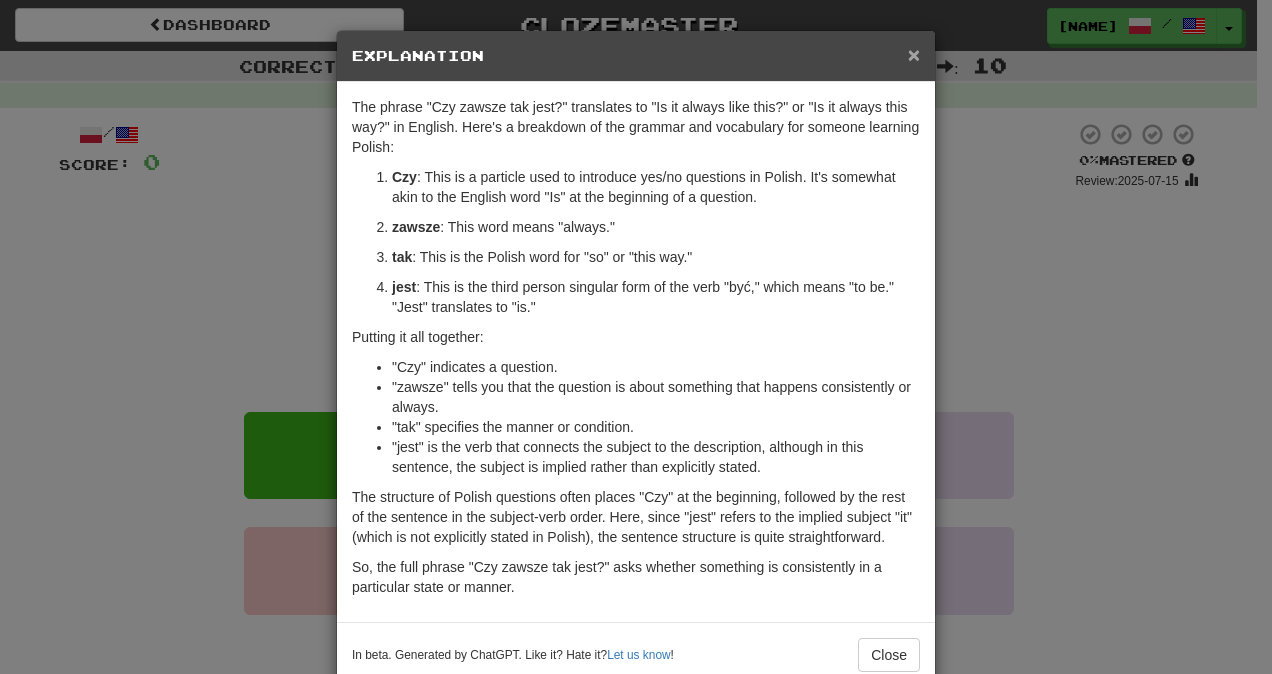 click on "×" at bounding box center (914, 54) 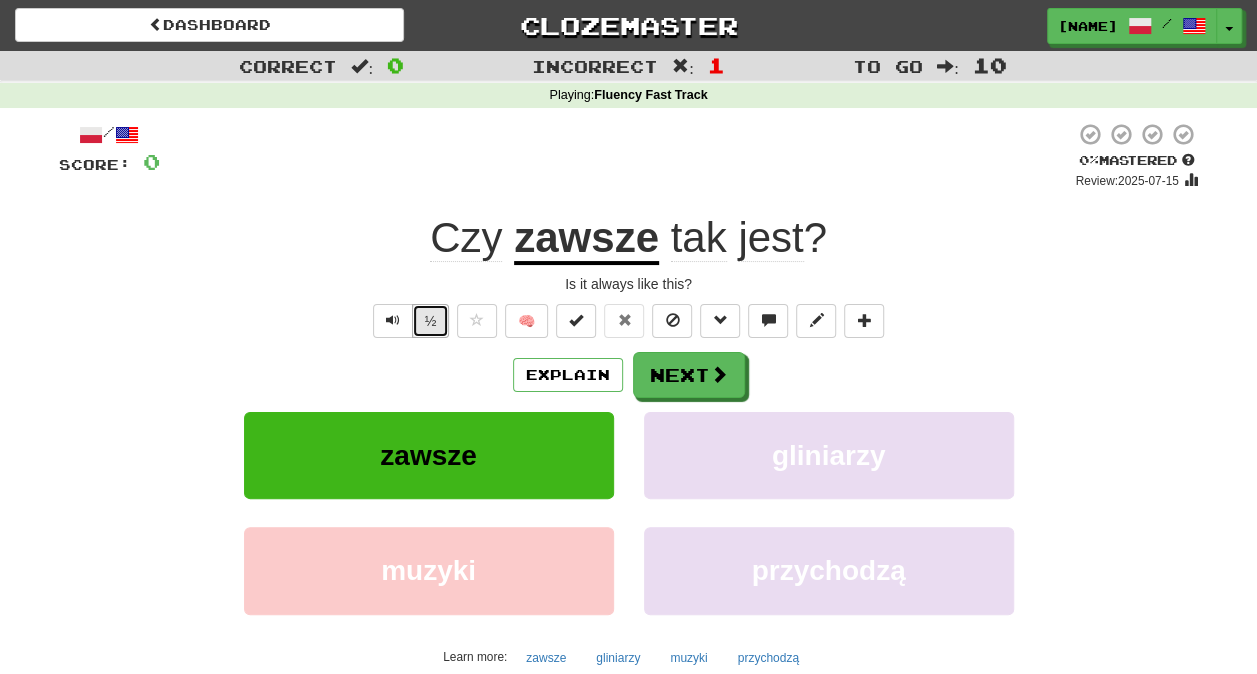 click on "½" at bounding box center [431, 321] 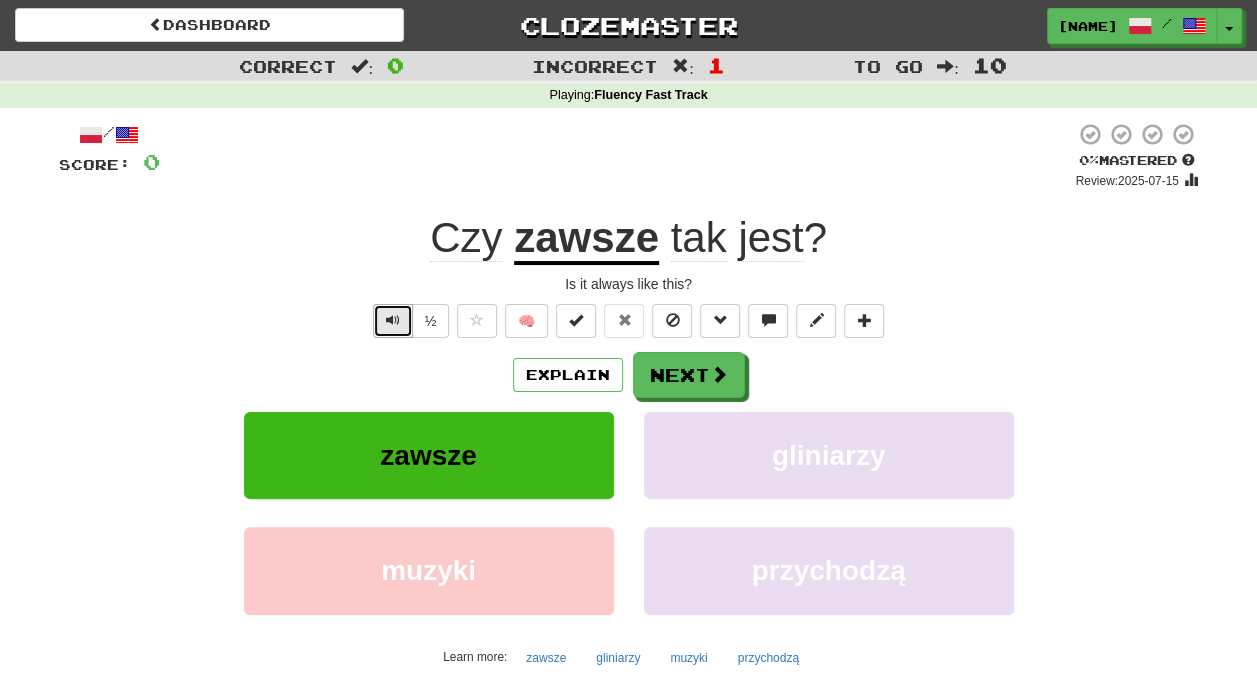 click at bounding box center (393, 320) 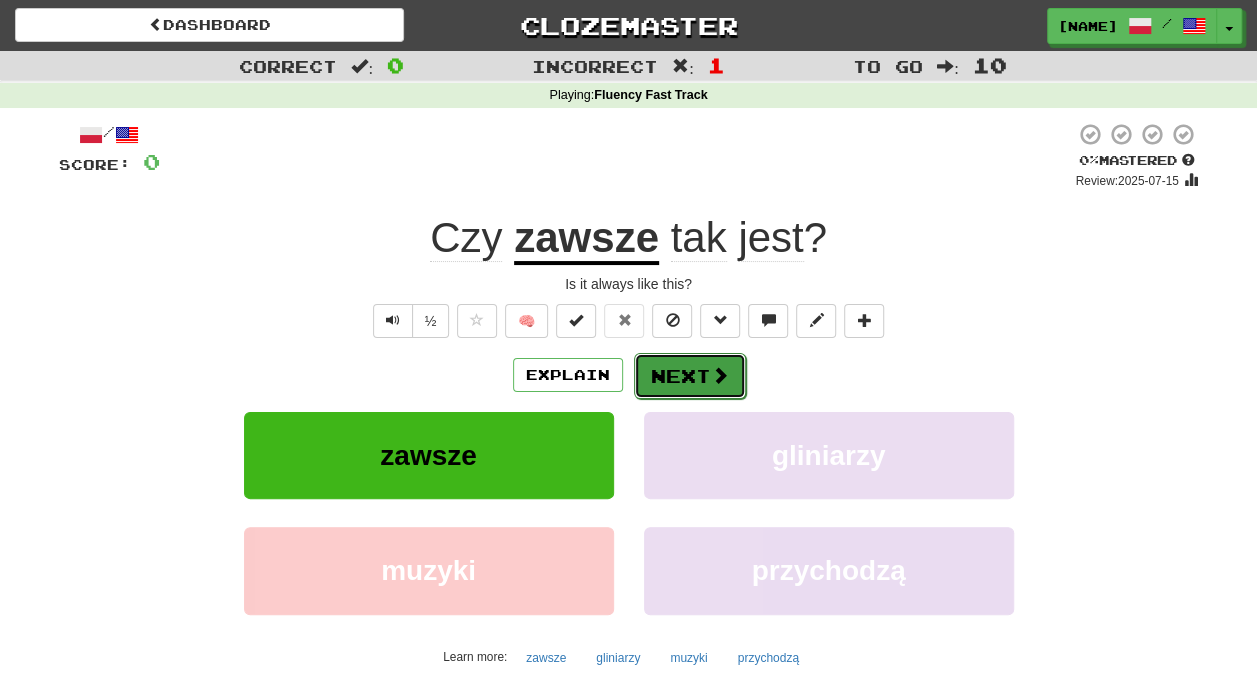 click on "Next" at bounding box center (690, 376) 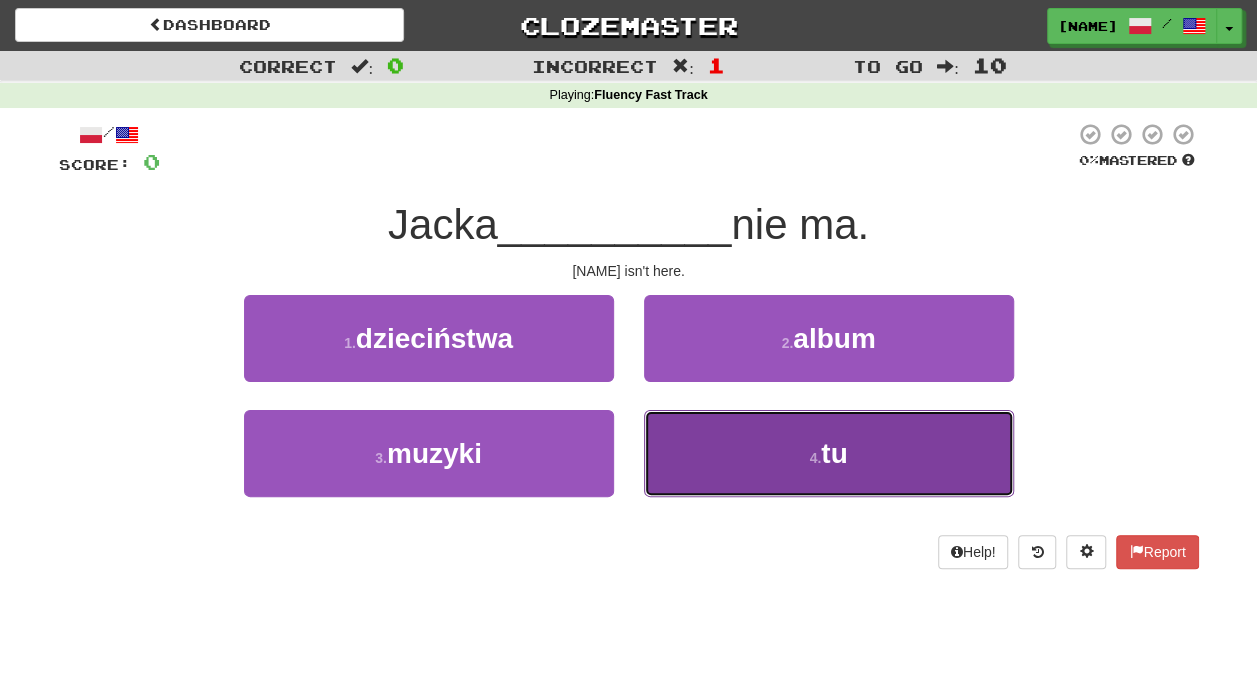 click on "4 .  tu" at bounding box center (829, 453) 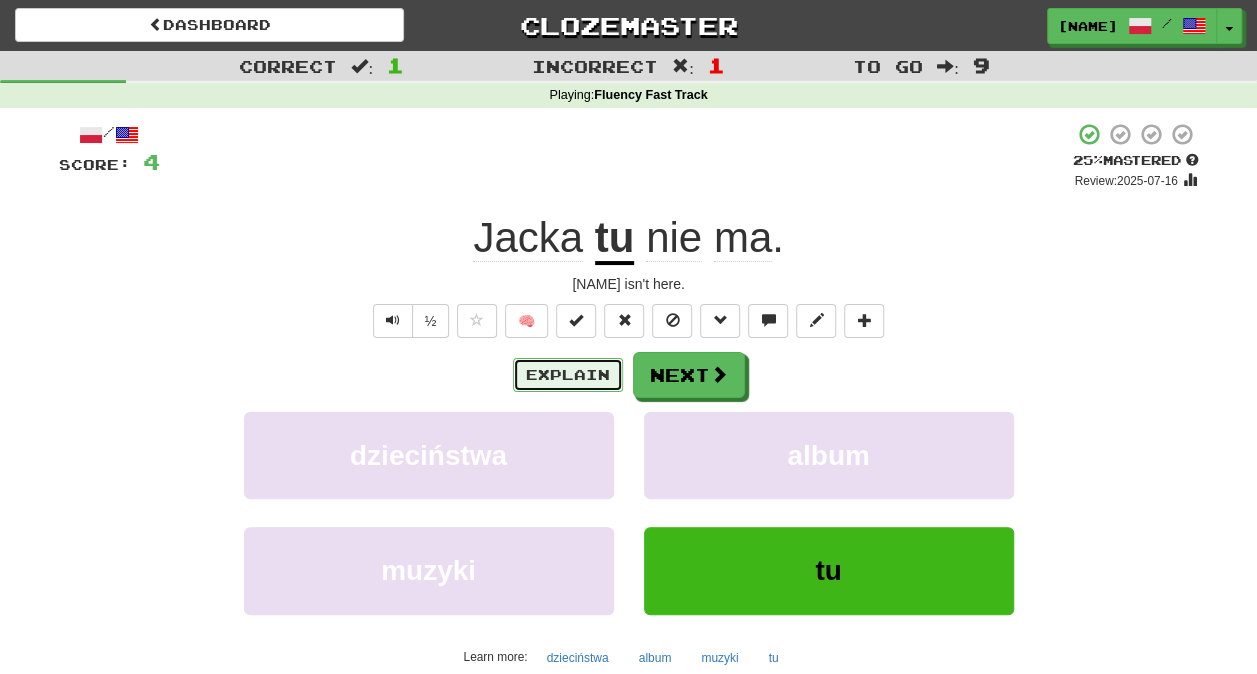 click on "Explain" at bounding box center [568, 375] 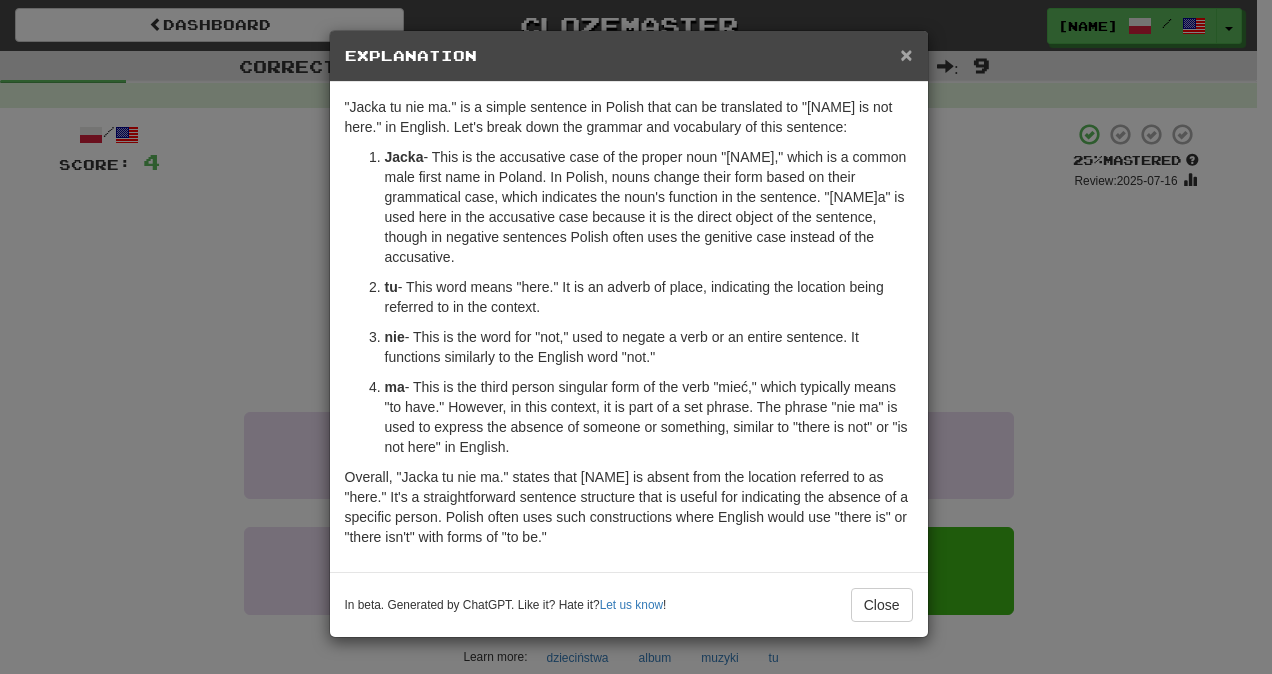 click on "×" at bounding box center [906, 54] 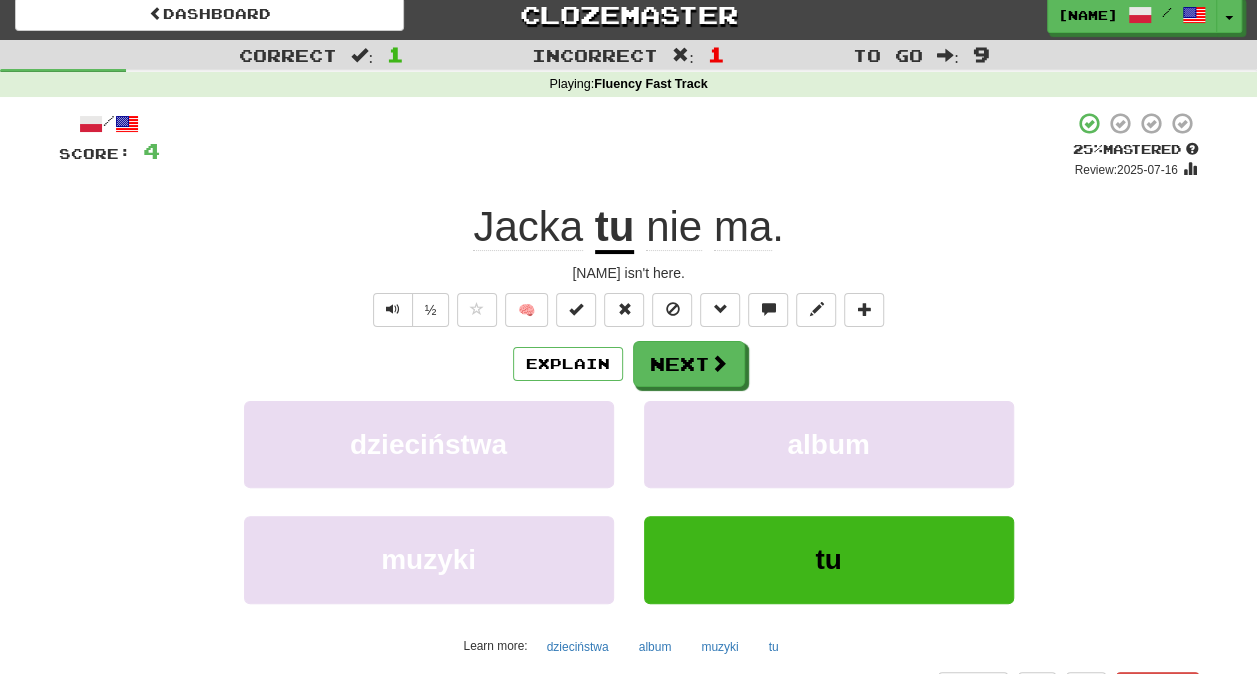scroll, scrollTop: 0, scrollLeft: 0, axis: both 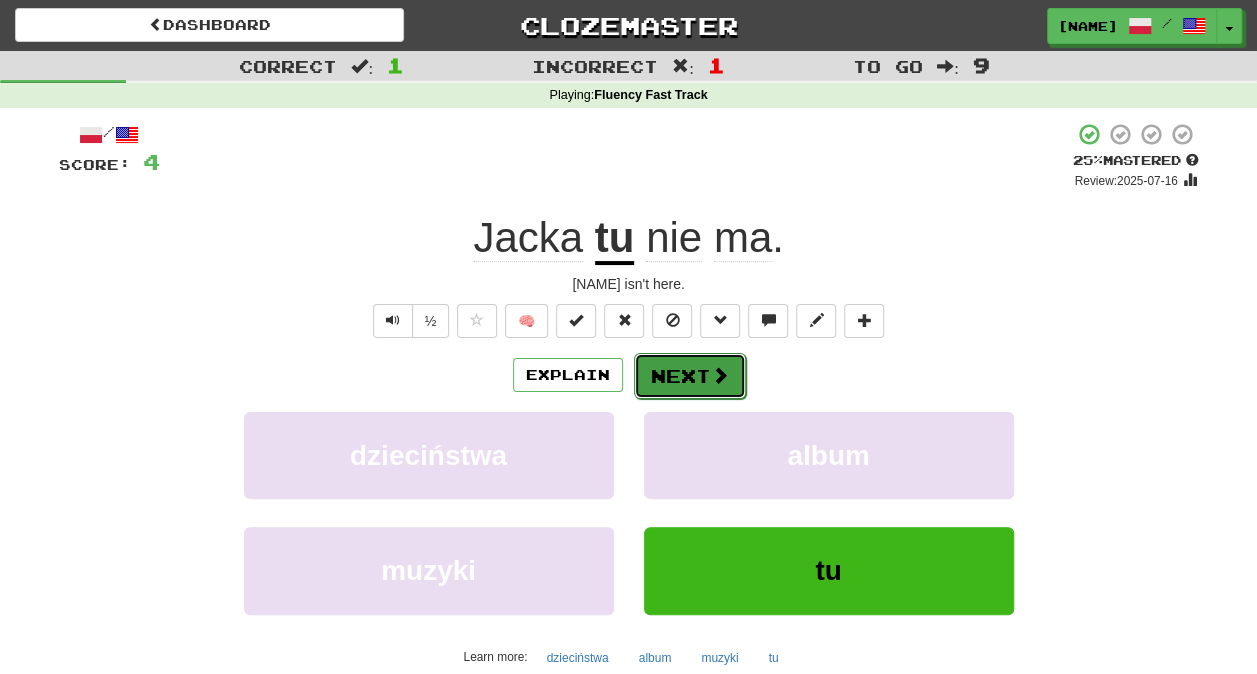 click on "Next" at bounding box center [690, 376] 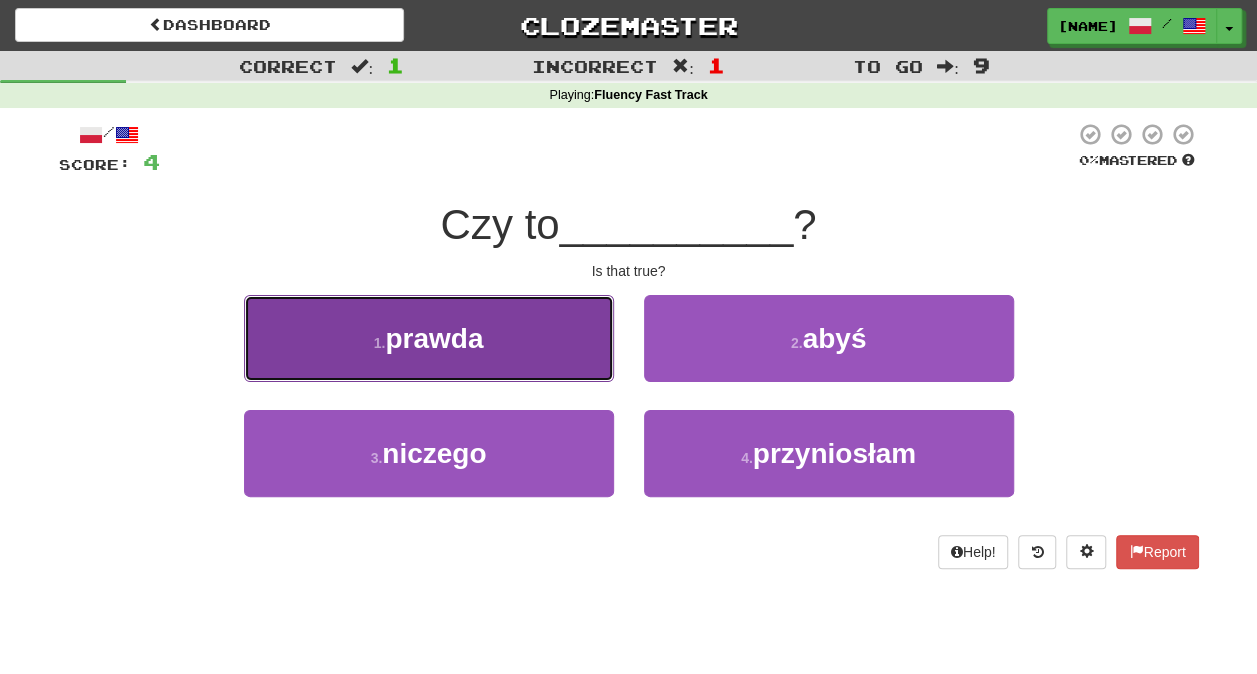 click on "prawda" at bounding box center (434, 338) 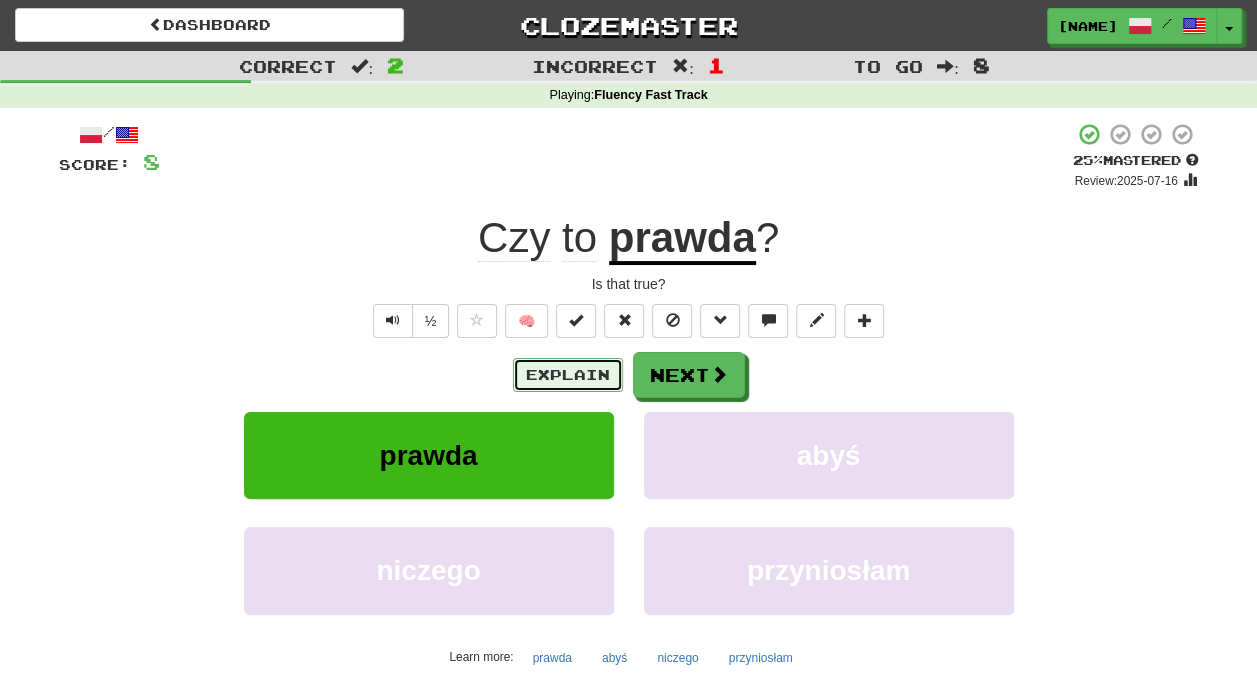 click on "Explain" at bounding box center (568, 375) 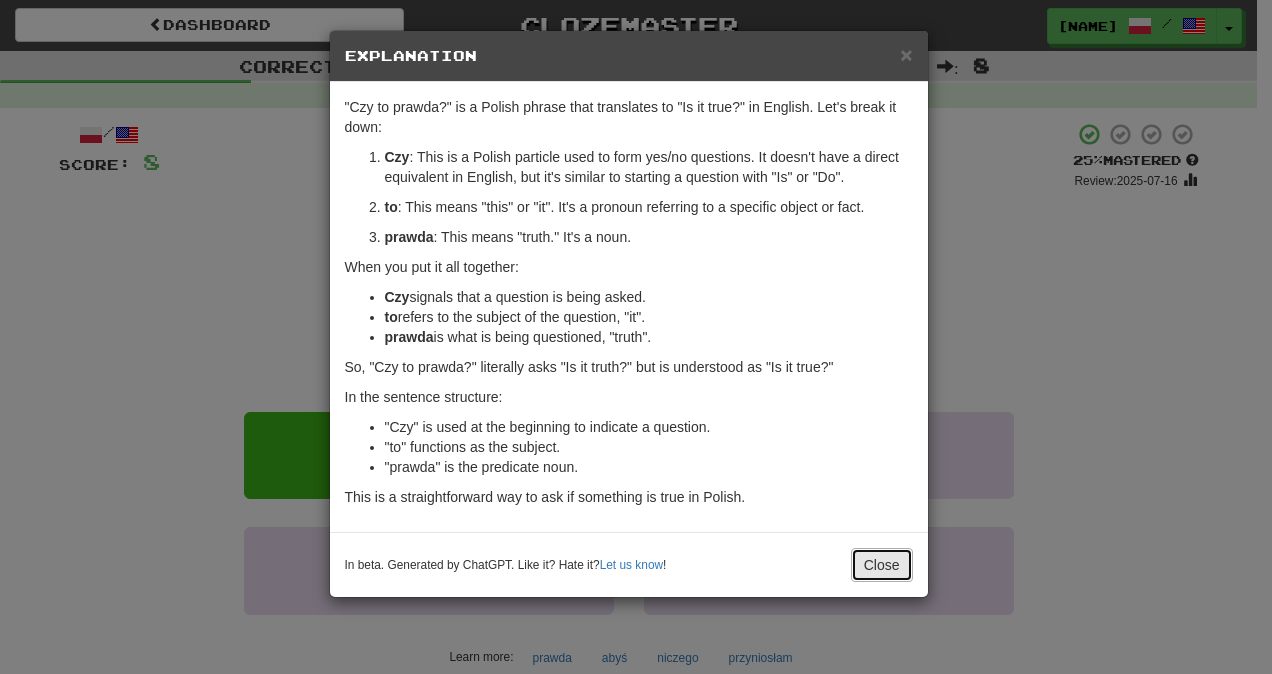 click on "Close" at bounding box center (882, 565) 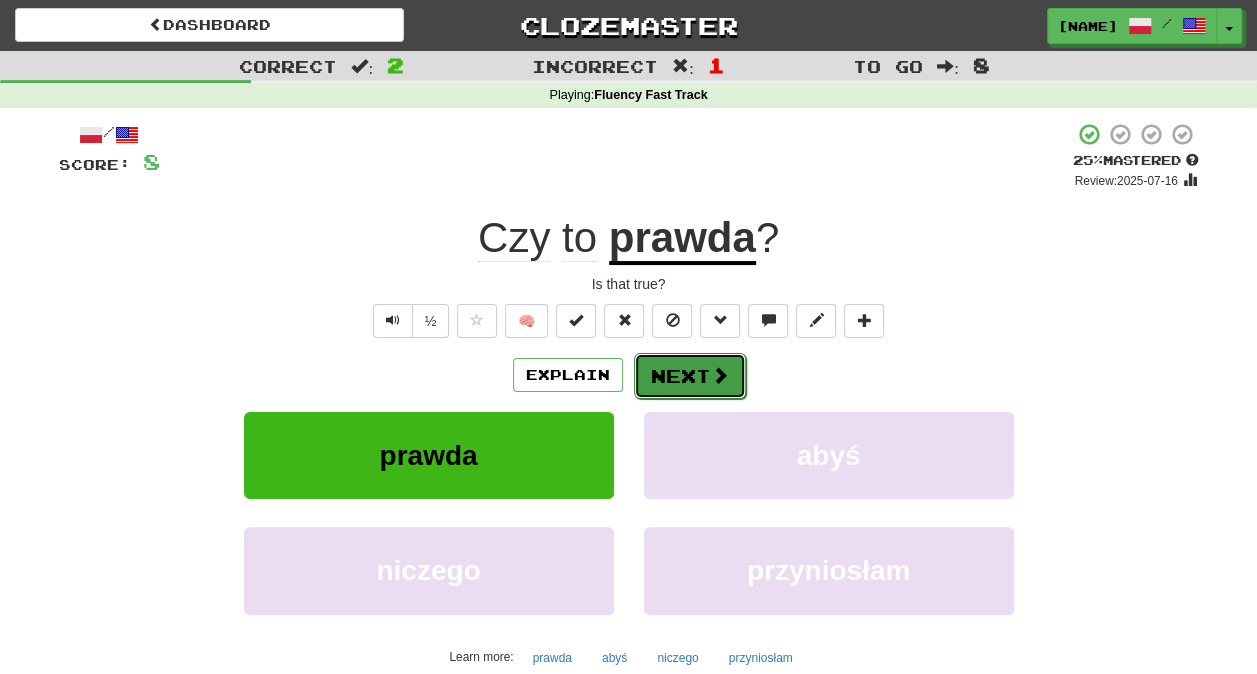 click on "Next" at bounding box center (690, 376) 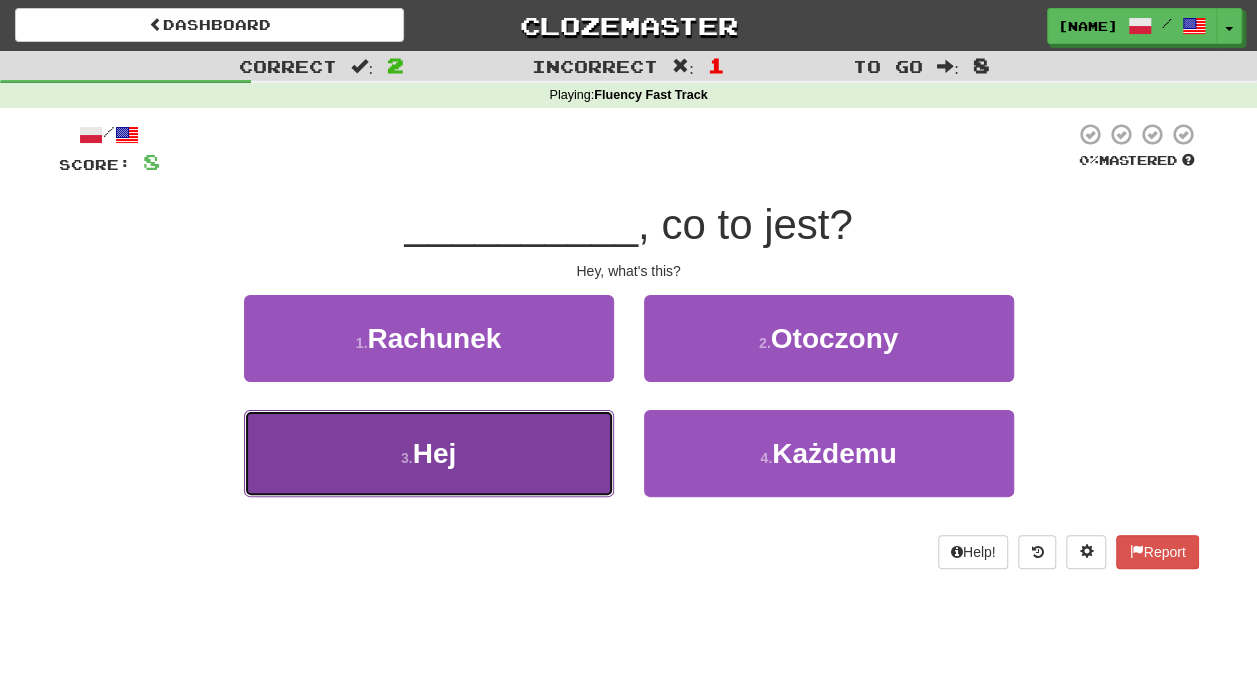 click on "3 .  Hej" at bounding box center [429, 453] 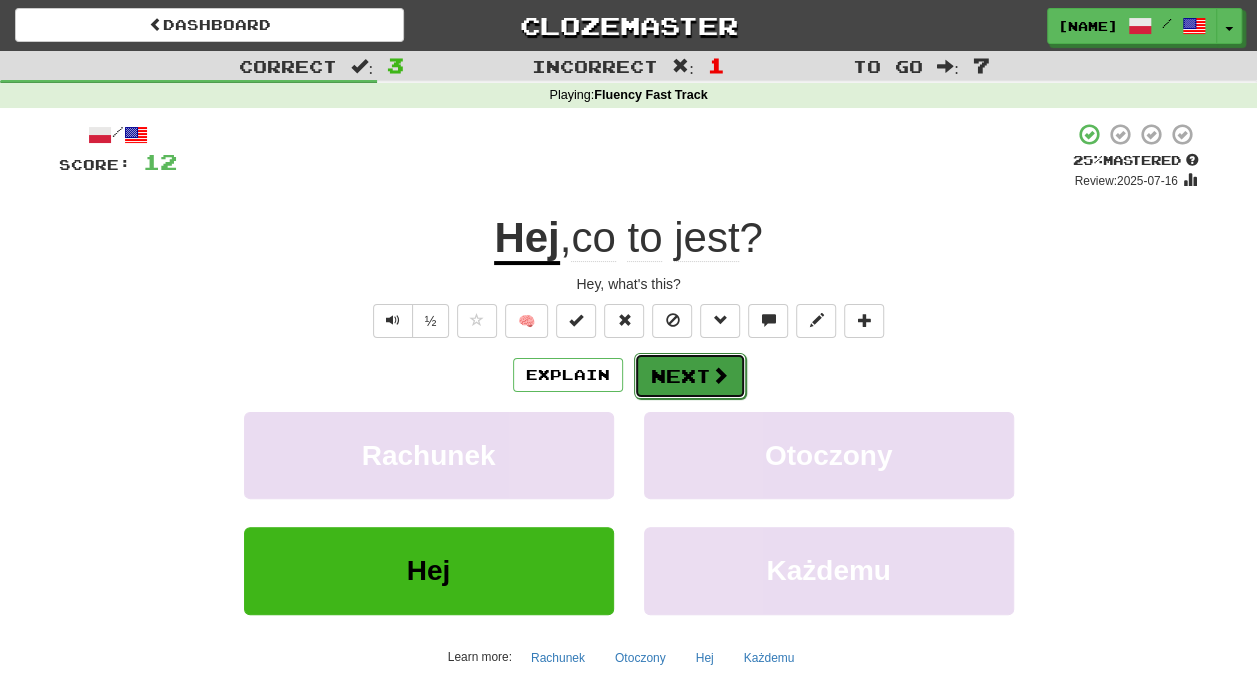click on "Next" at bounding box center [690, 376] 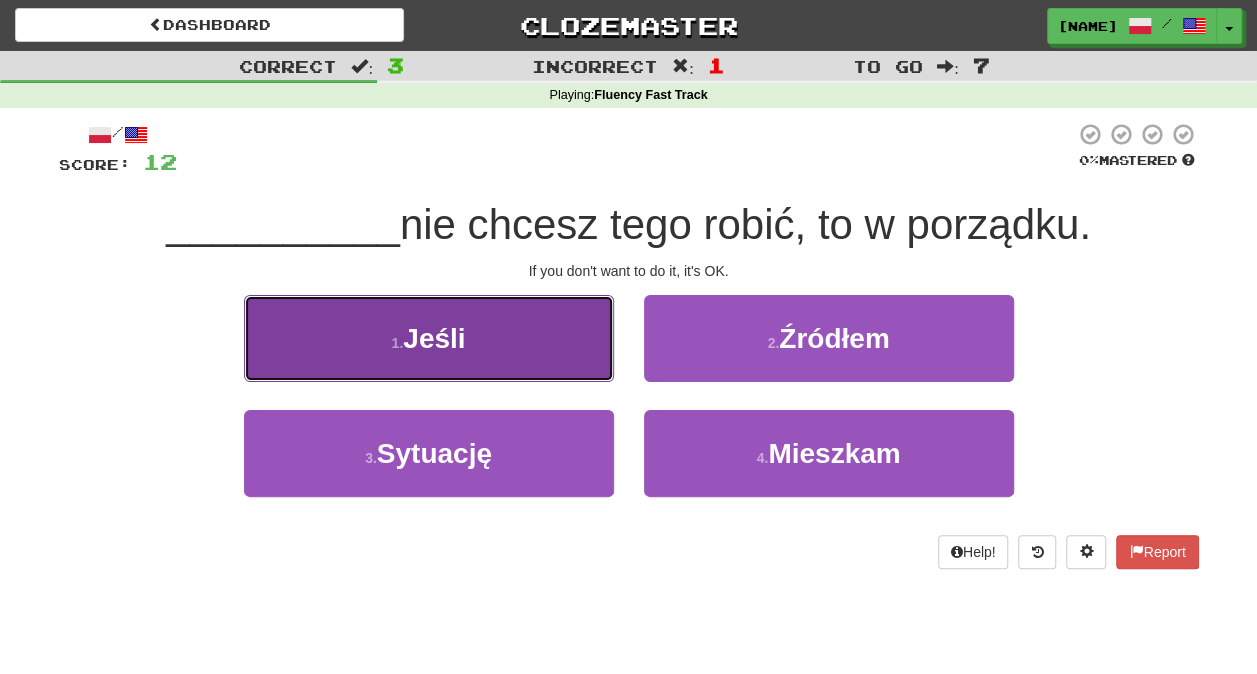 click on "1 .  Jeśli" at bounding box center (429, 338) 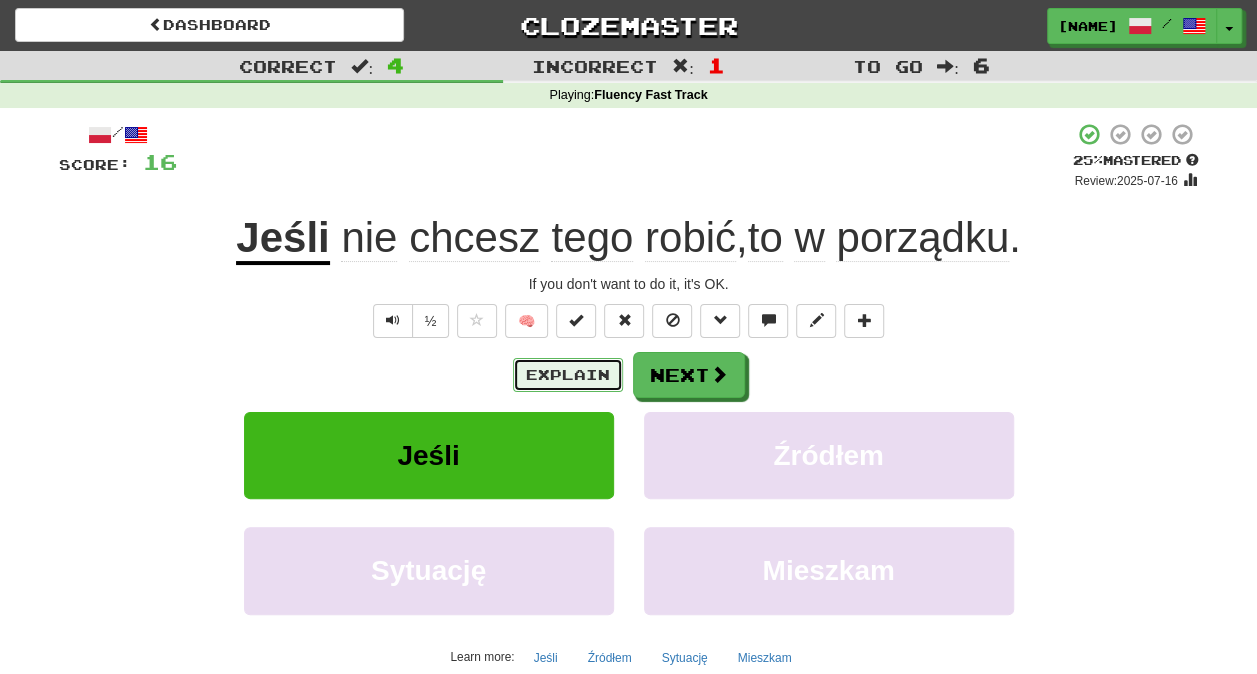 click on "Explain" at bounding box center [568, 375] 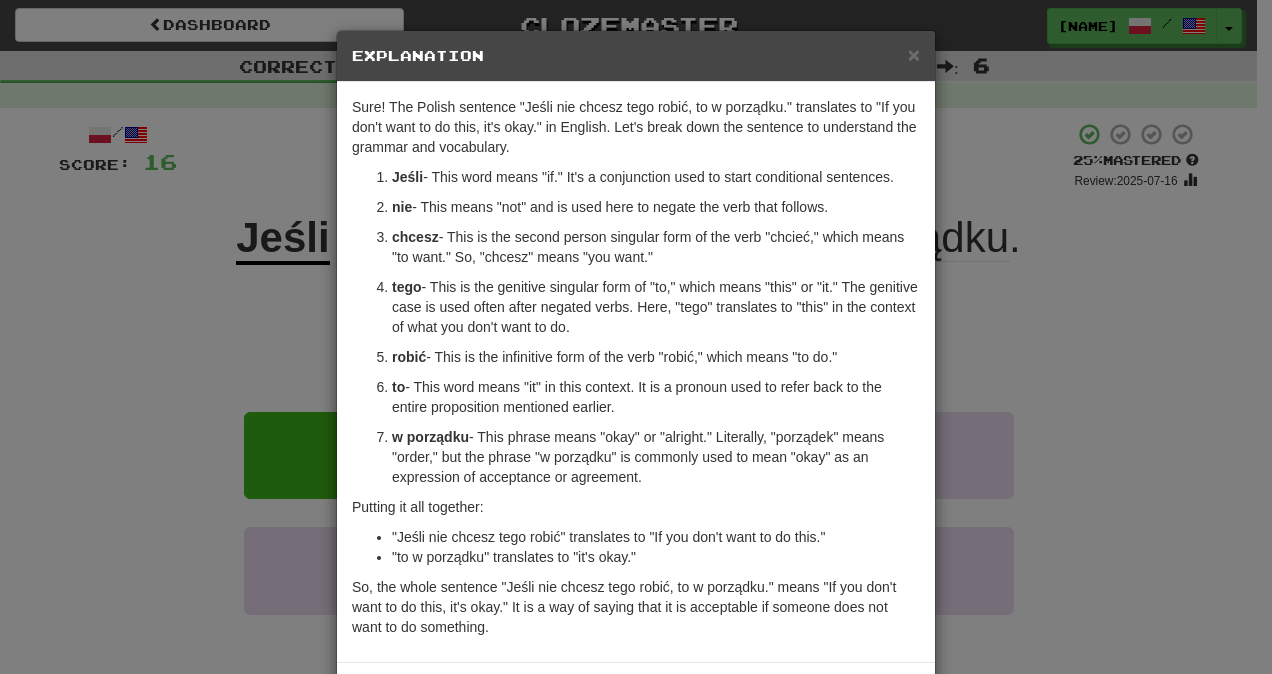 click on "× Explanation" at bounding box center [636, 56] 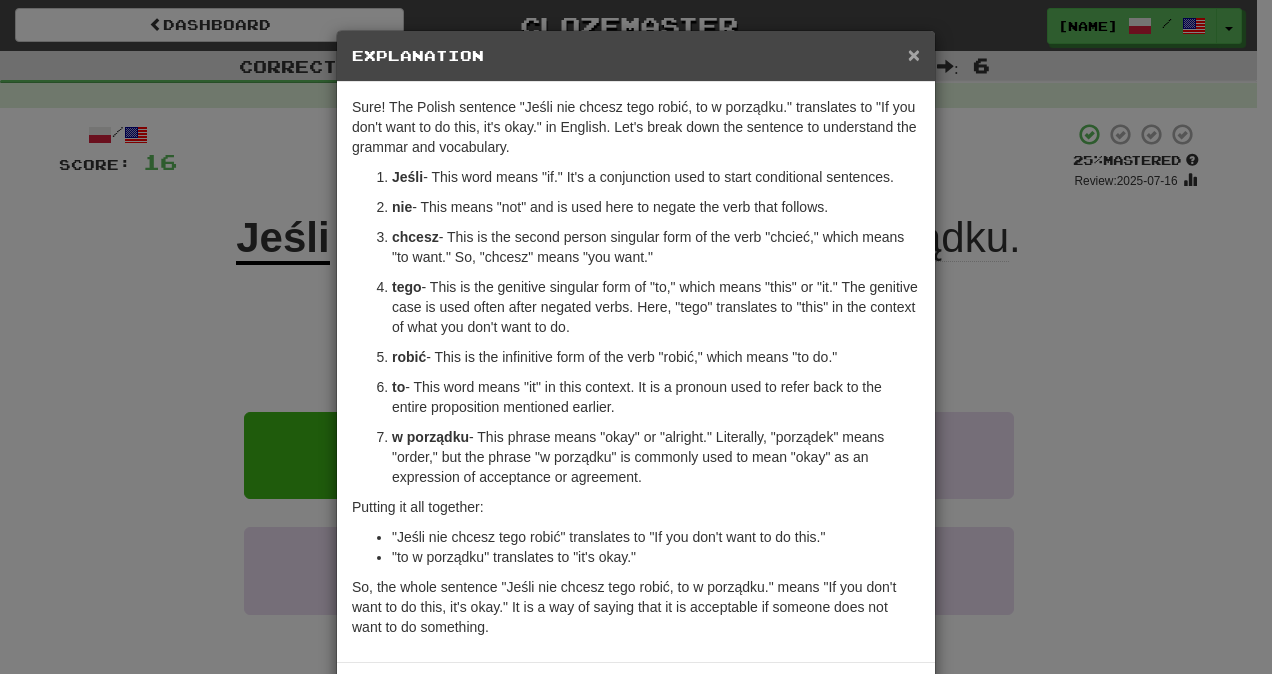 click on "×" at bounding box center (914, 54) 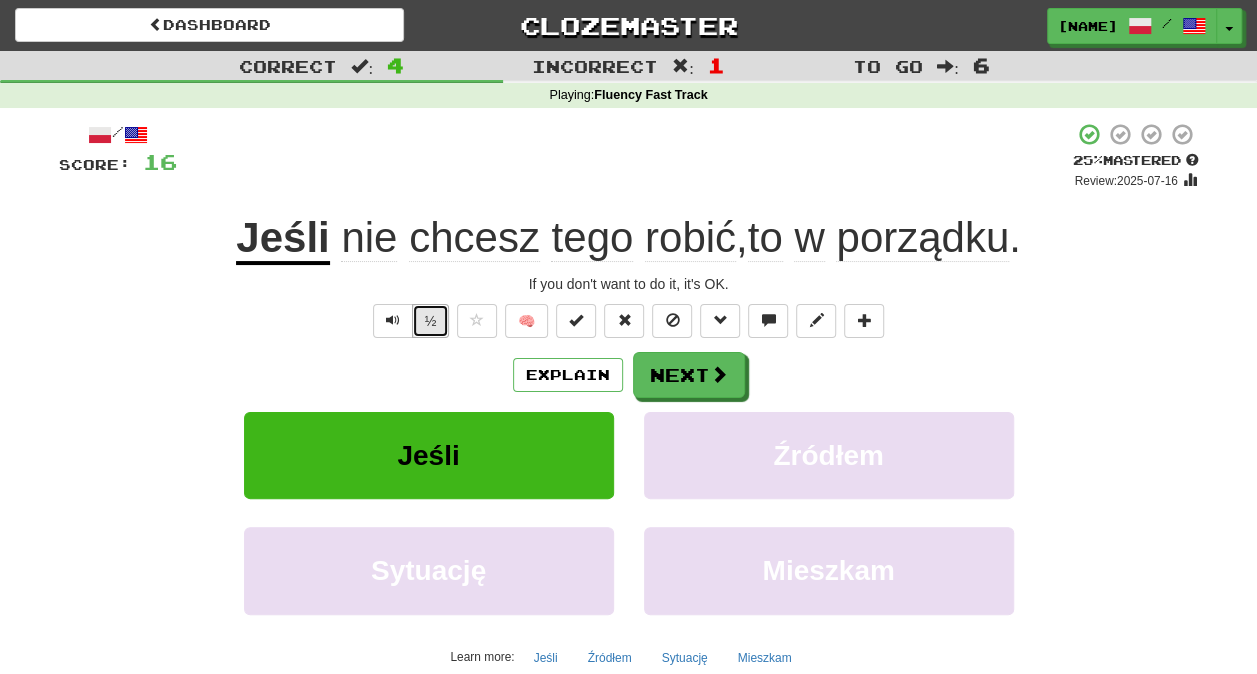 click on "½" at bounding box center [431, 321] 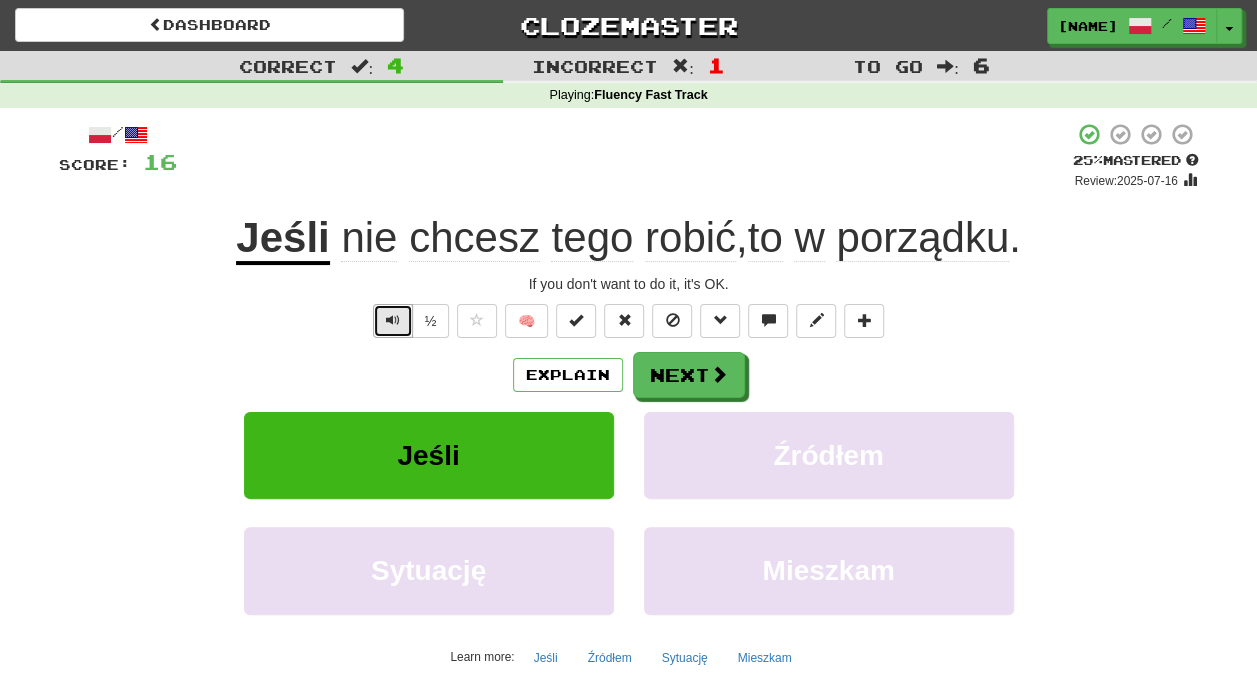 click at bounding box center [393, 320] 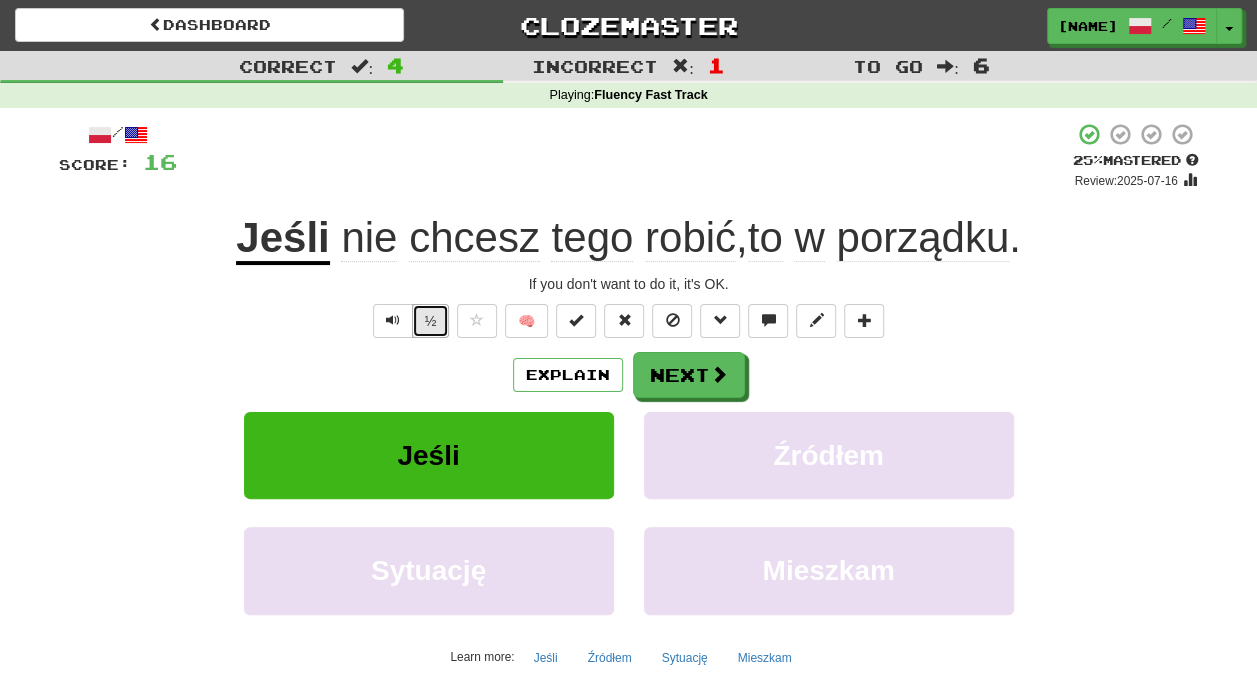 click on "½" at bounding box center [431, 321] 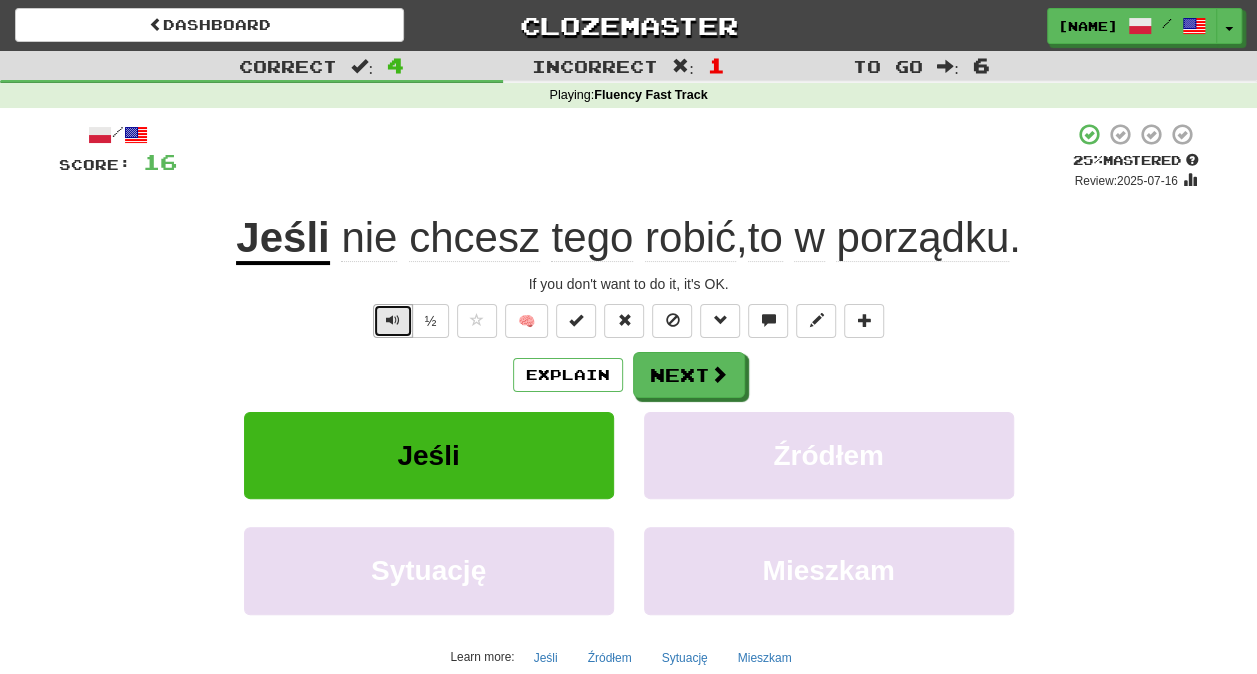click at bounding box center [393, 321] 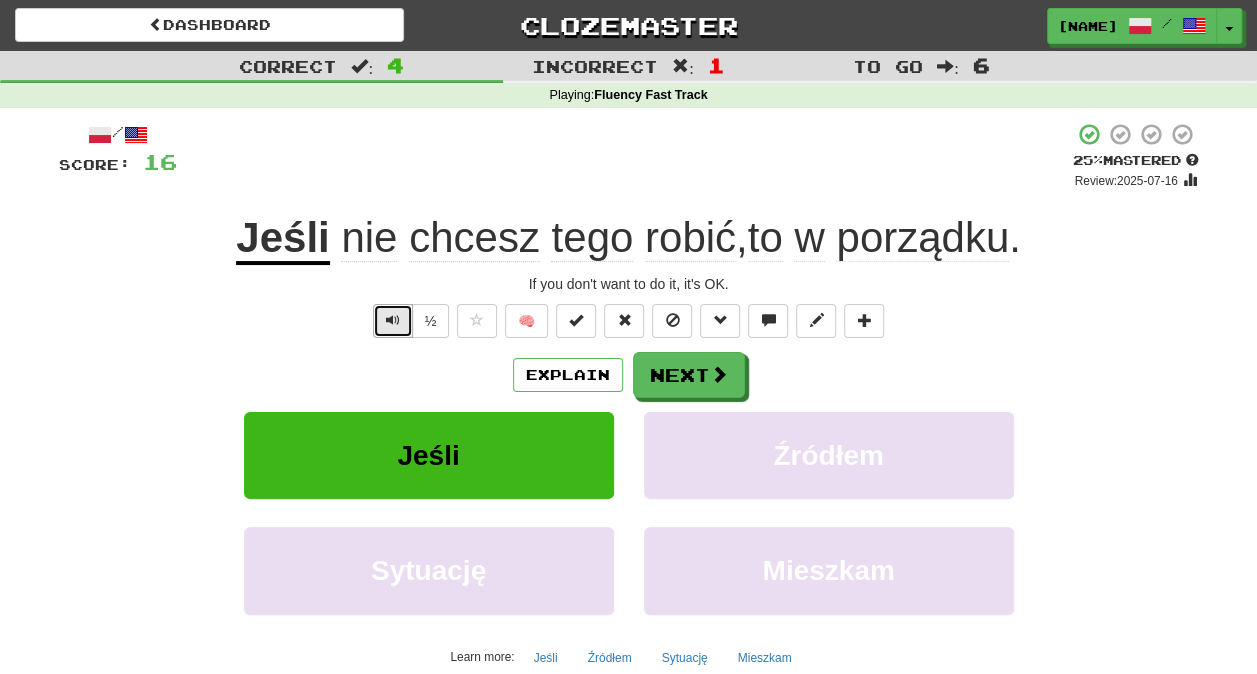 click at bounding box center [393, 321] 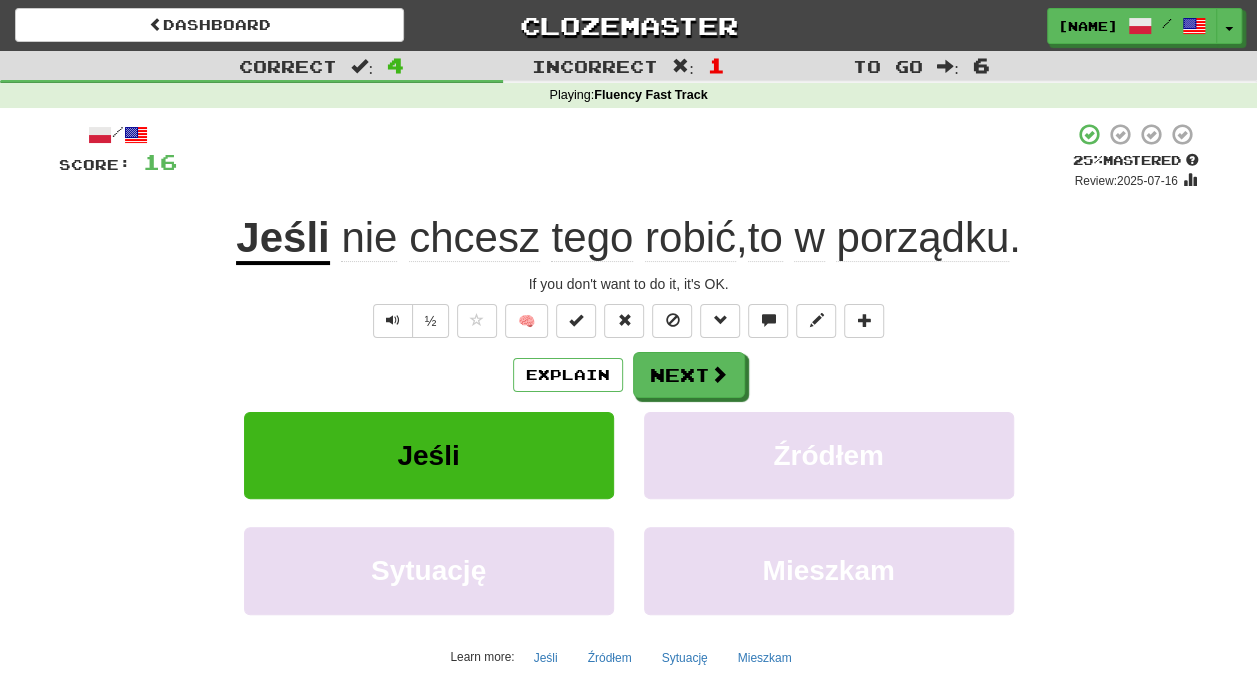 click on "porządku" at bounding box center (922, 238) 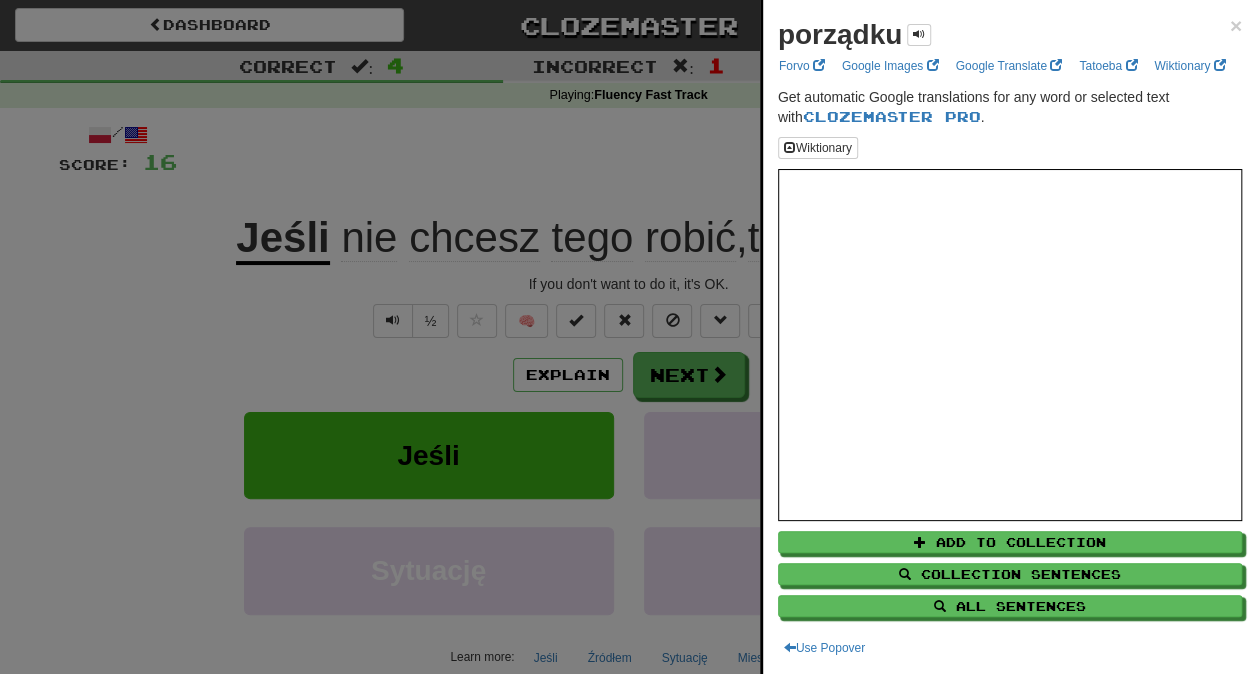 click at bounding box center [628, 337] 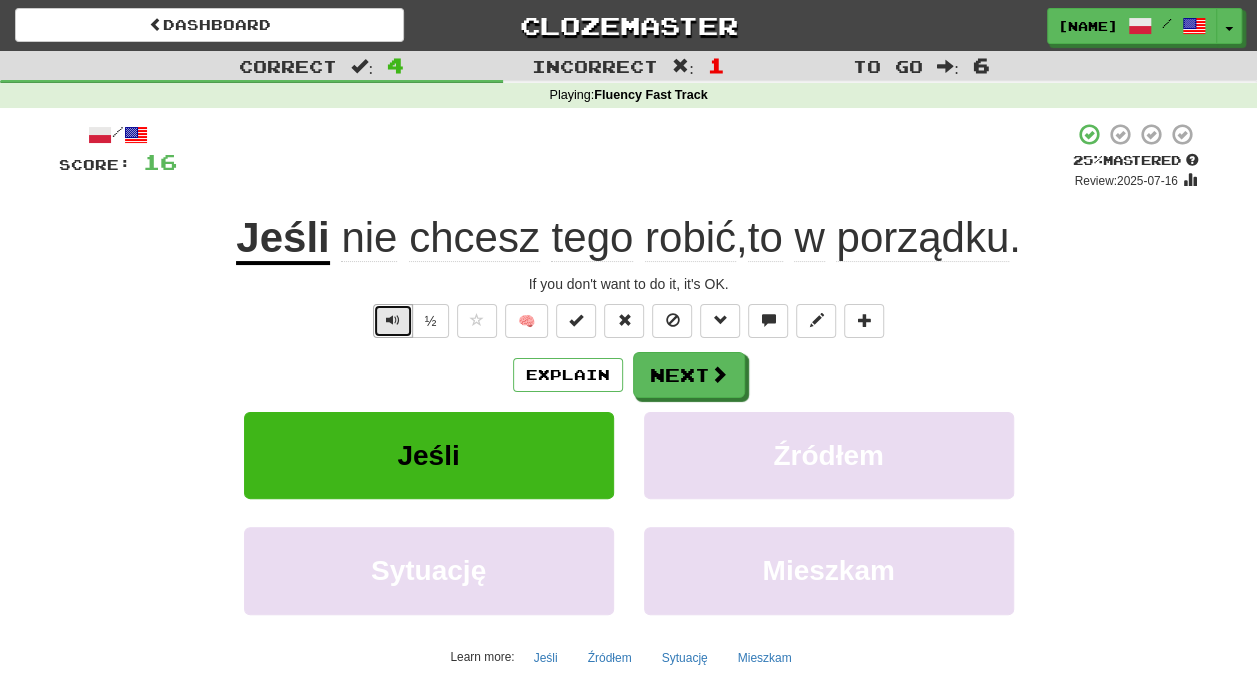 click at bounding box center (393, 320) 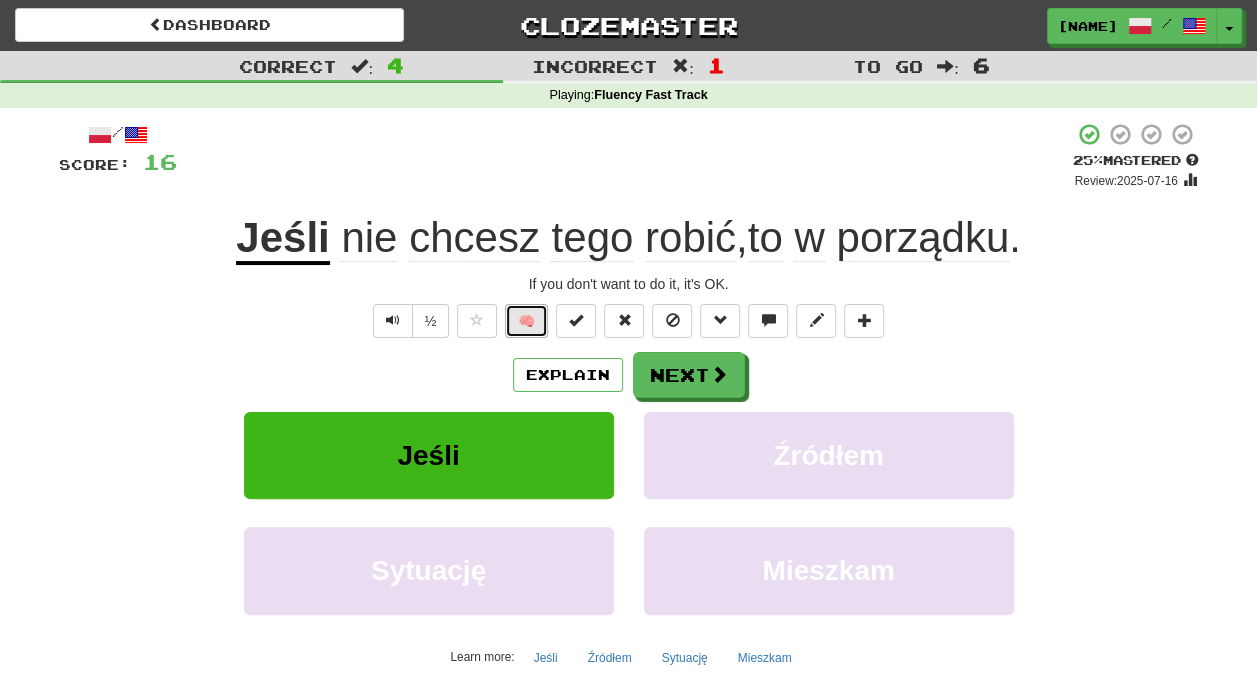 click on "🧠" at bounding box center (526, 321) 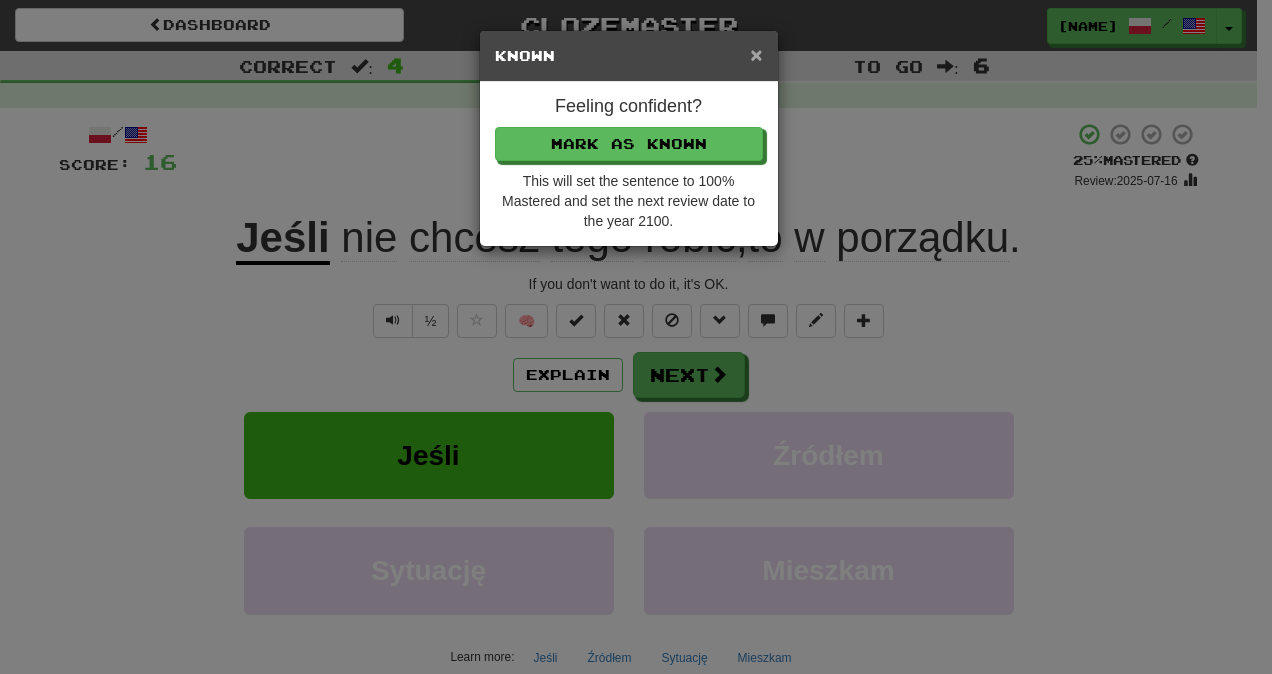 click on "×" at bounding box center (756, 54) 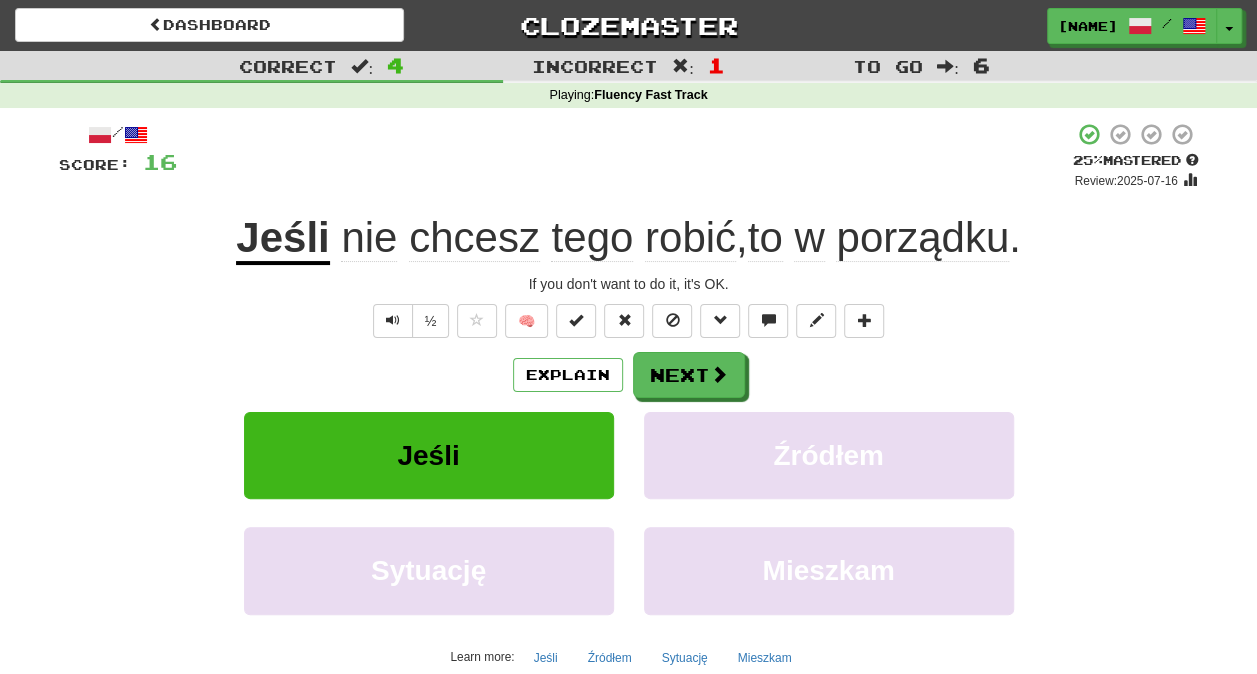click on "Explain Next" at bounding box center (629, 375) 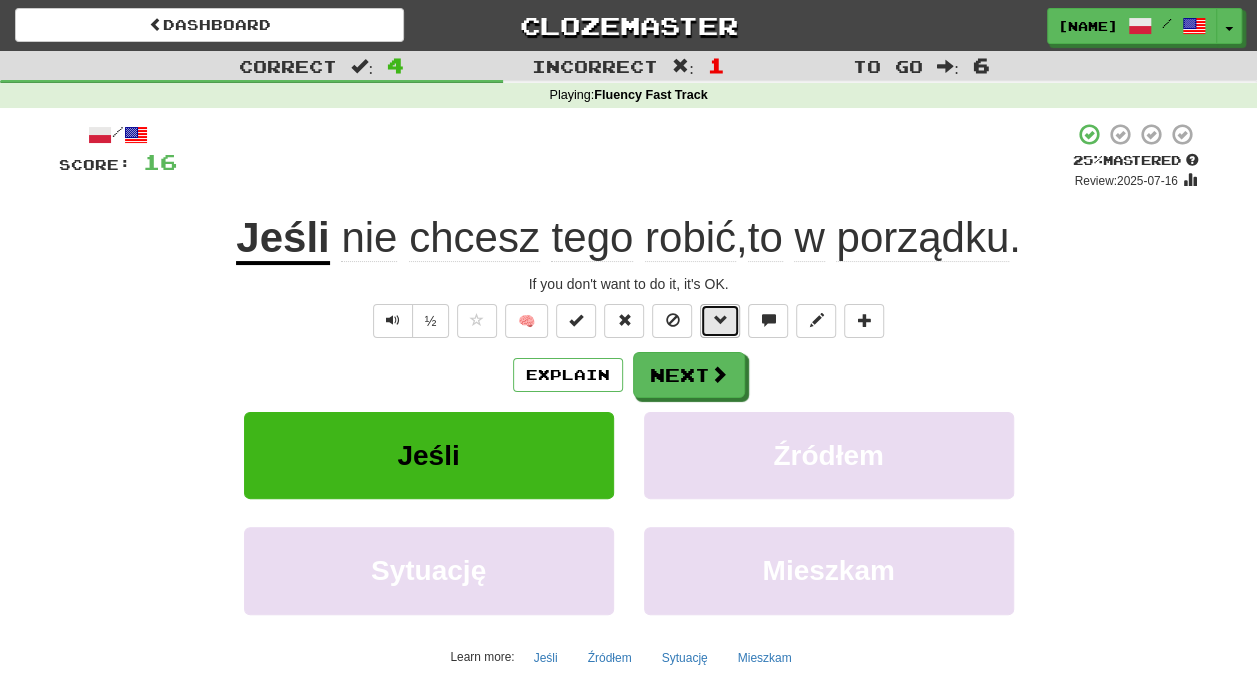click at bounding box center [720, 320] 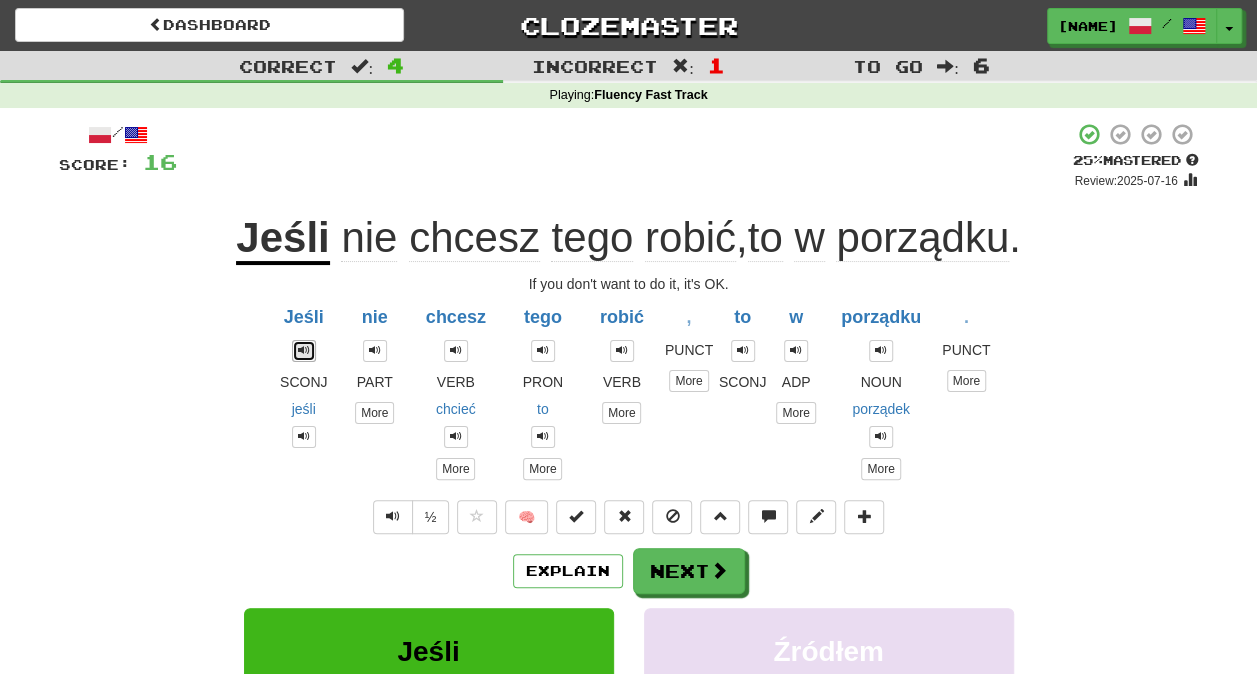click at bounding box center (304, 350) 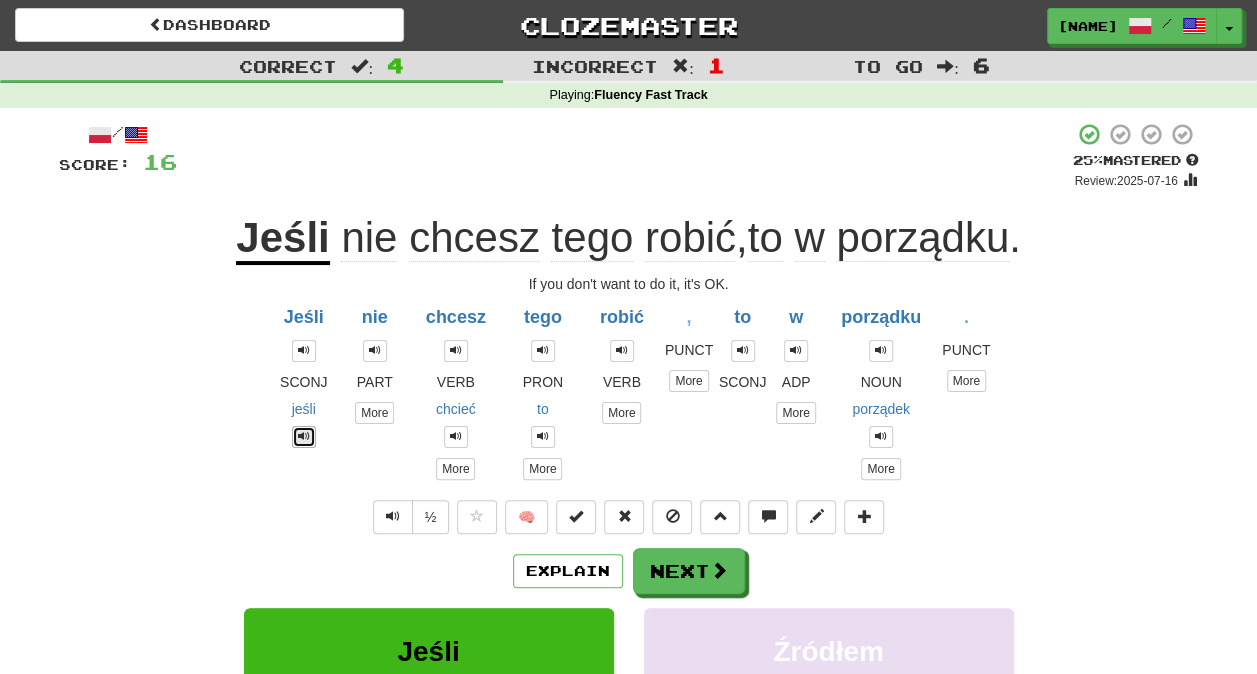 click at bounding box center [304, 436] 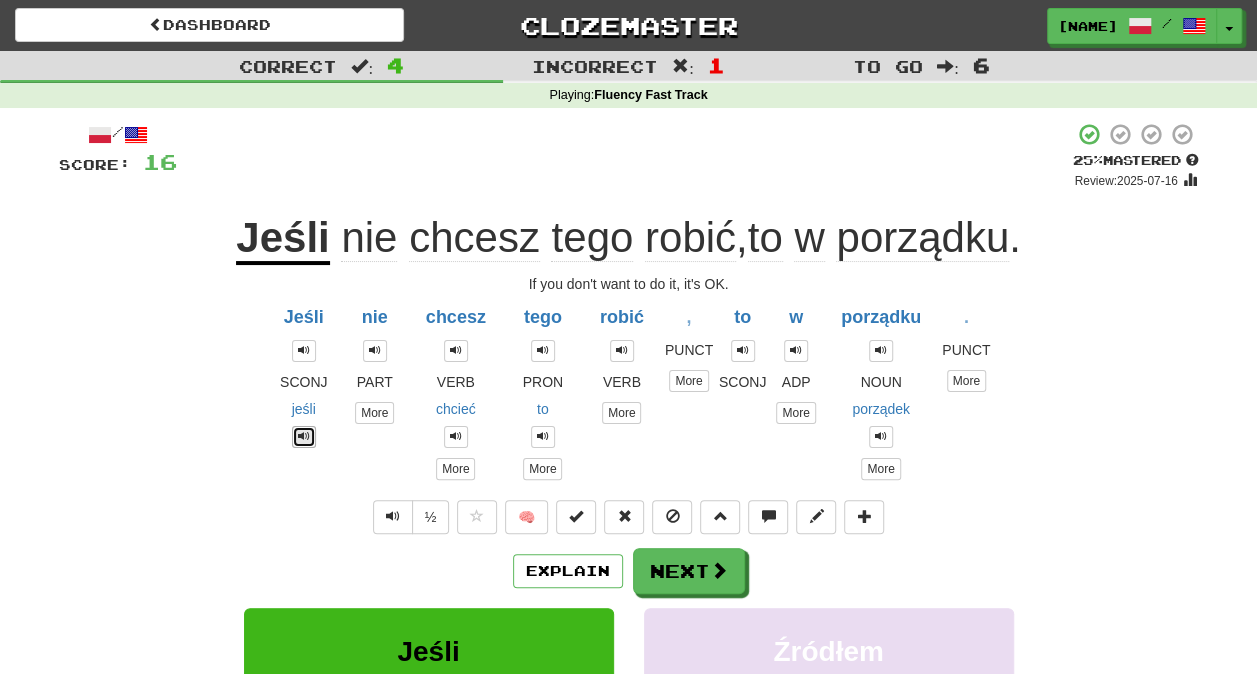 click at bounding box center (304, 436) 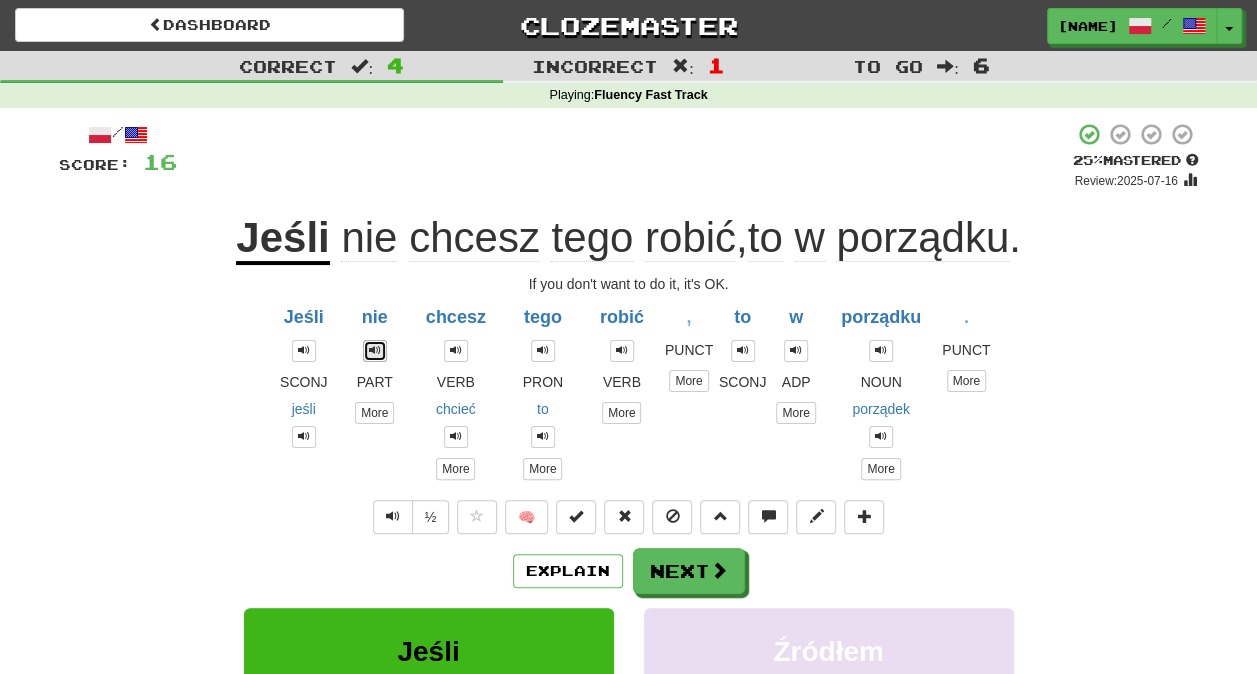 click at bounding box center (375, 351) 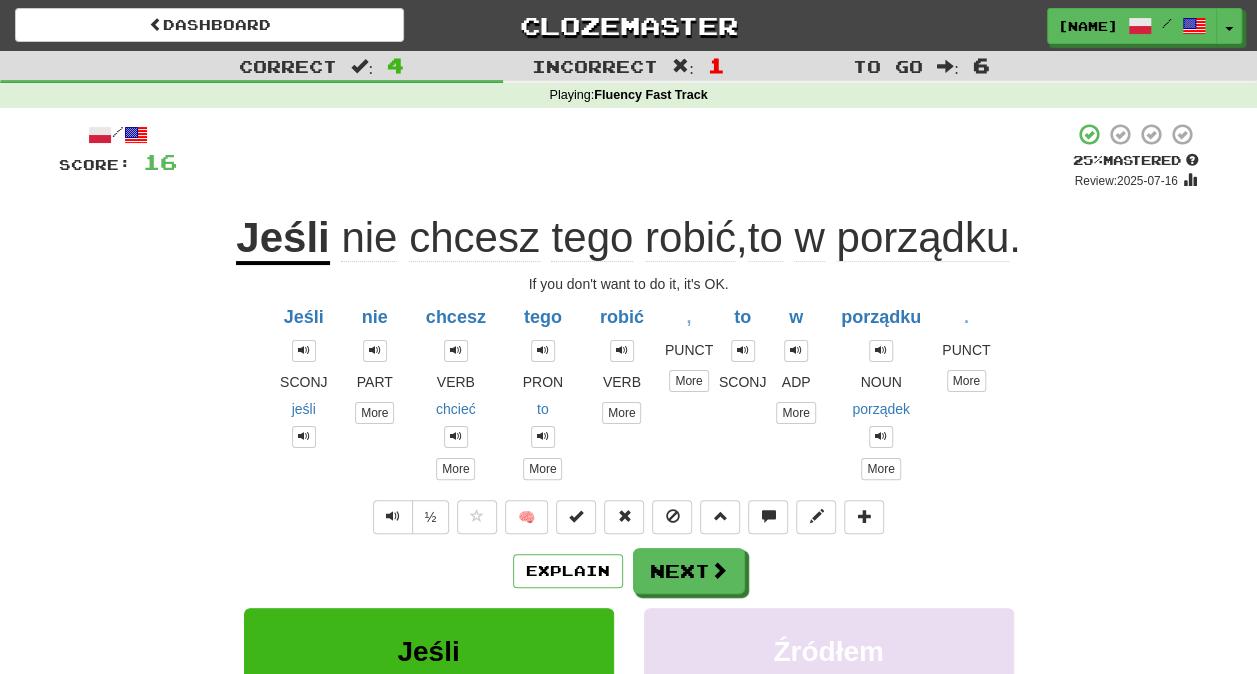 click at bounding box center [456, 356] 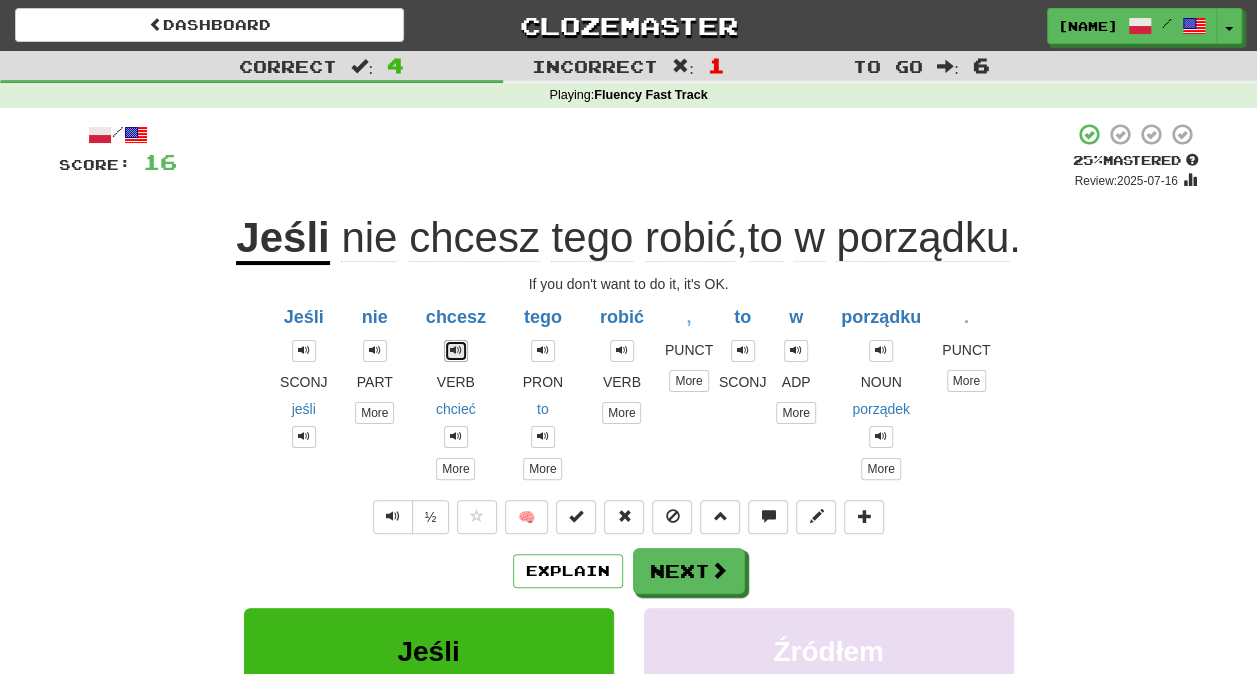 click at bounding box center (456, 350) 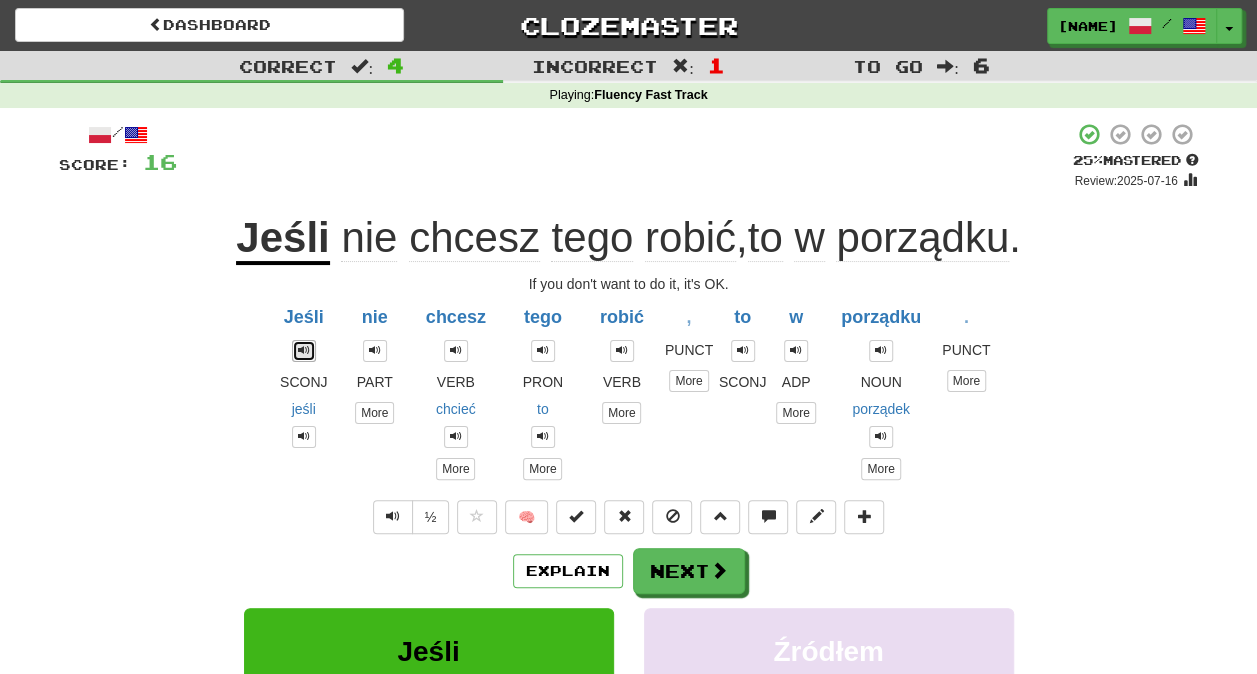 click at bounding box center (304, 350) 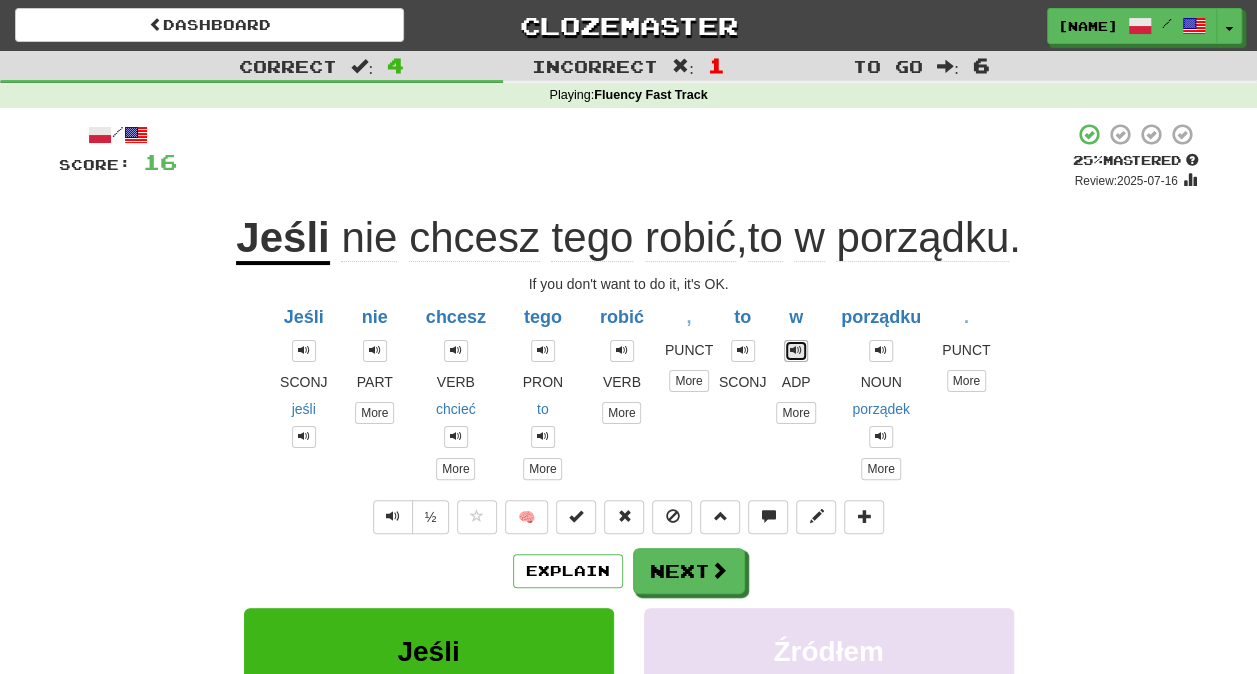 click at bounding box center [796, 350] 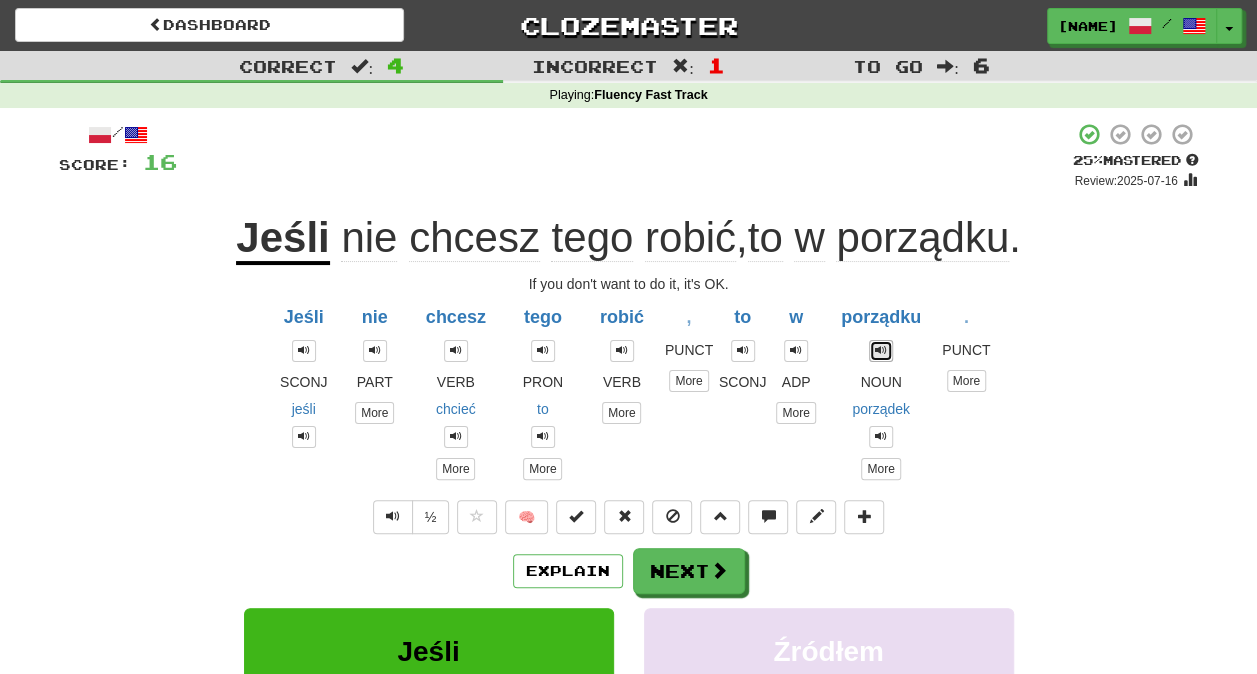 click at bounding box center (881, 351) 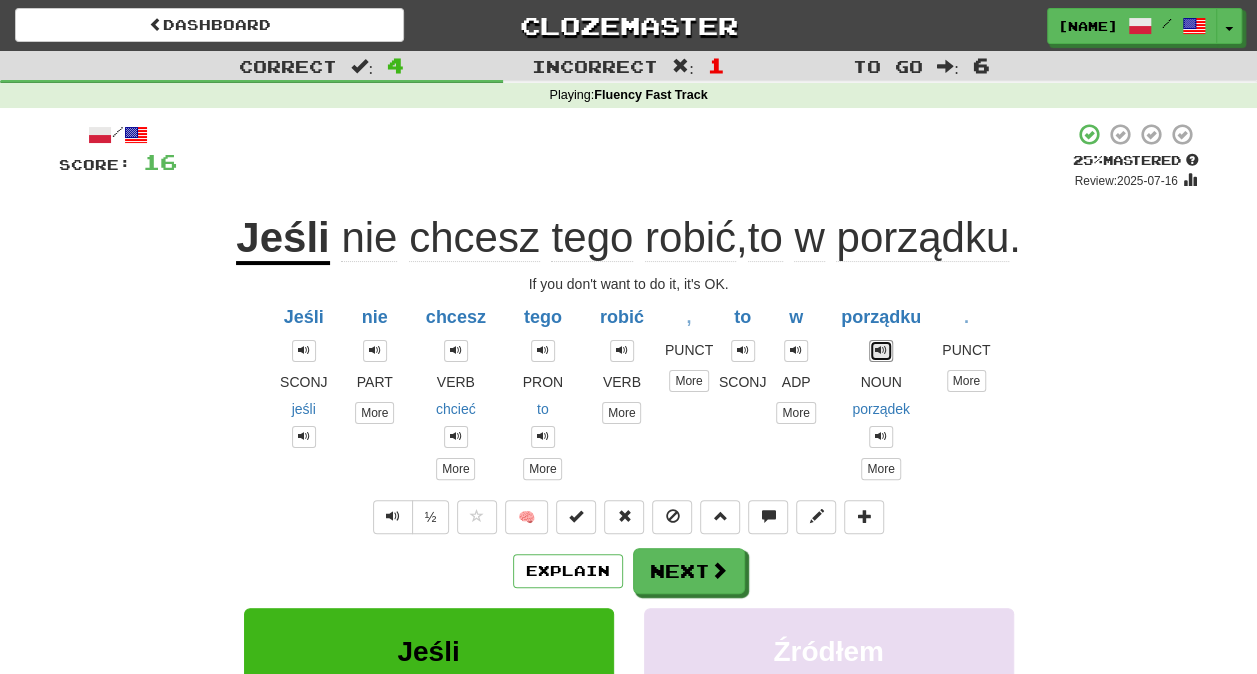 click at bounding box center (881, 351) 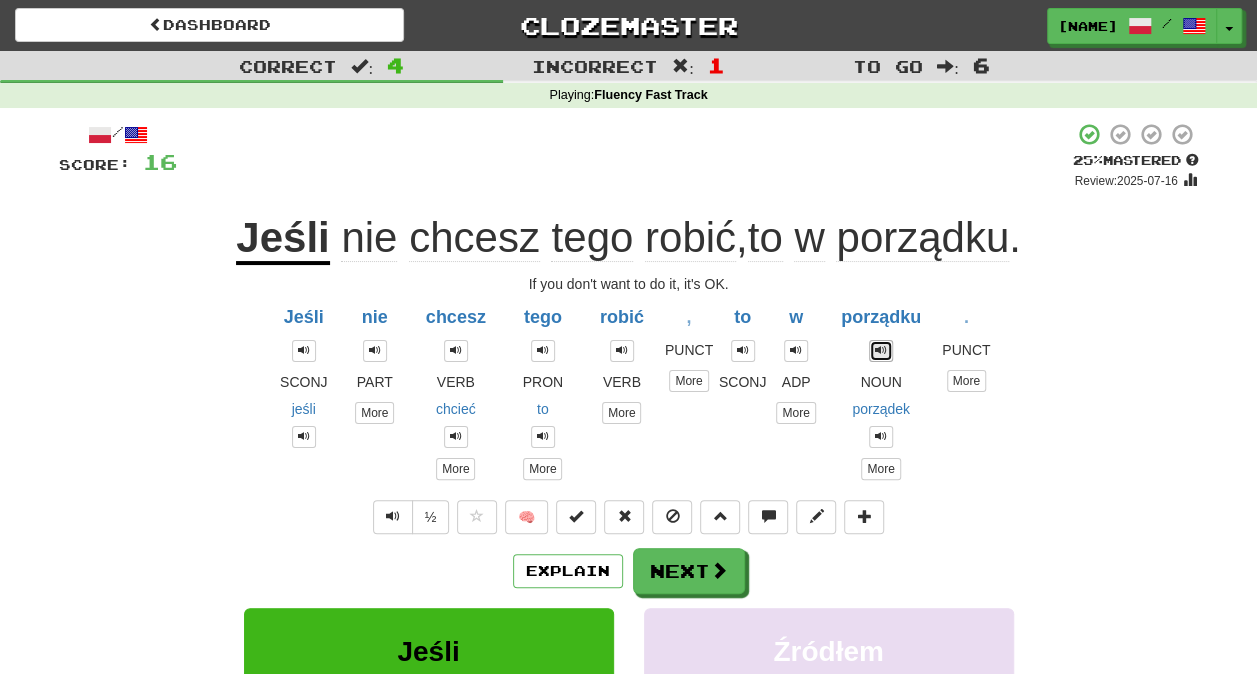 click at bounding box center (881, 350) 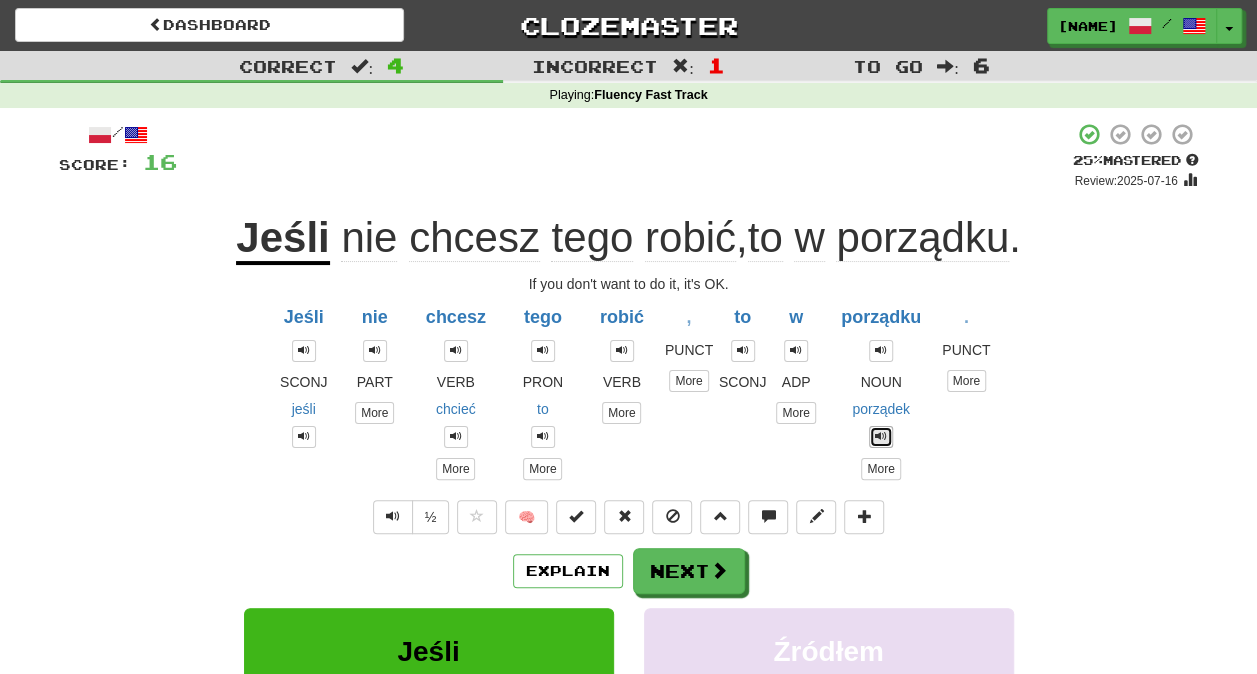 click at bounding box center (881, 436) 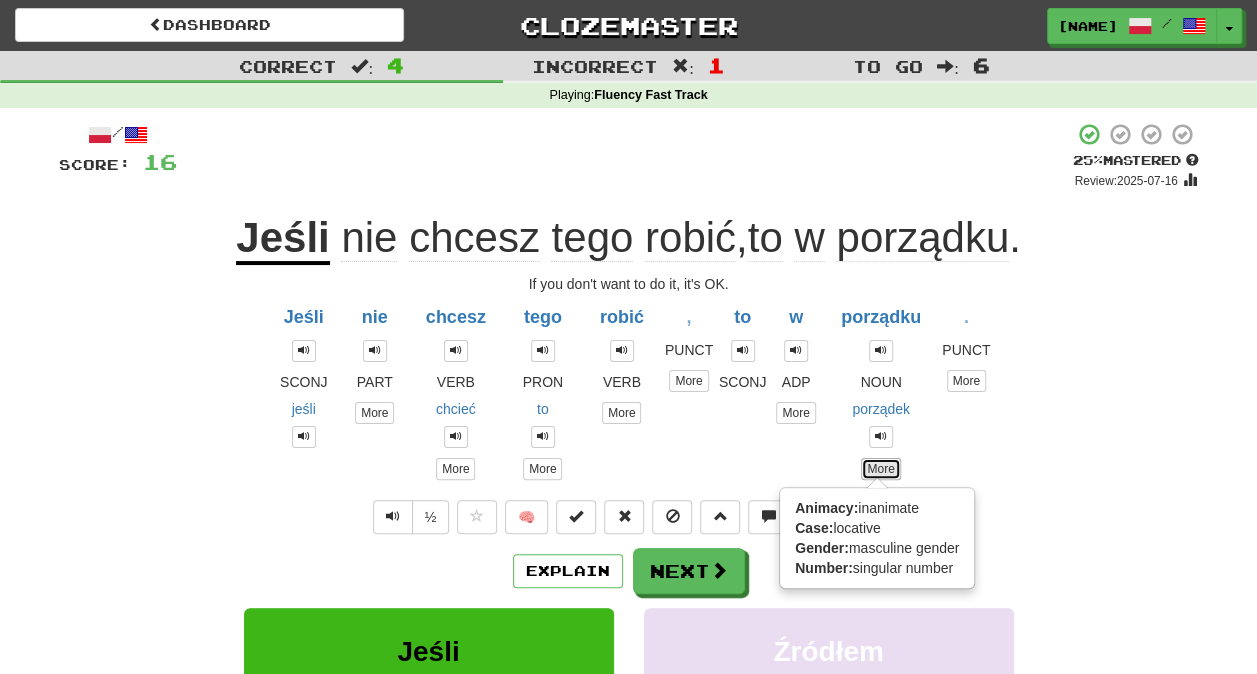 click on "More" at bounding box center [880, 469] 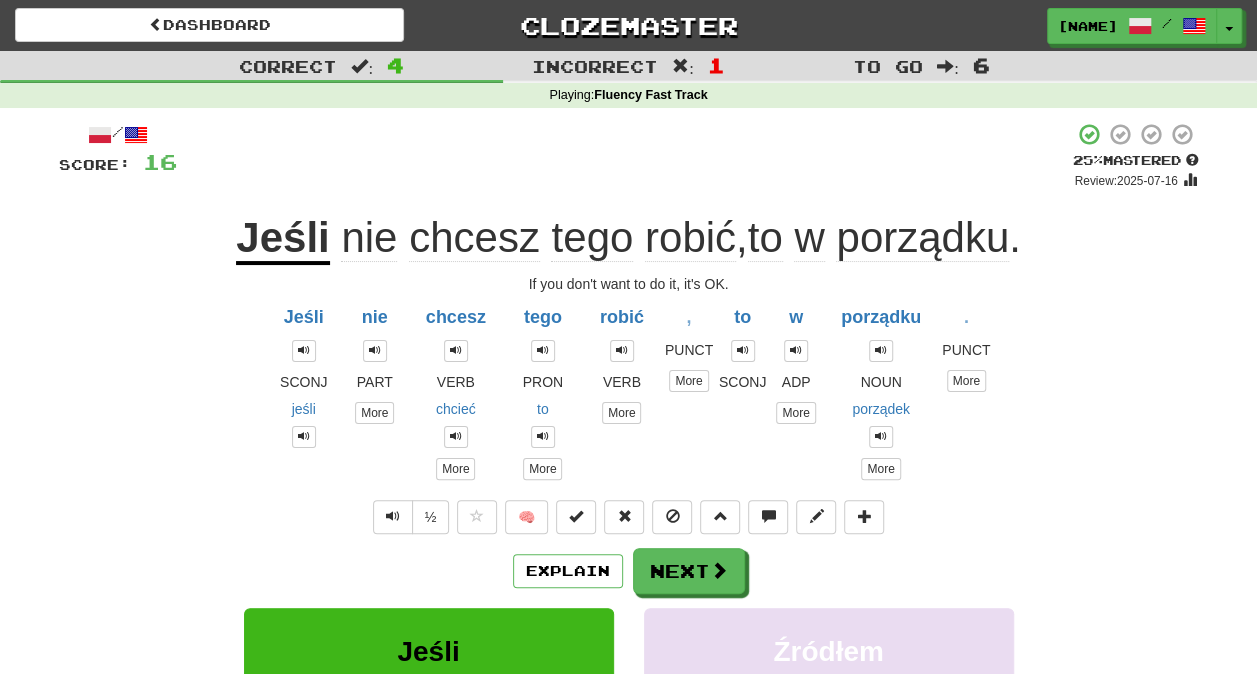 click on "If you don't want to do it, it's OK." at bounding box center (629, 284) 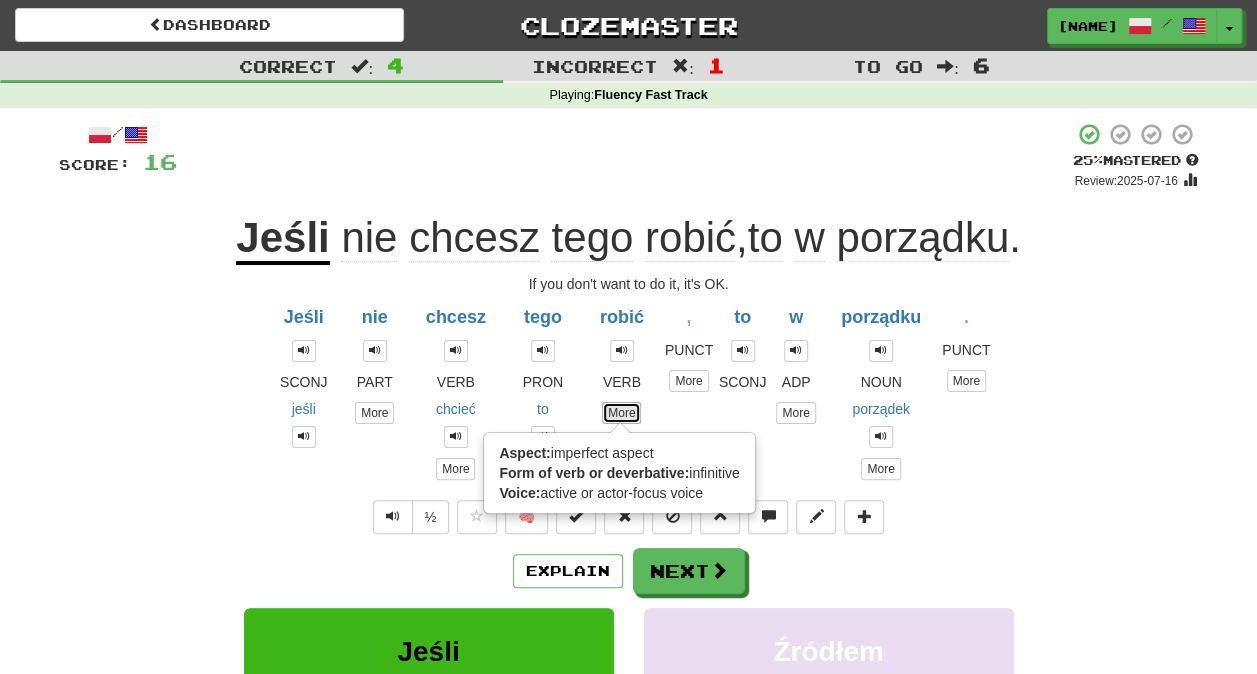 click on "More" at bounding box center [621, 413] 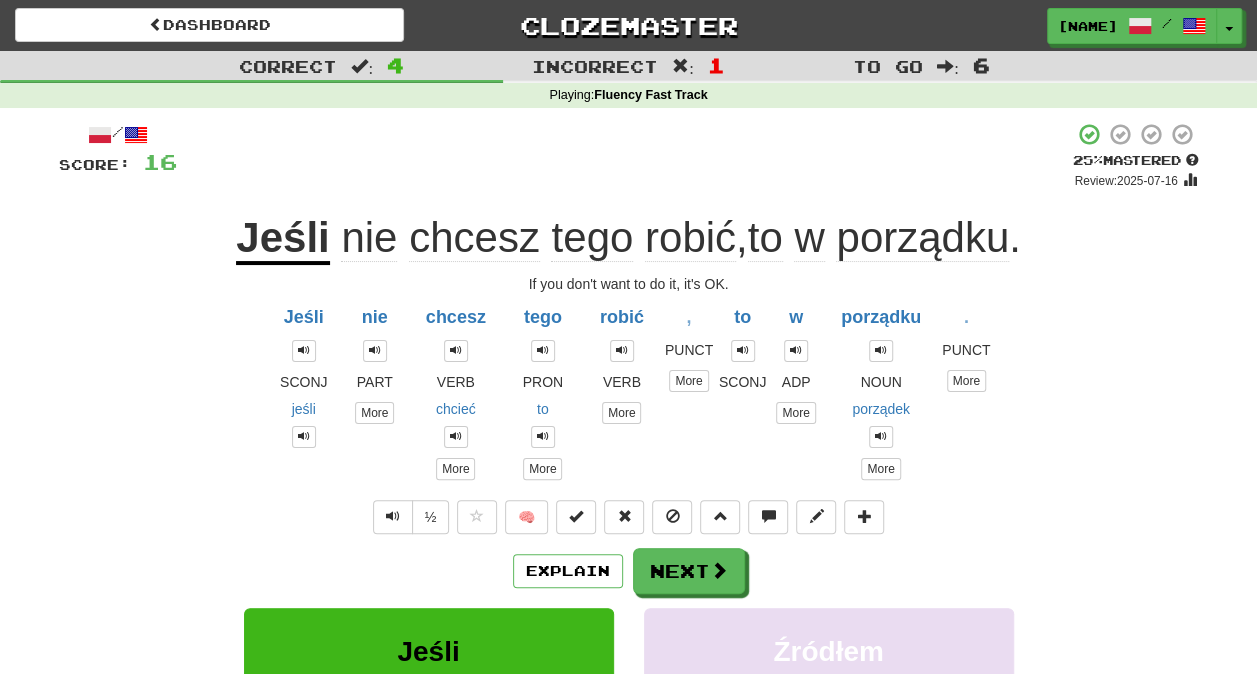 click on "Jeśli SCONJ jeśli nie PART More chcesz VERB chcieć More tego PRON to More robić VERB More Aspect:  imperfect aspect Form of verb or deverbative:  infinitive Voice:  active or actor-focus voice , PUNCT More to SCONJ w ADP More porządku NOUN porządek More . PUNCT More" at bounding box center (629, 387) 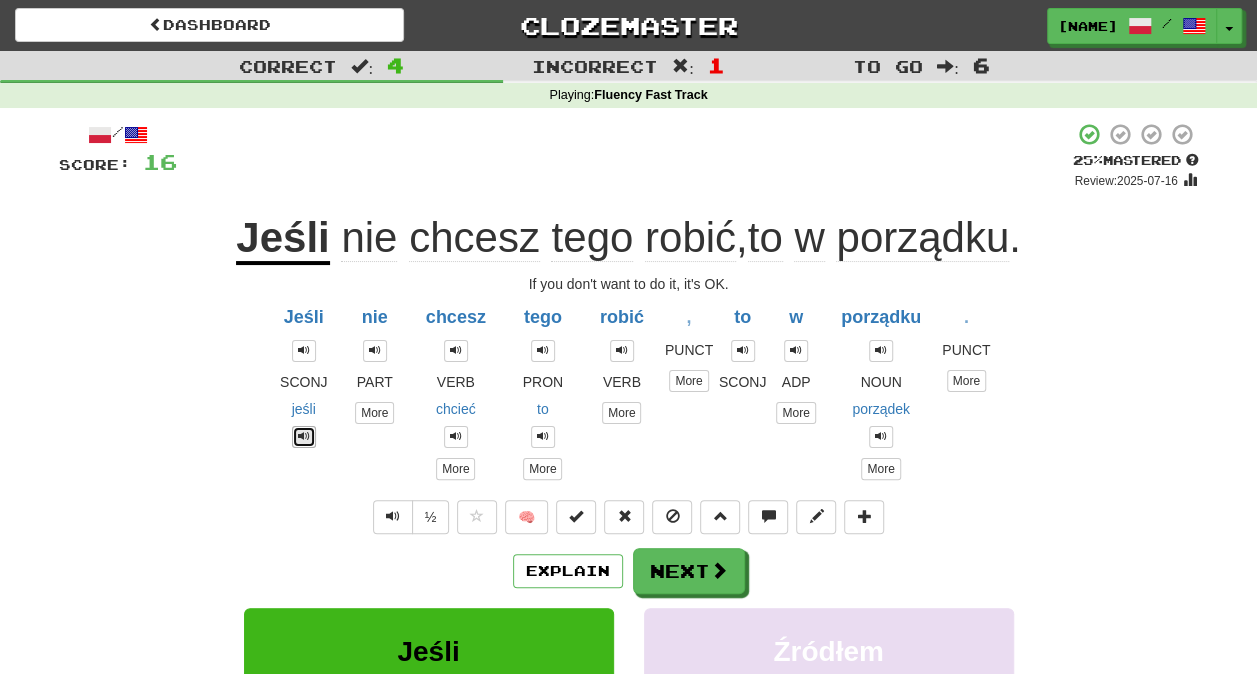 click at bounding box center (304, 436) 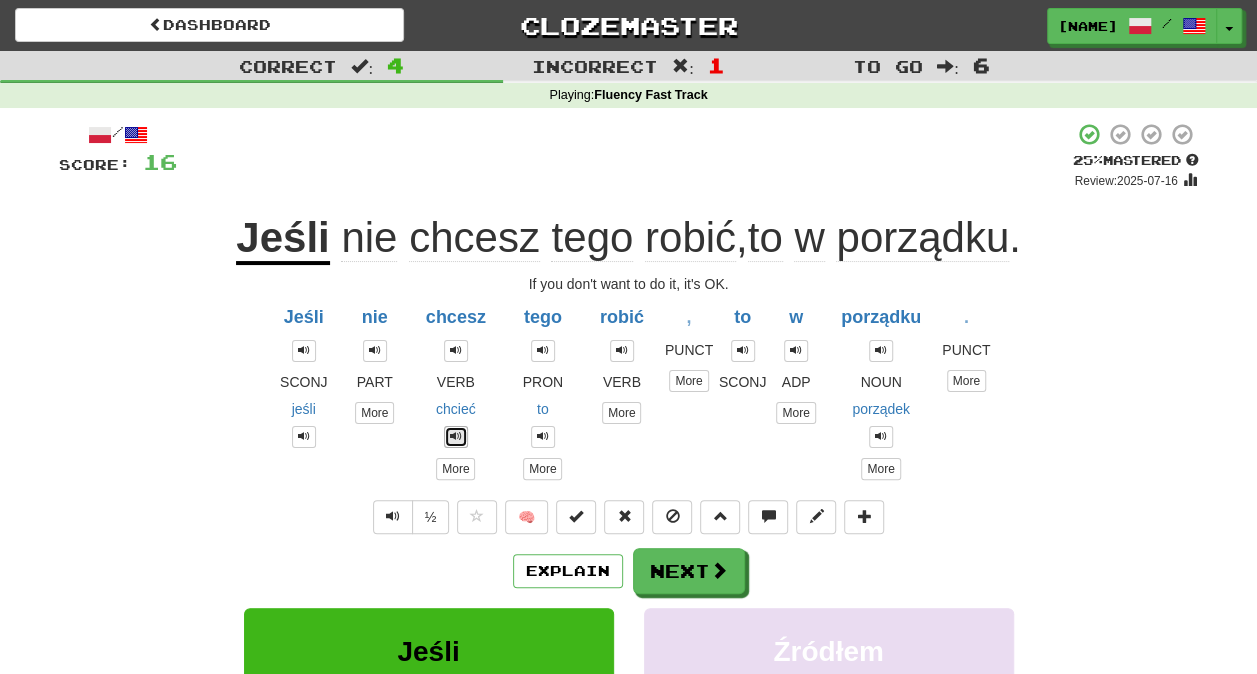 click at bounding box center (456, 436) 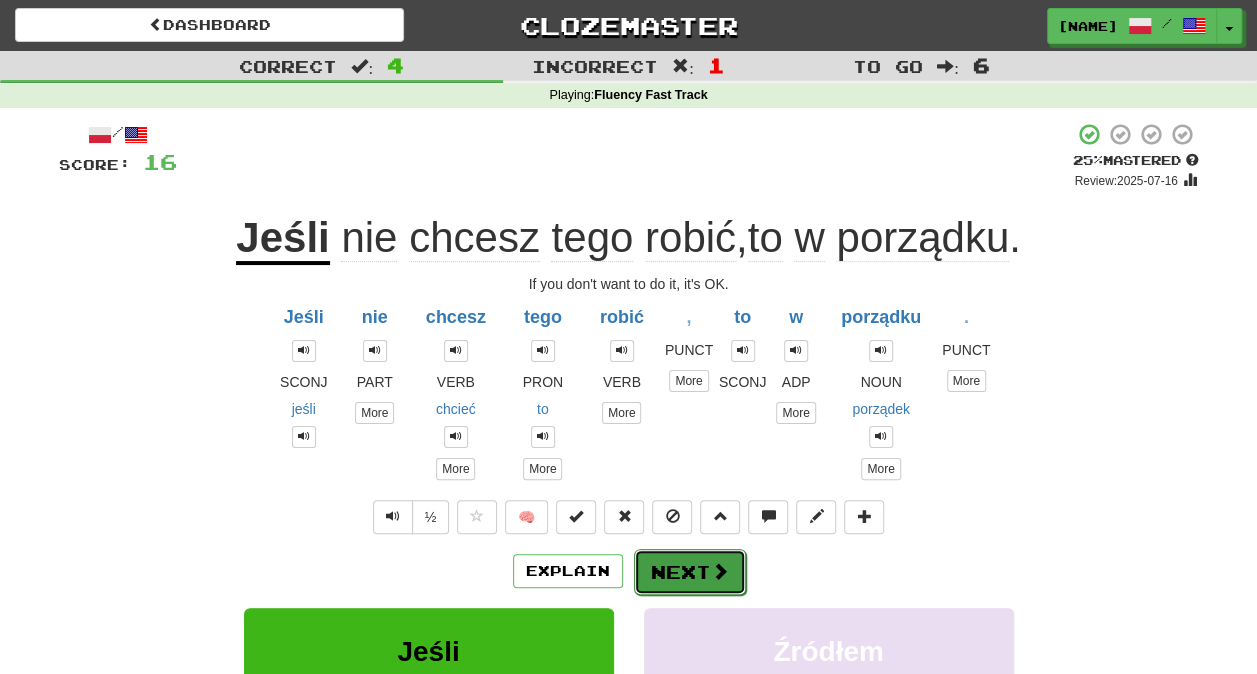 click on "Next" at bounding box center (690, 572) 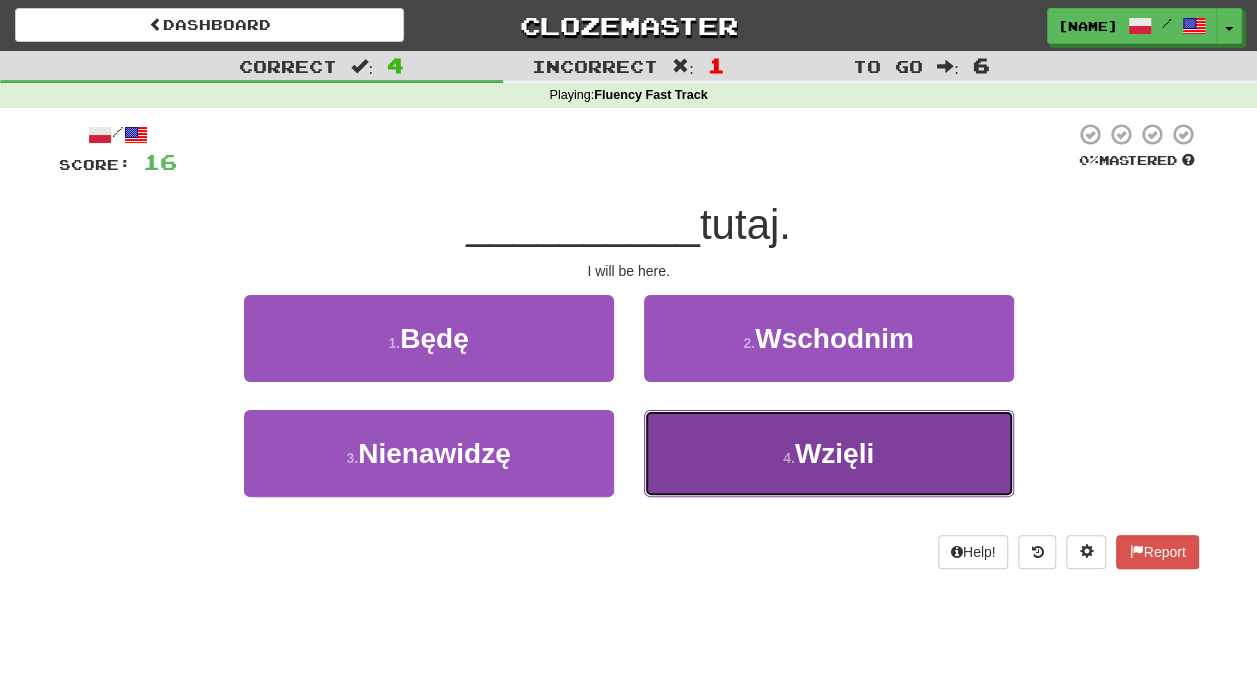 click on "4 .  Wzięli" at bounding box center (829, 453) 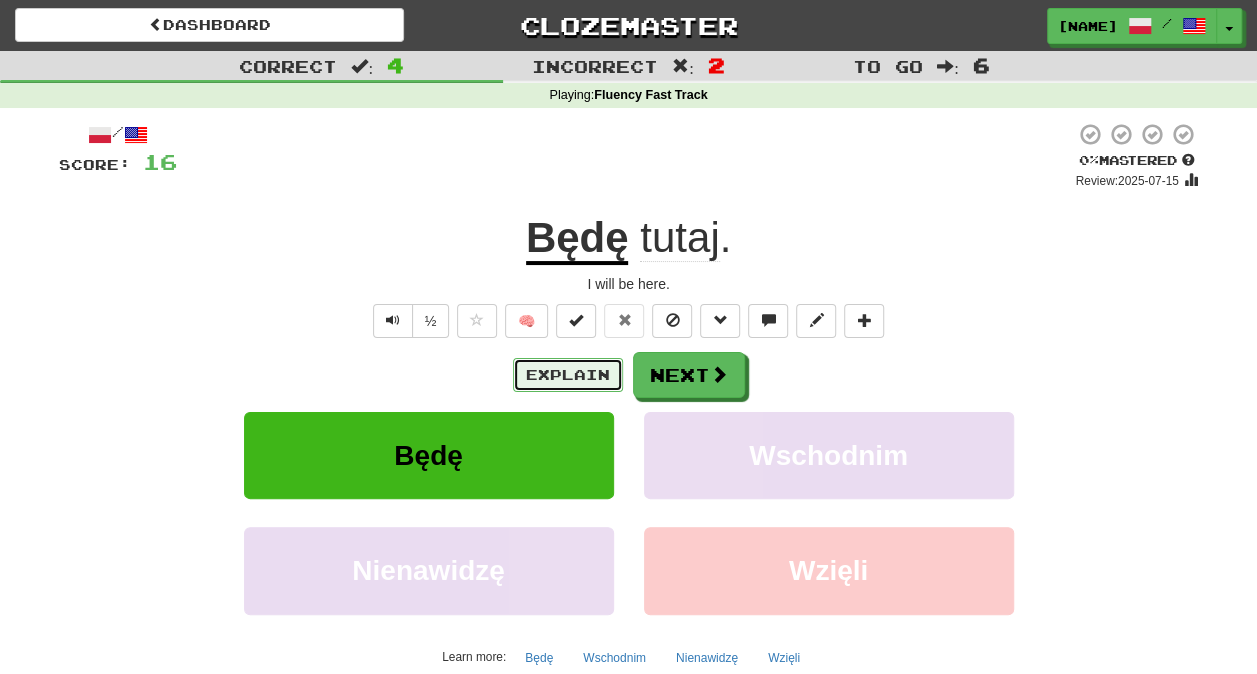 click on "Explain" at bounding box center (568, 375) 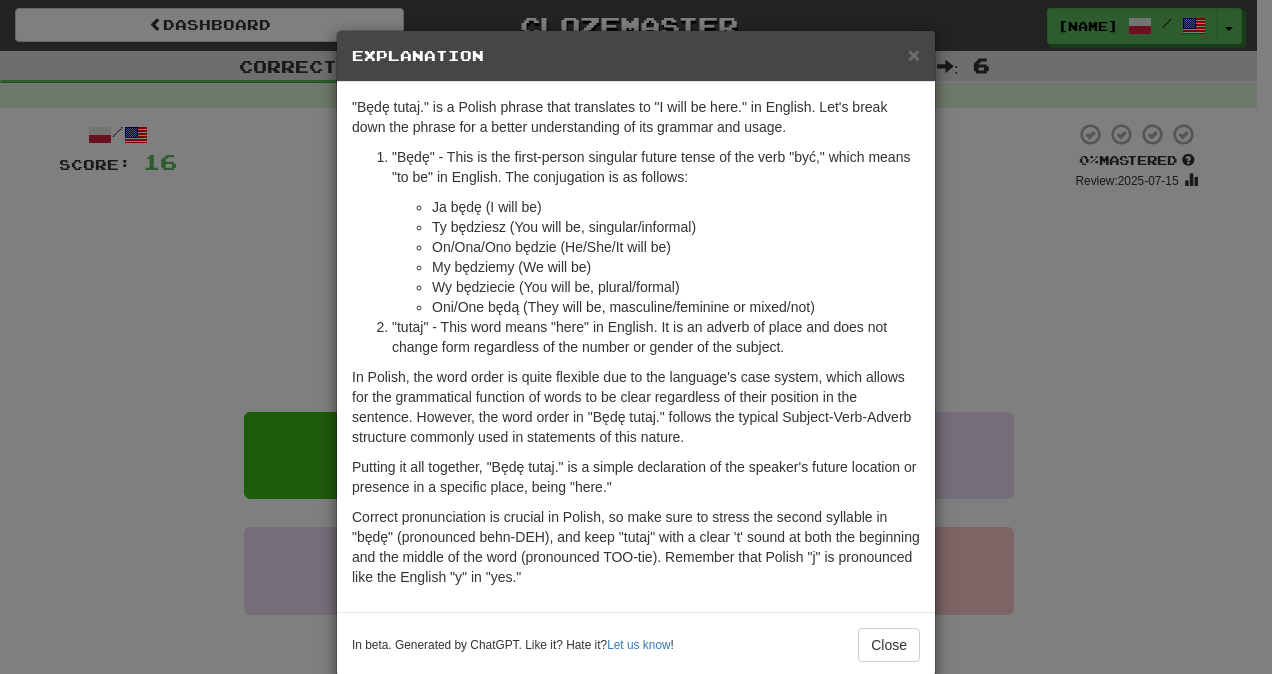 click on "Wy będziecie (You will be, plural/formal)" at bounding box center [676, 287] 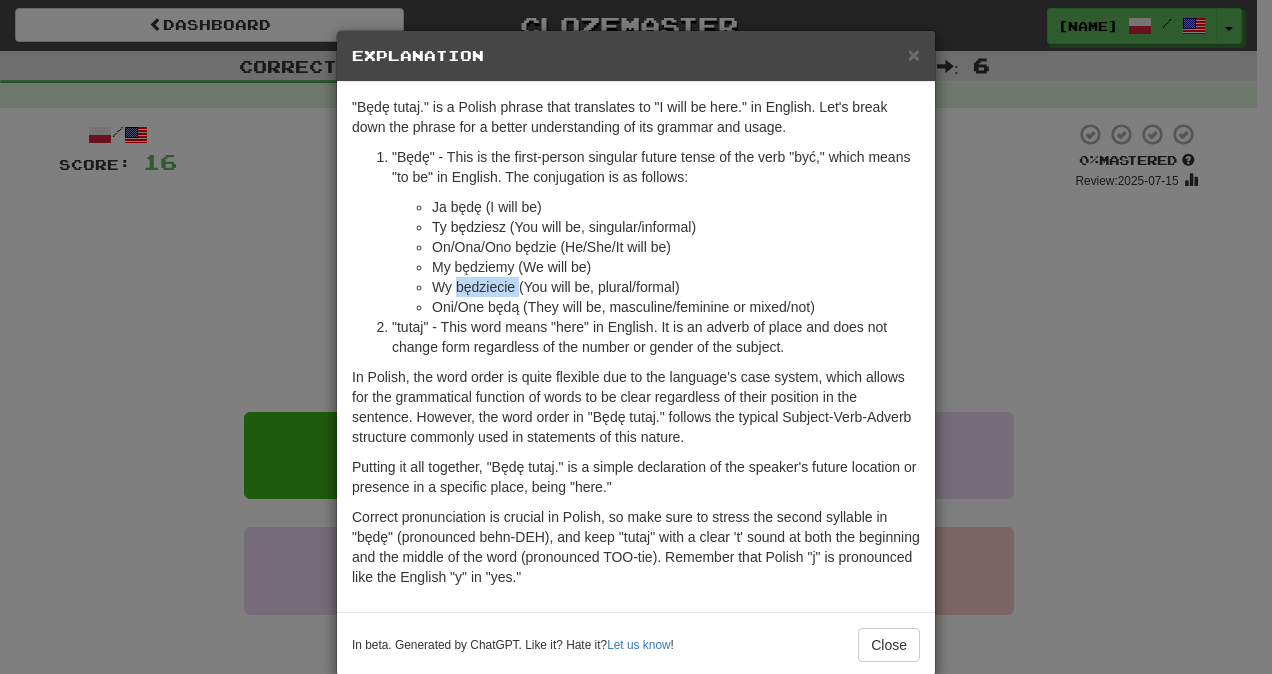 click on "Wy będziecie (You will be, plural/formal)" at bounding box center (676, 287) 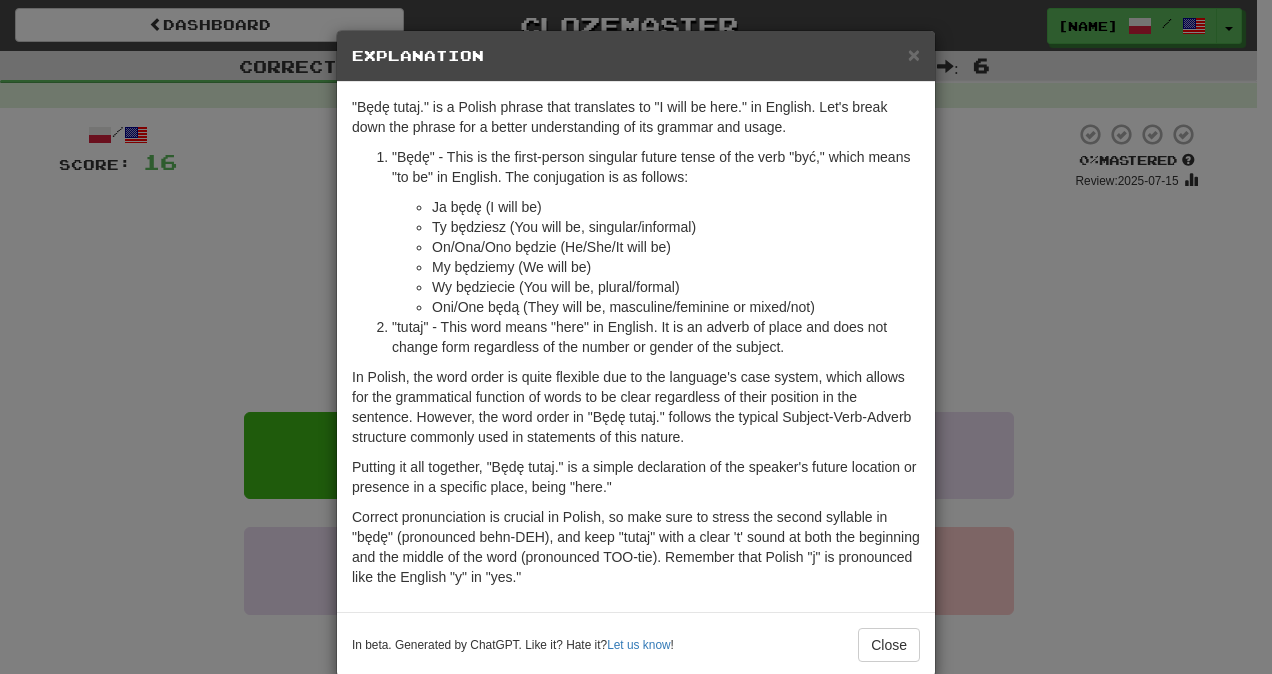 drag, startPoint x: 482, startPoint y: 292, endPoint x: 702, endPoint y: 241, distance: 225.83401 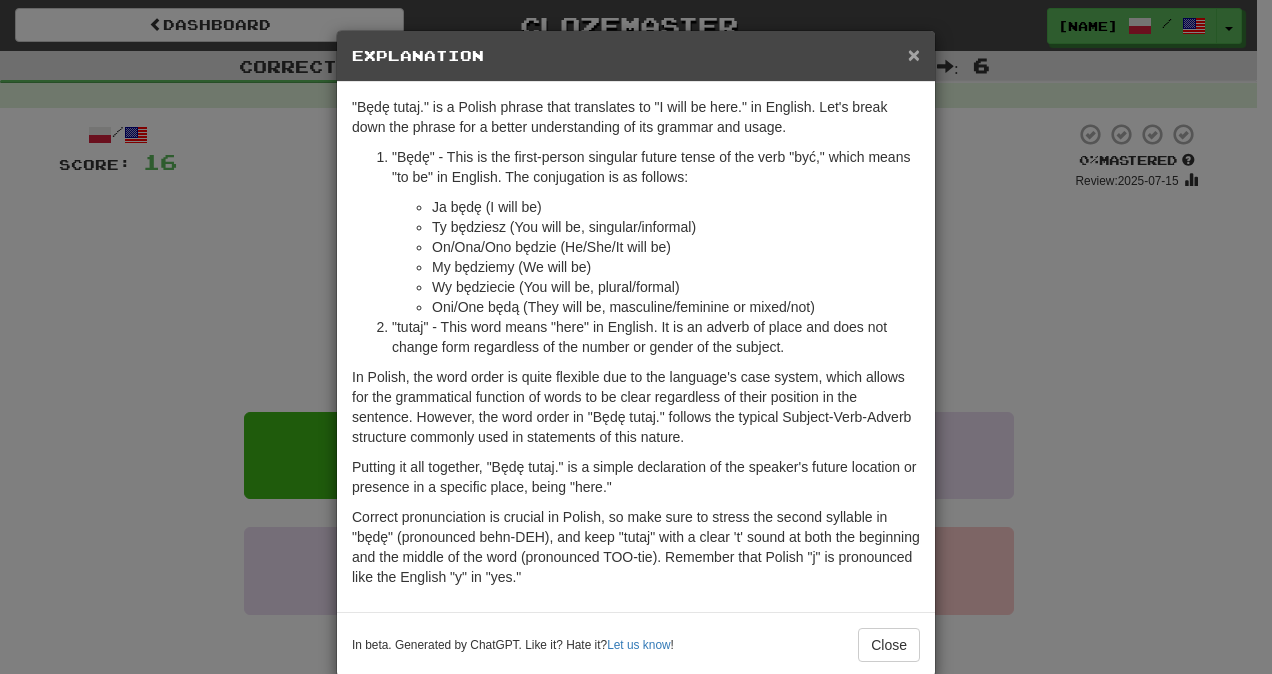 click on "×" at bounding box center [914, 54] 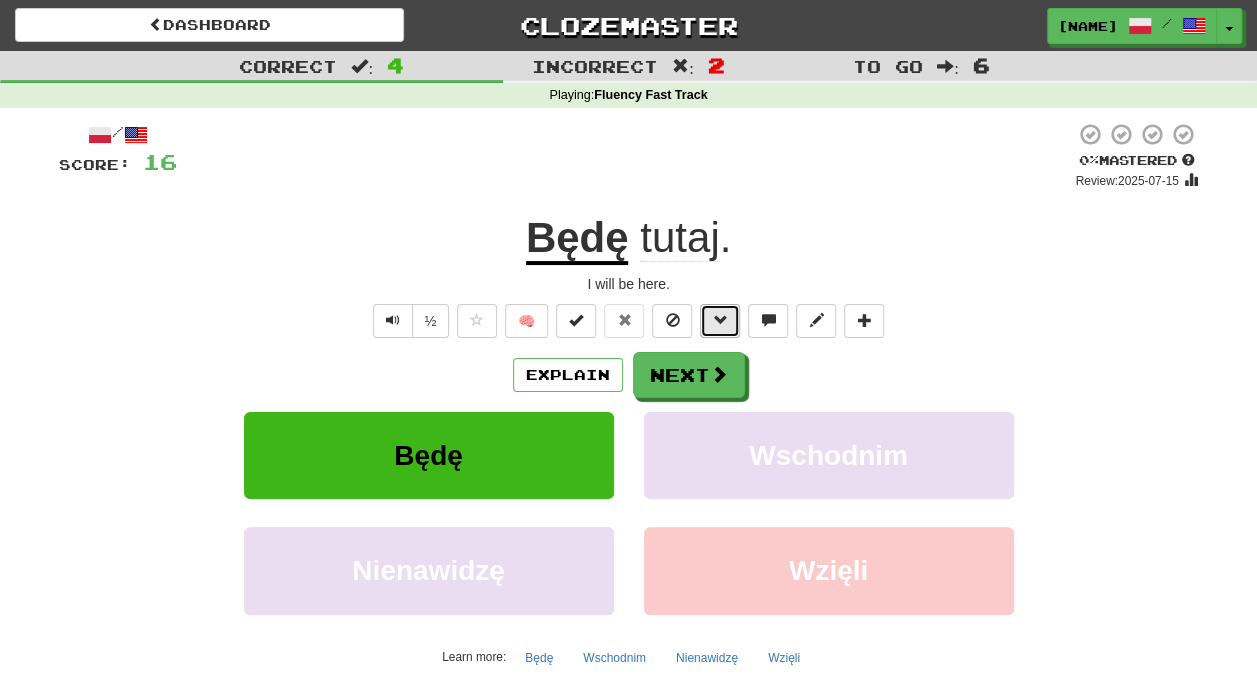 click at bounding box center (720, 320) 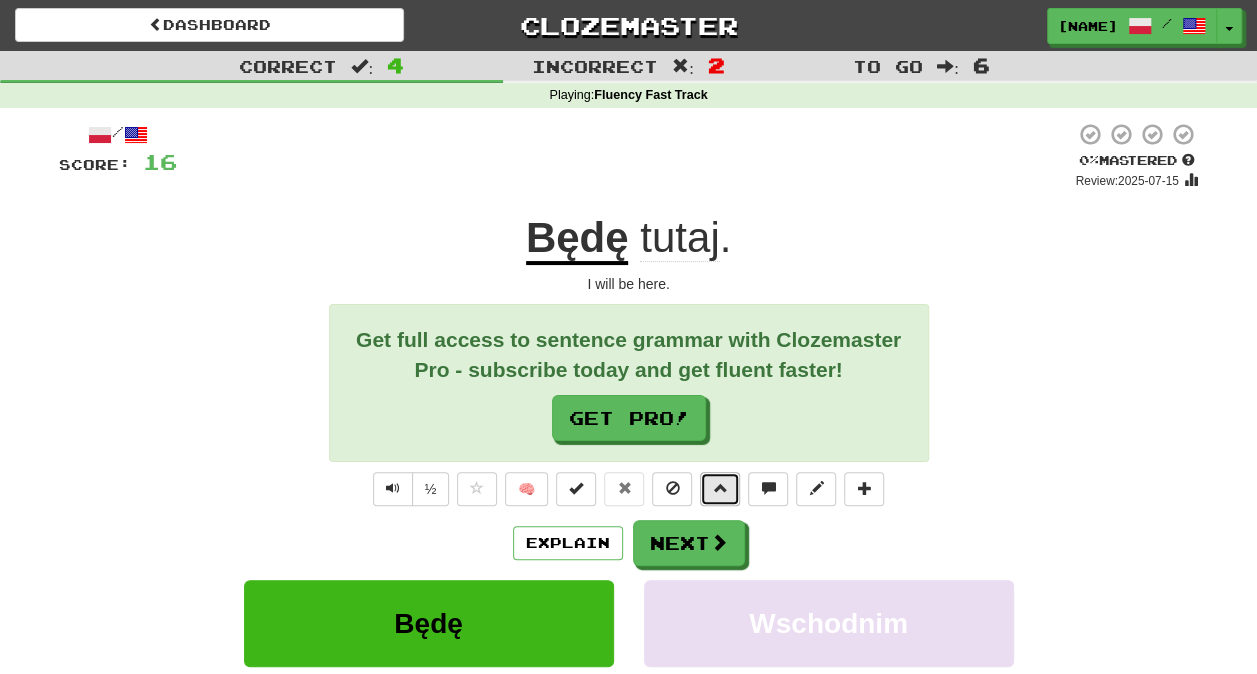 click at bounding box center [720, 488] 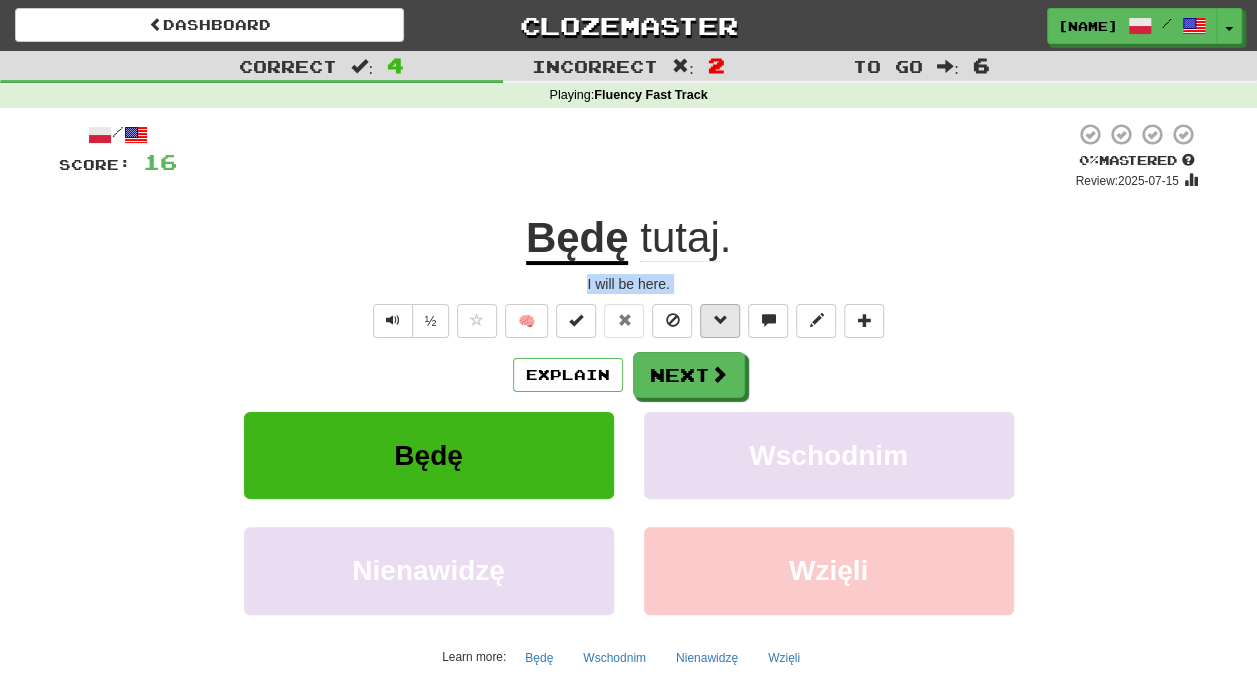 drag, startPoint x: 772, startPoint y: 224, endPoint x: 731, endPoint y: 319, distance: 103.4698 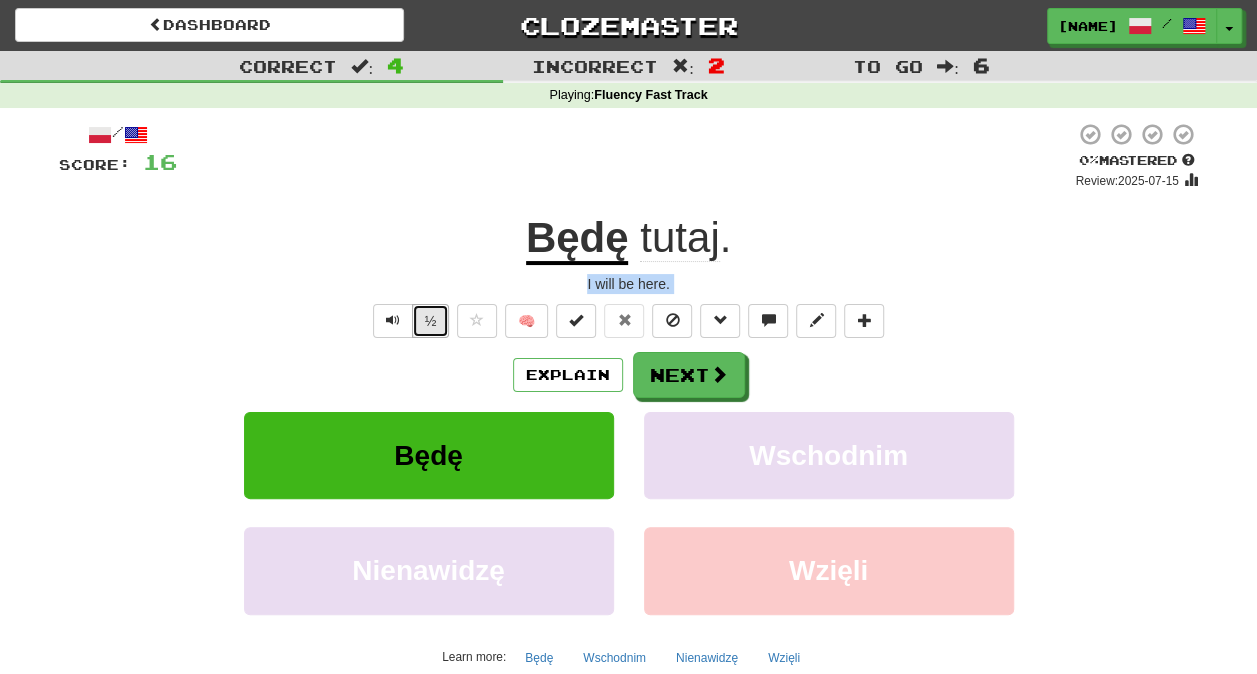 click on "½" at bounding box center [431, 321] 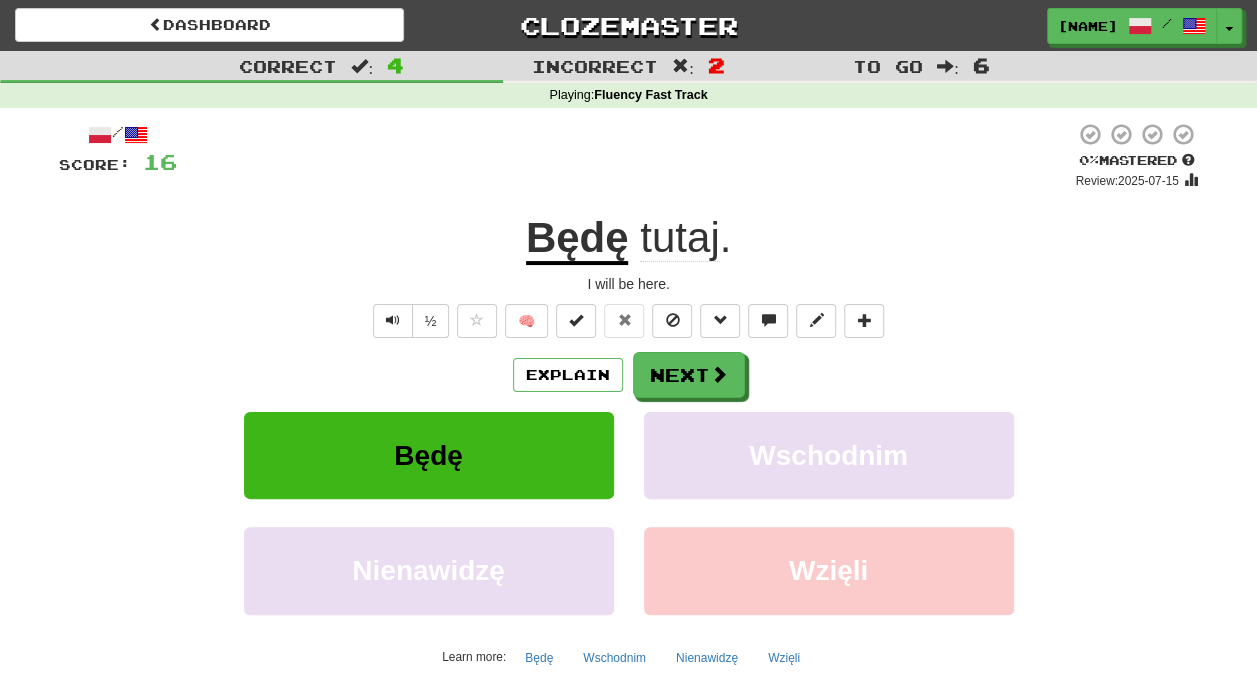 click on "Będę   tutaj ." at bounding box center [629, 238] 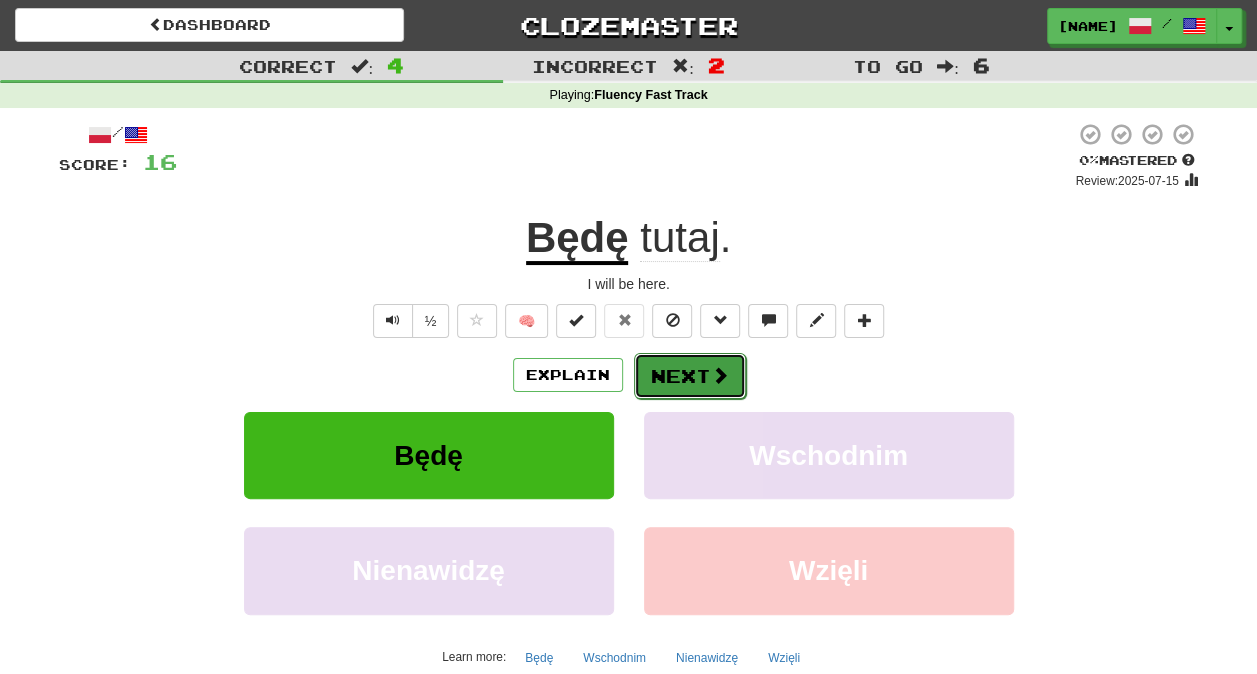 click at bounding box center (720, 375) 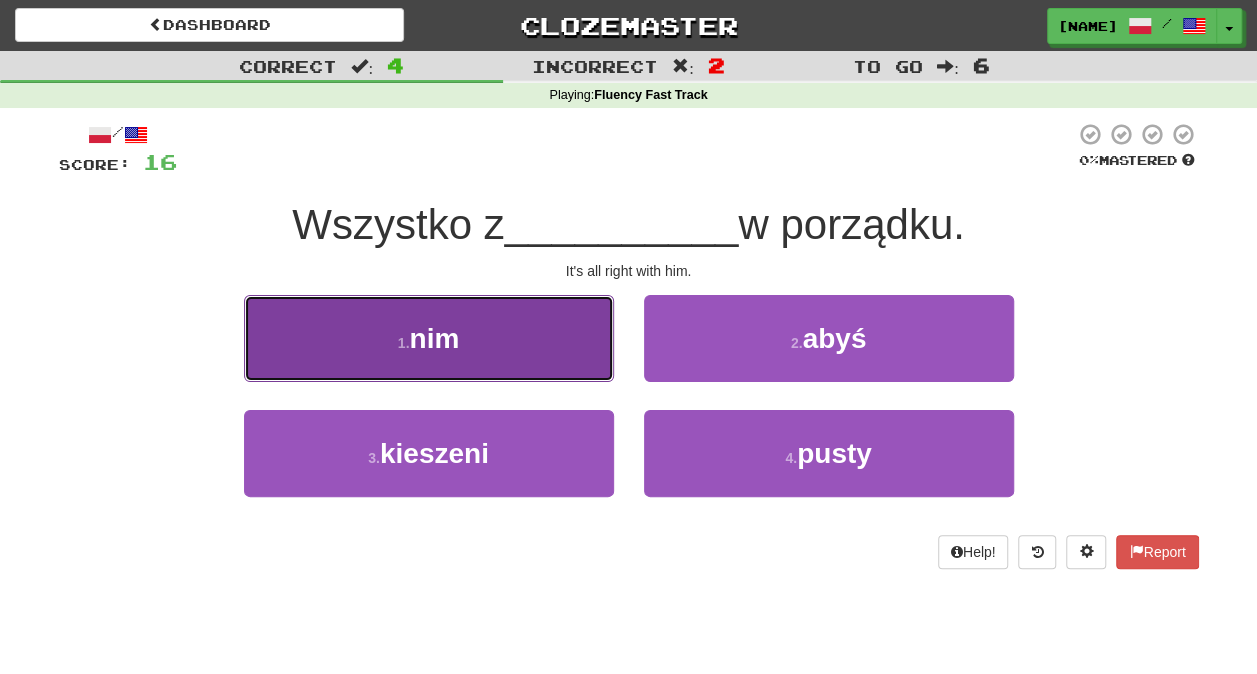 click on "1 .  nim" at bounding box center (429, 338) 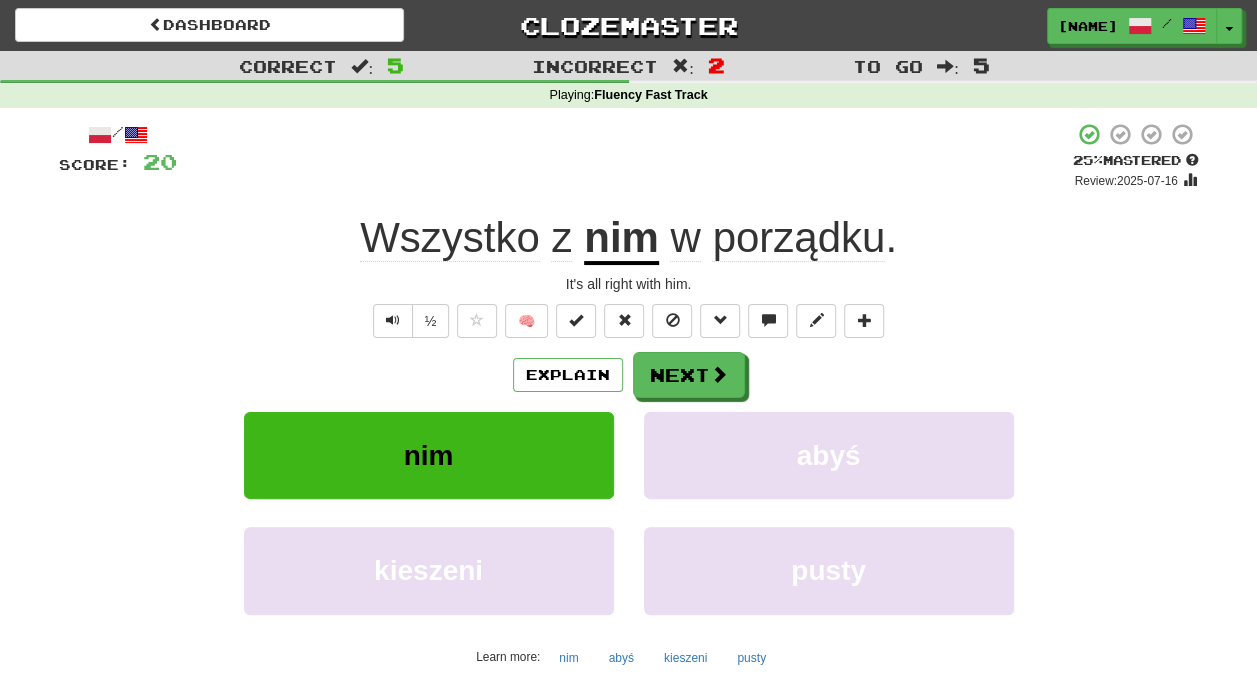 click on "nim" at bounding box center [621, 239] 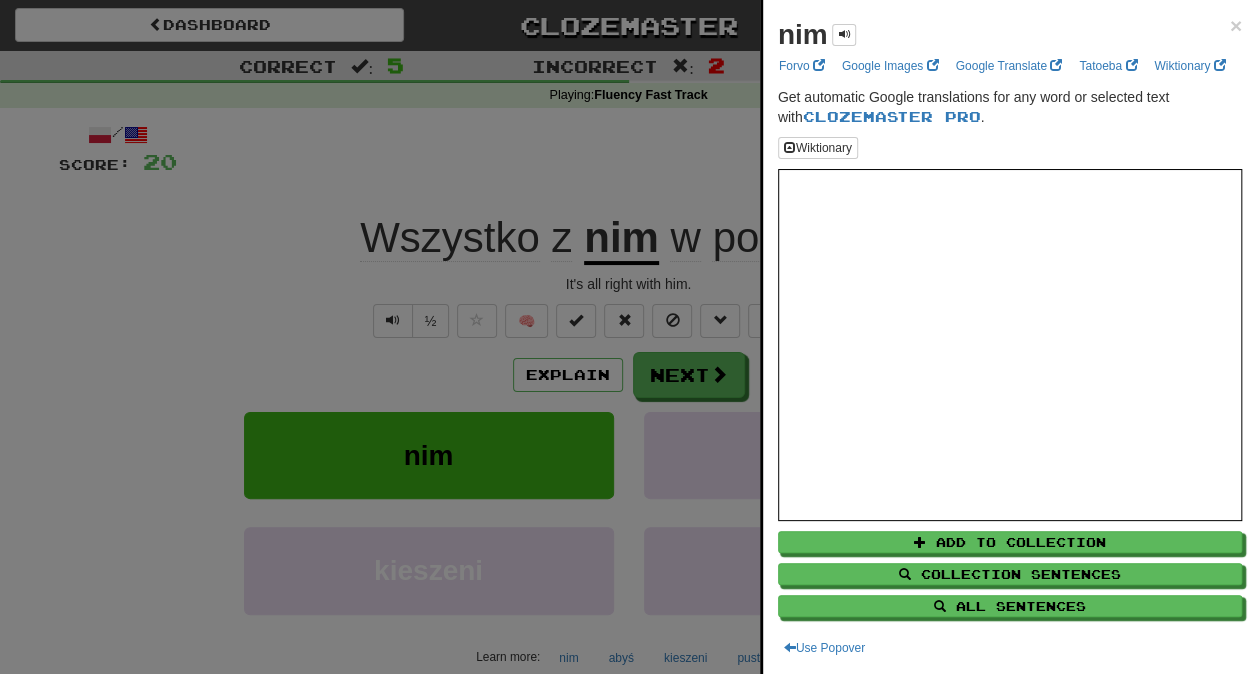 click at bounding box center (628, 337) 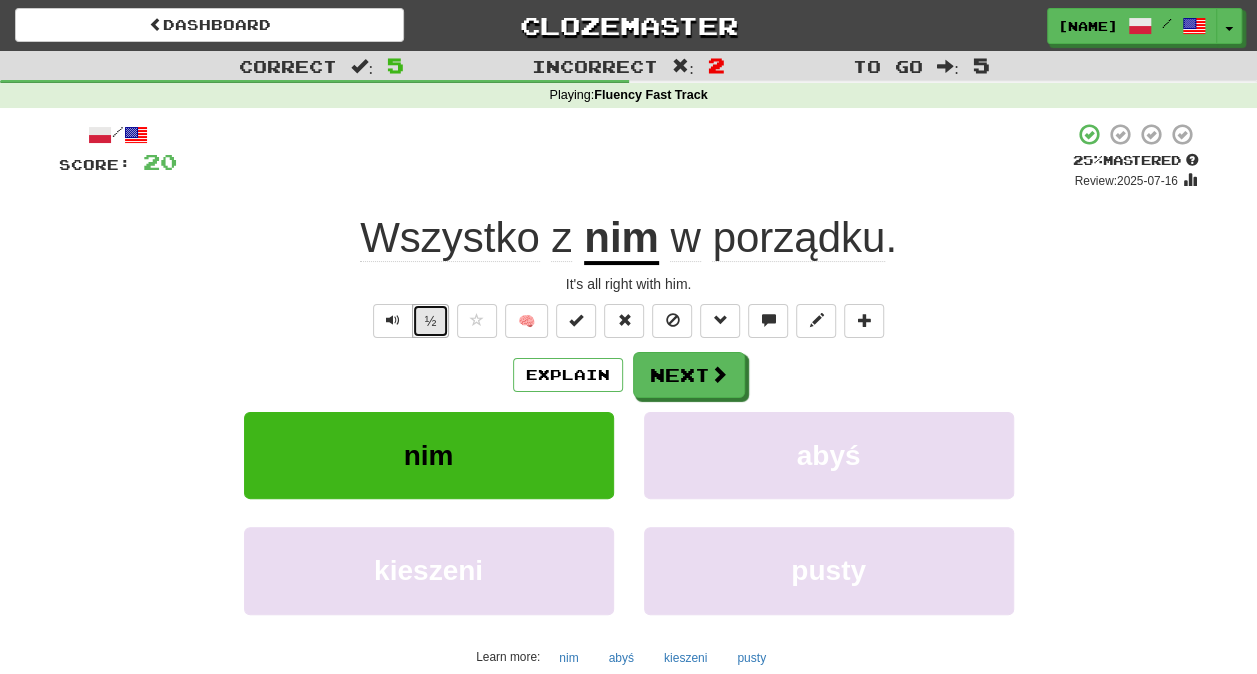click on "½" at bounding box center [431, 321] 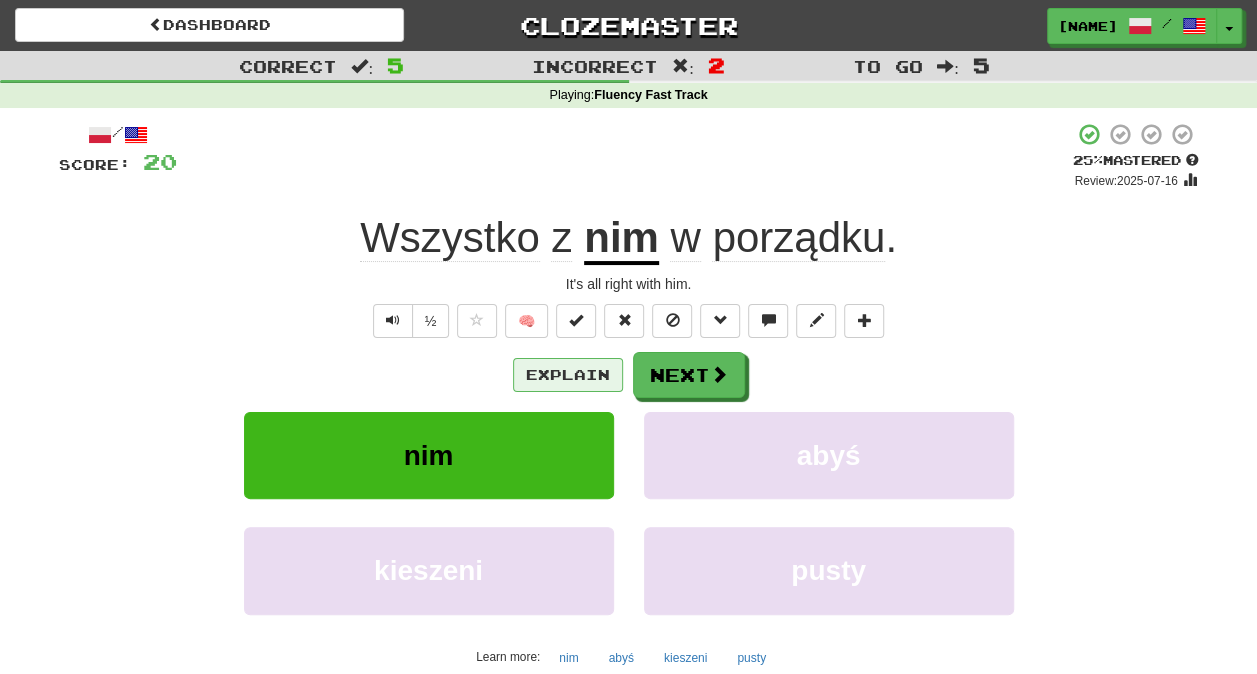 drag, startPoint x: 590, startPoint y: 354, endPoint x: 585, endPoint y: 370, distance: 16.763054 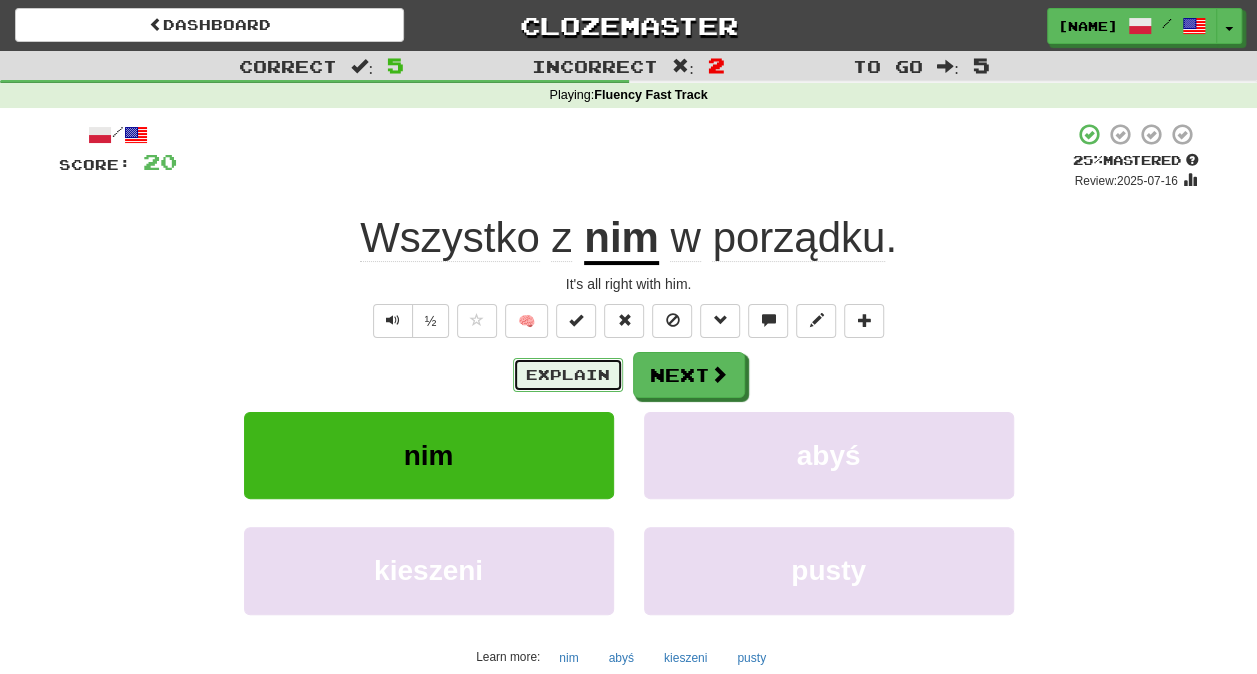 click on "Explain" at bounding box center (568, 375) 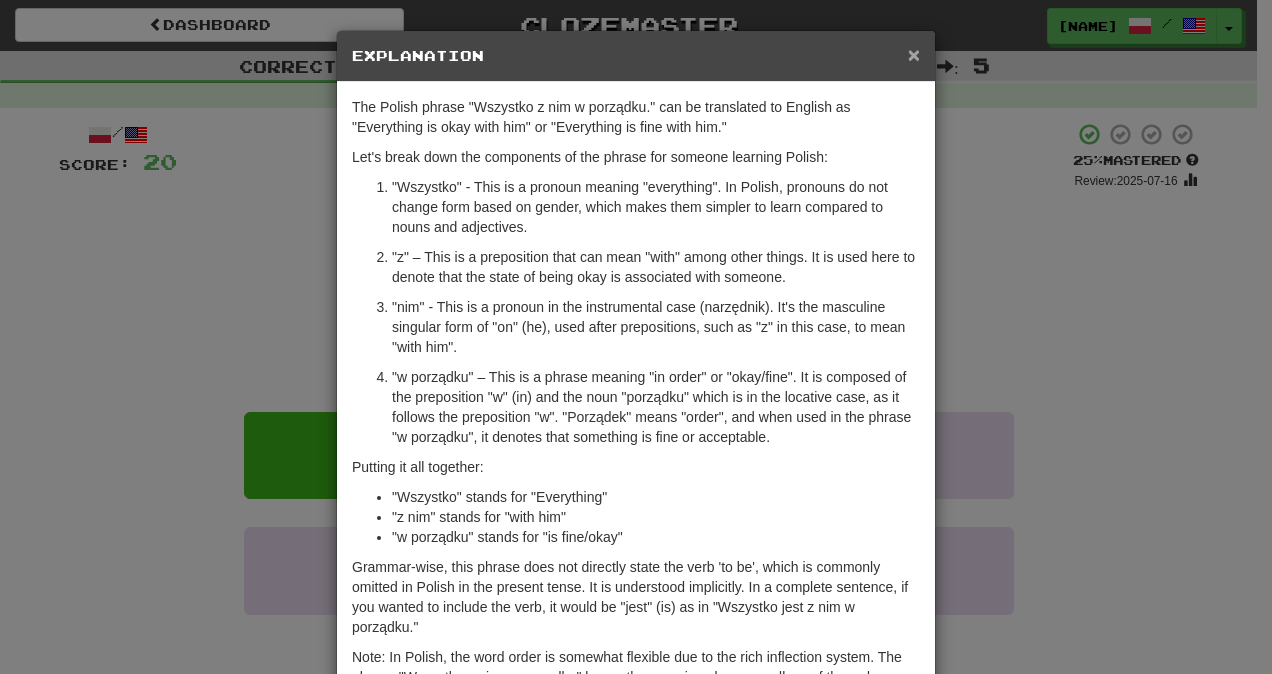 click on "×" at bounding box center [914, 54] 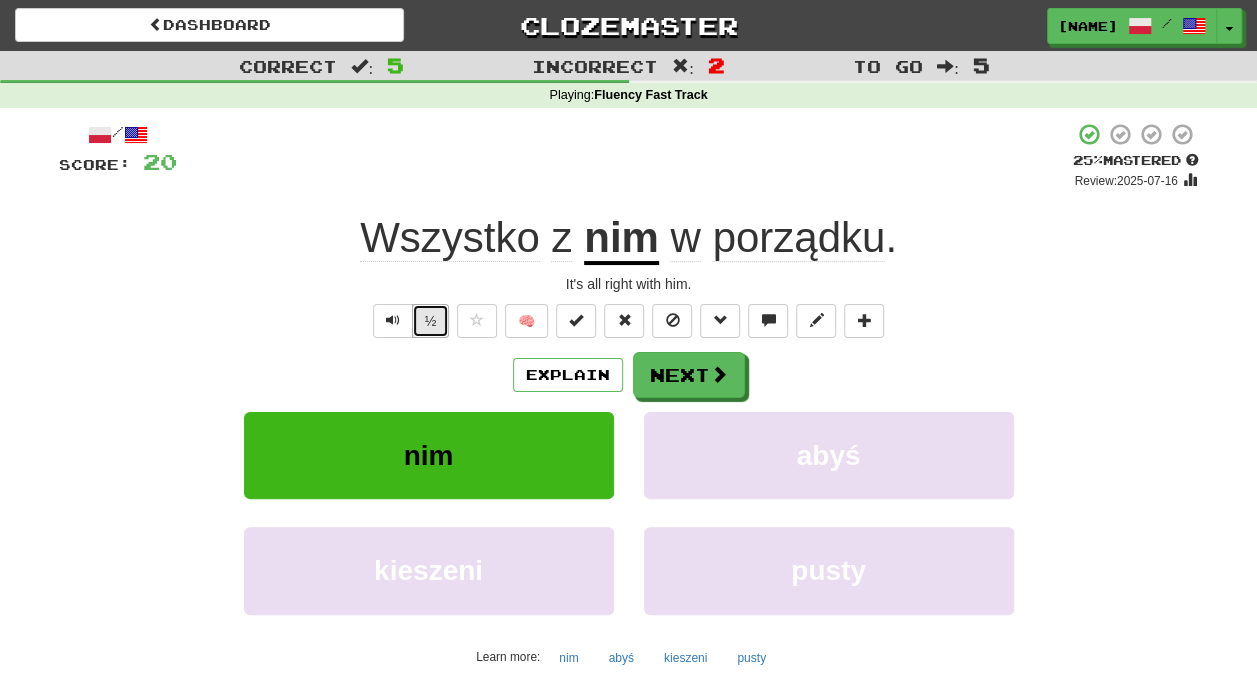 click on "½" at bounding box center (431, 321) 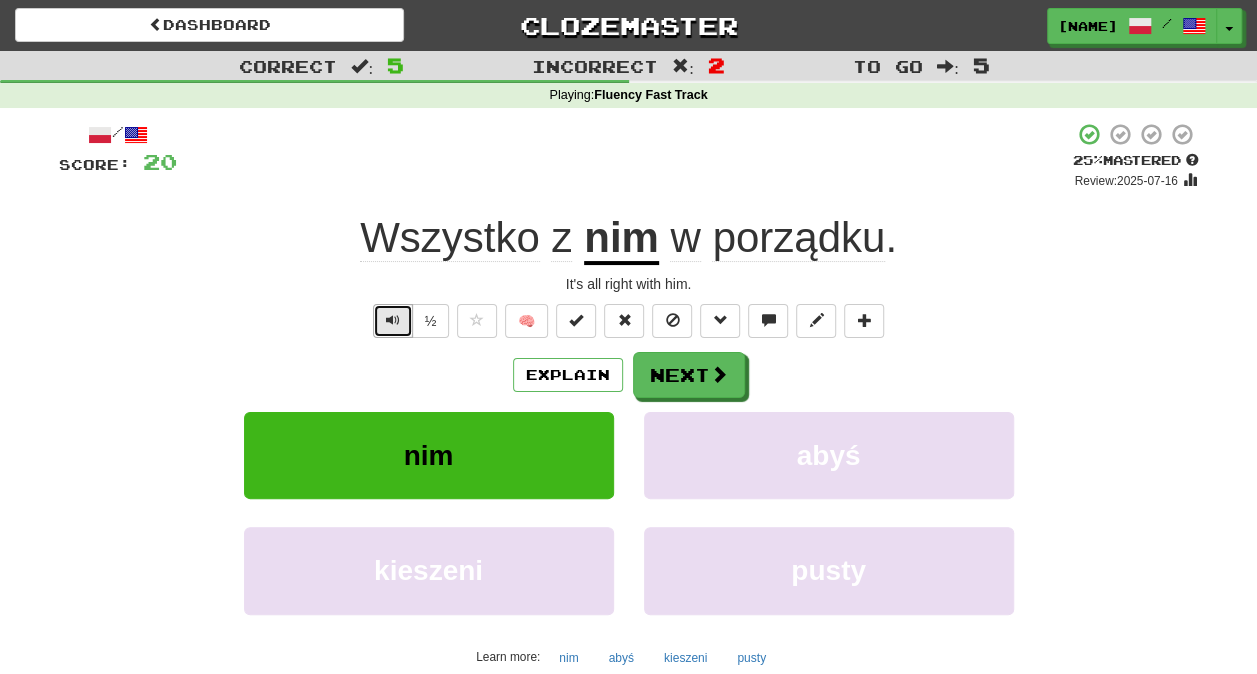 click at bounding box center (393, 321) 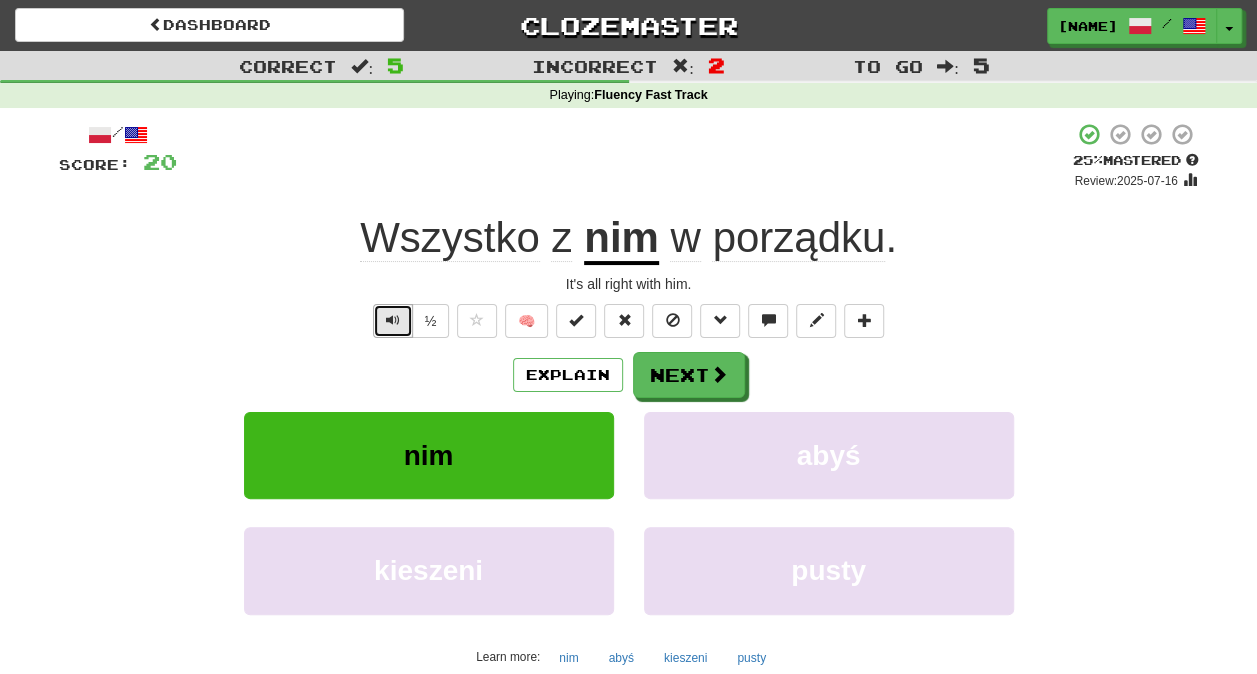 click at bounding box center (393, 320) 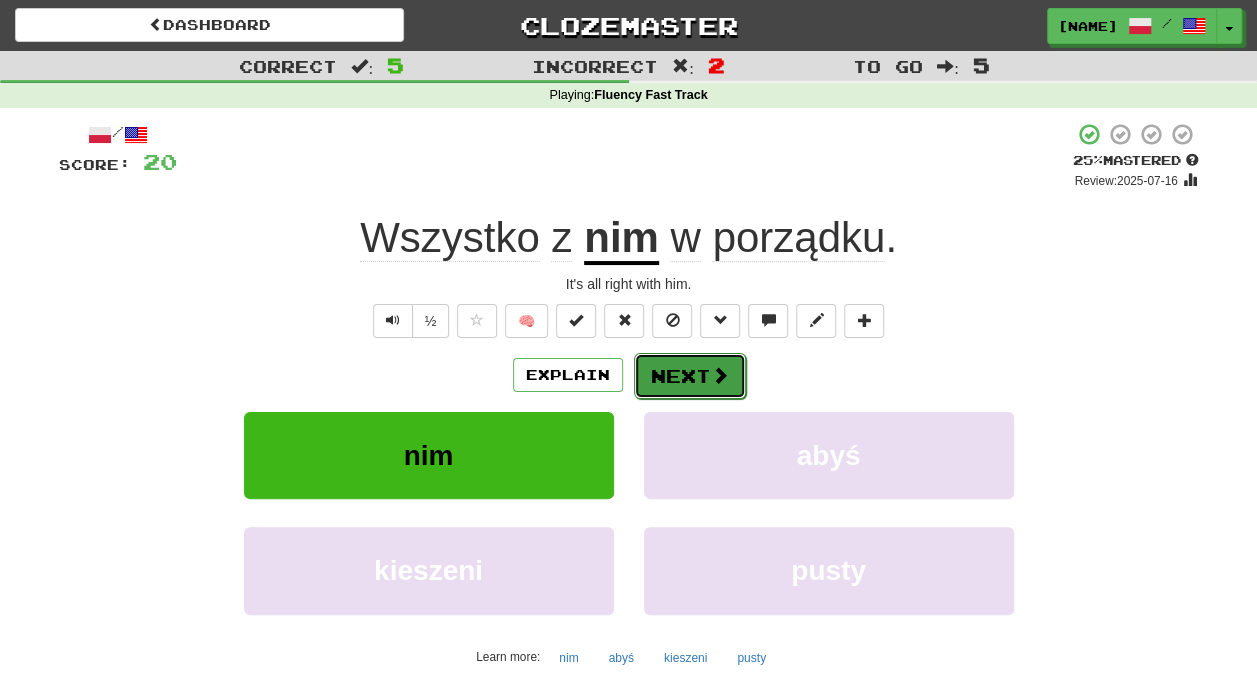 click on "Next" at bounding box center [690, 376] 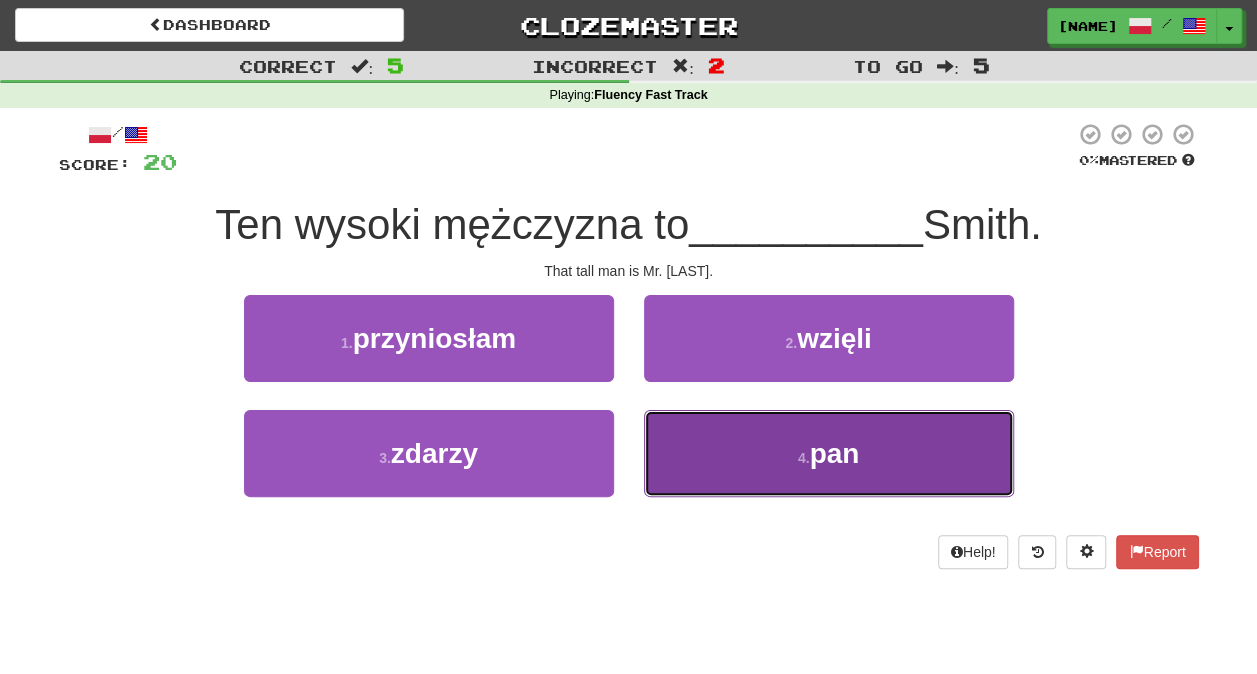 click on "4 .  pan" at bounding box center (829, 453) 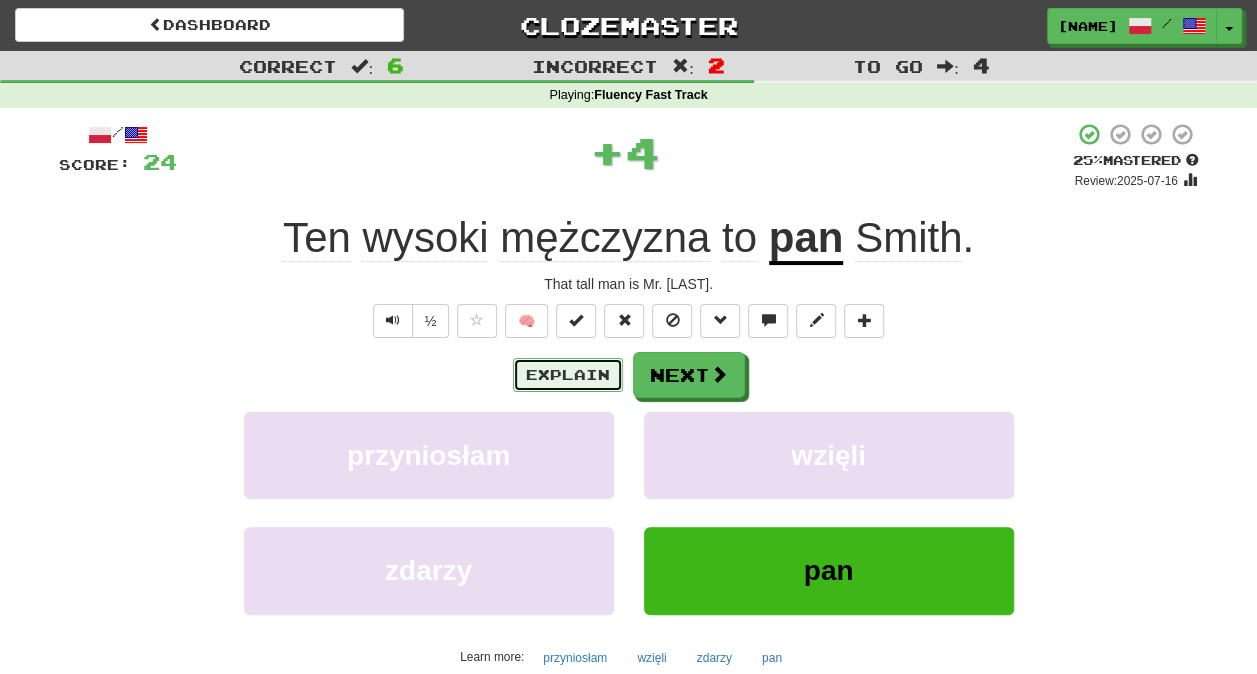 click on "Explain" at bounding box center [568, 375] 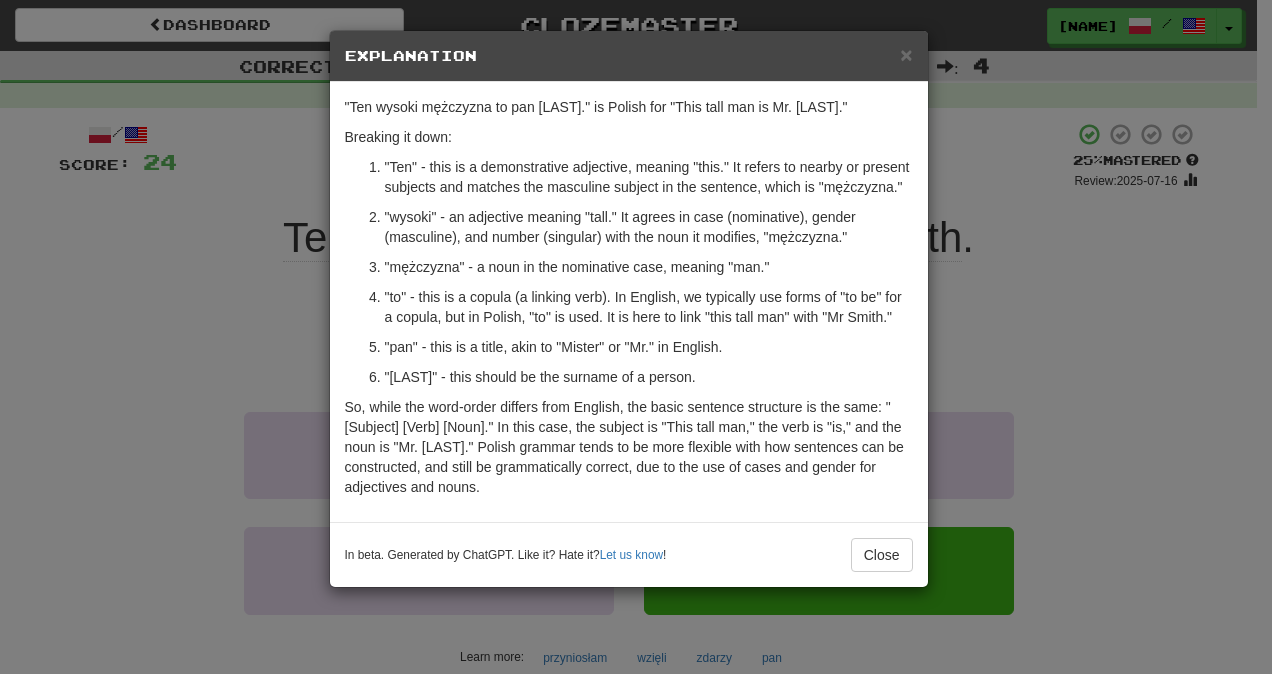 click on ""Ten" - this is a demonstrative adjective, meaning "this." It refers to nearby or present subjects and matches the masculine subject in the sentence, which is "mężczyzna."" at bounding box center [649, 177] 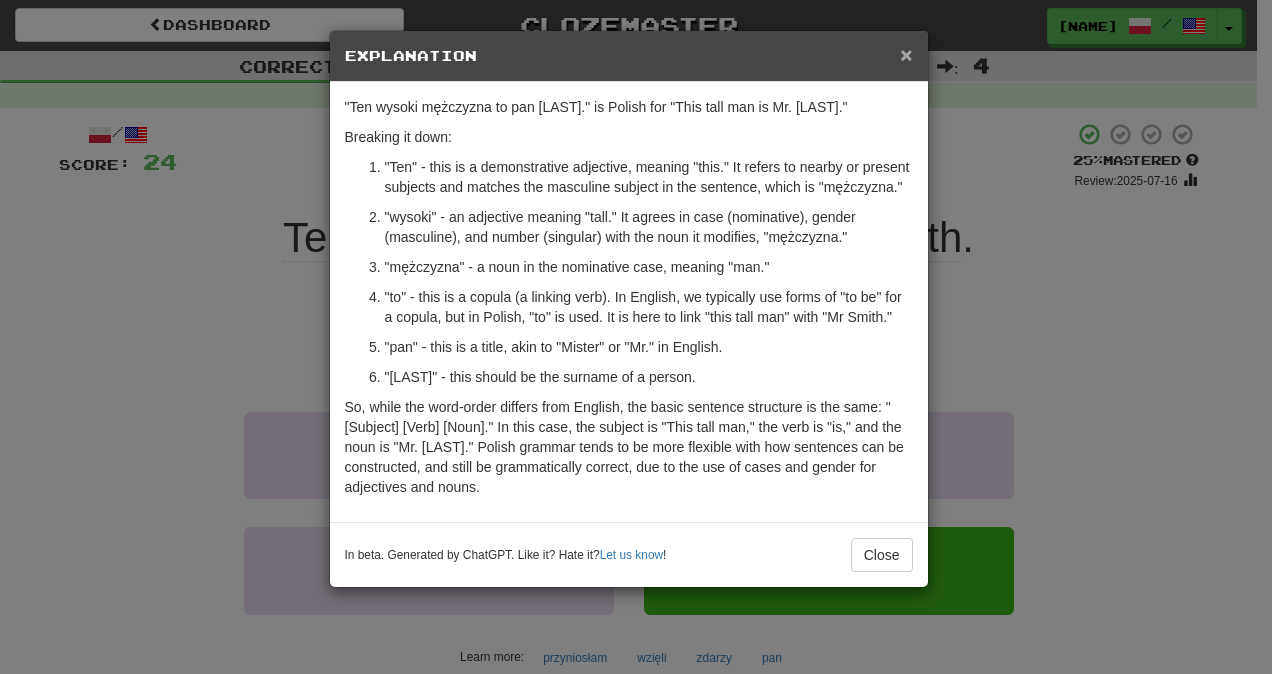 click on "×" at bounding box center (906, 54) 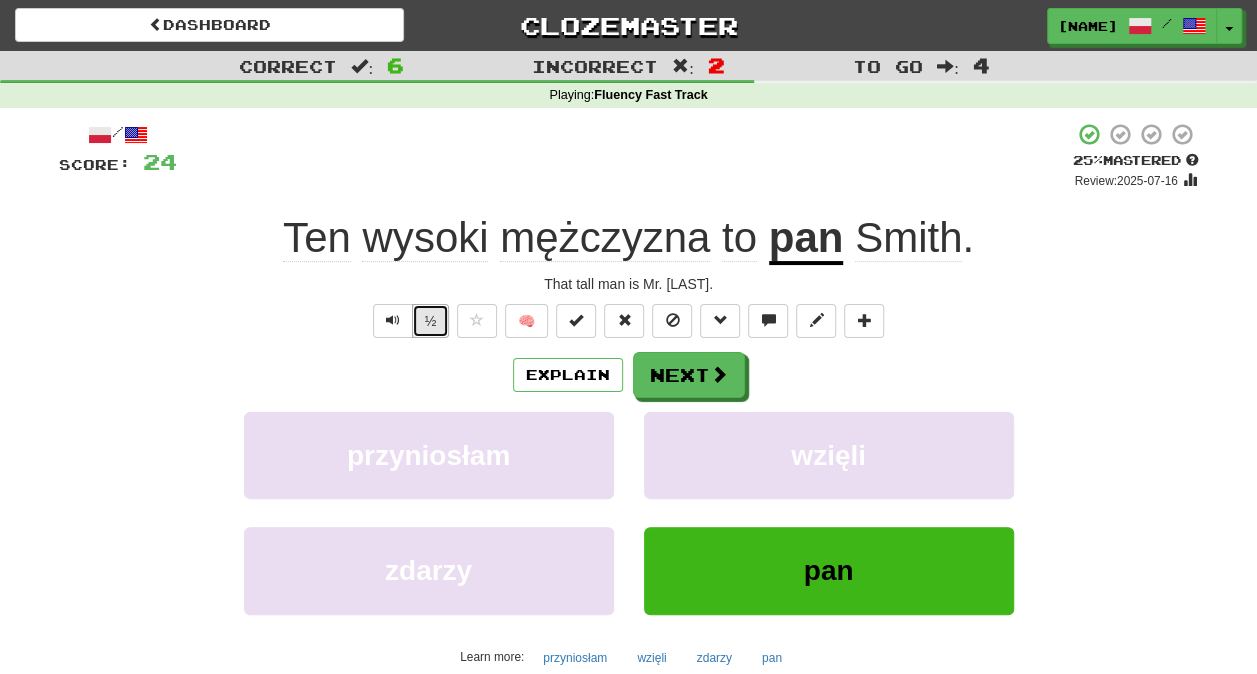 click on "½" at bounding box center [431, 321] 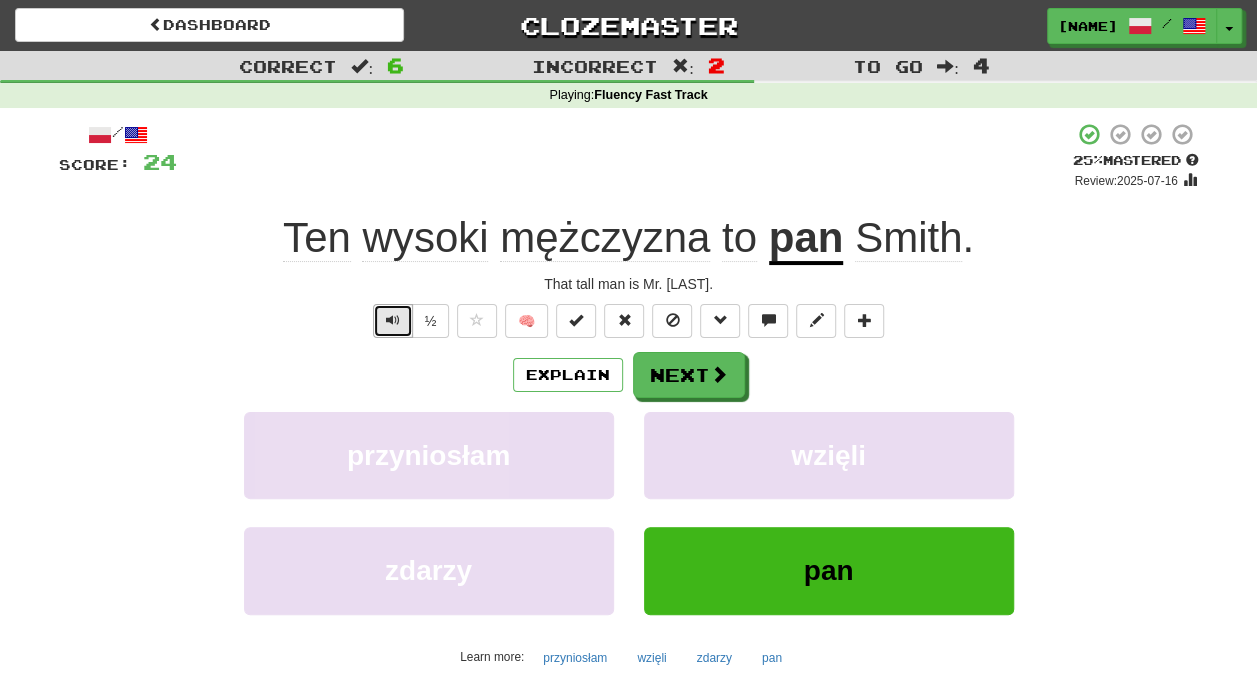 click at bounding box center (393, 320) 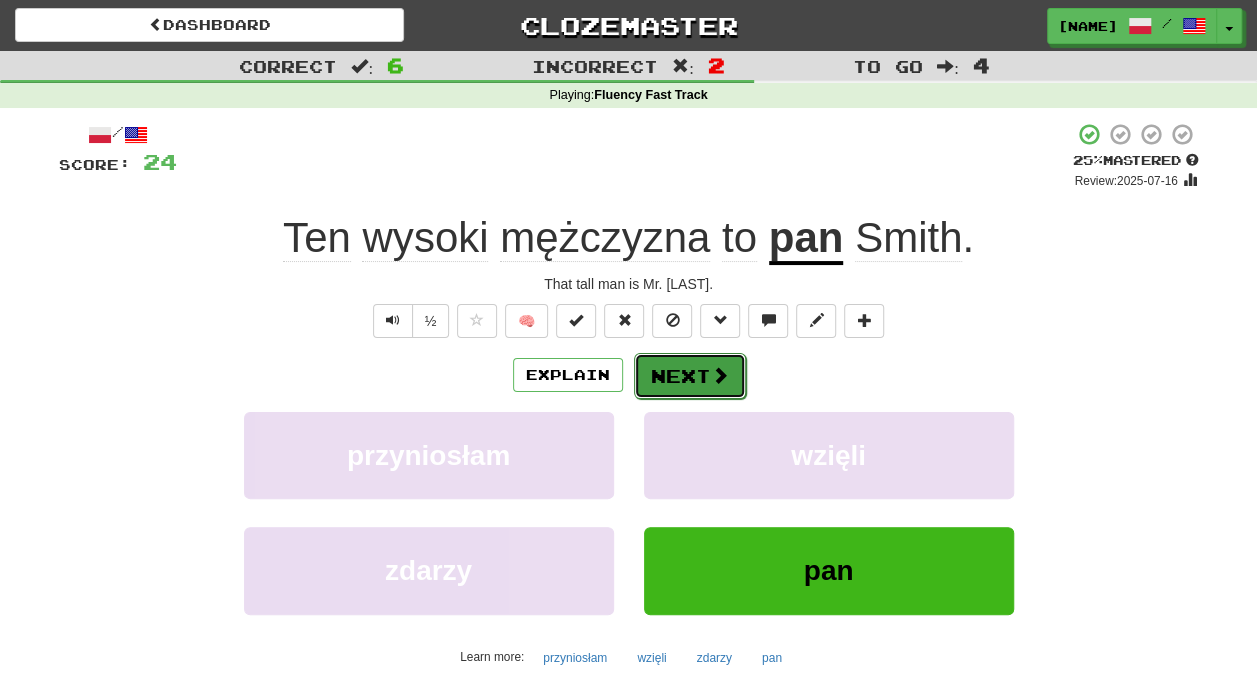 click on "Next" at bounding box center [690, 376] 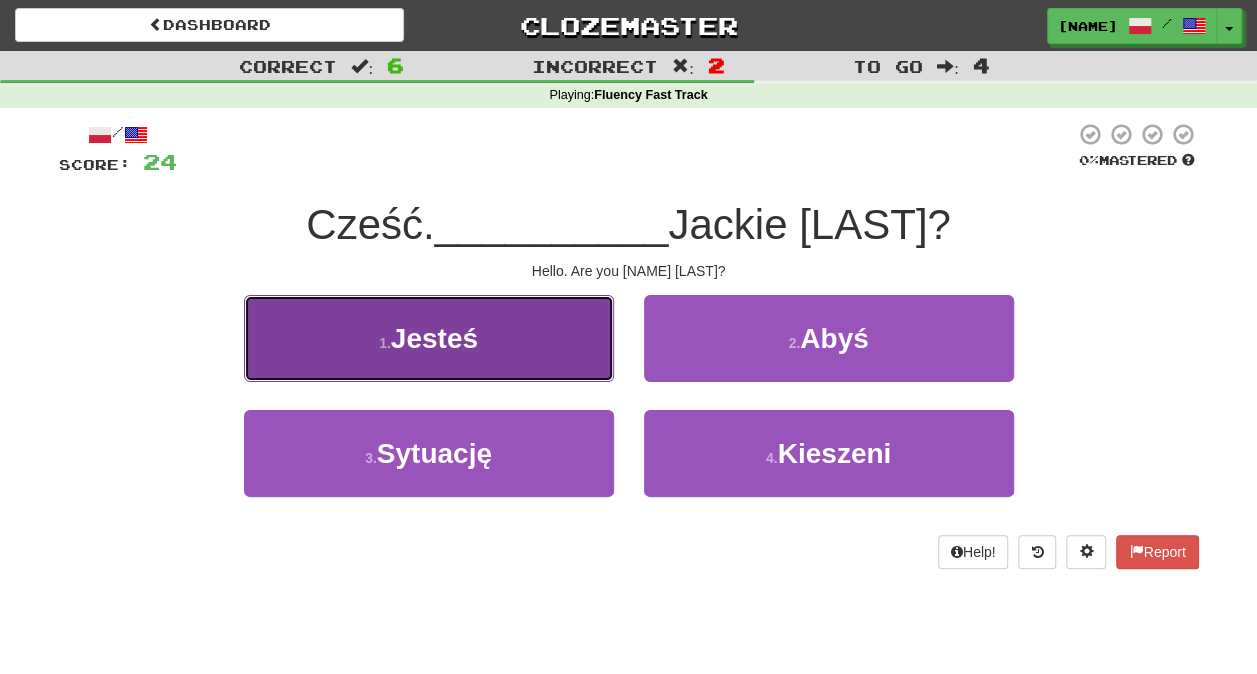 click on "1 .  Jesteś" at bounding box center (429, 338) 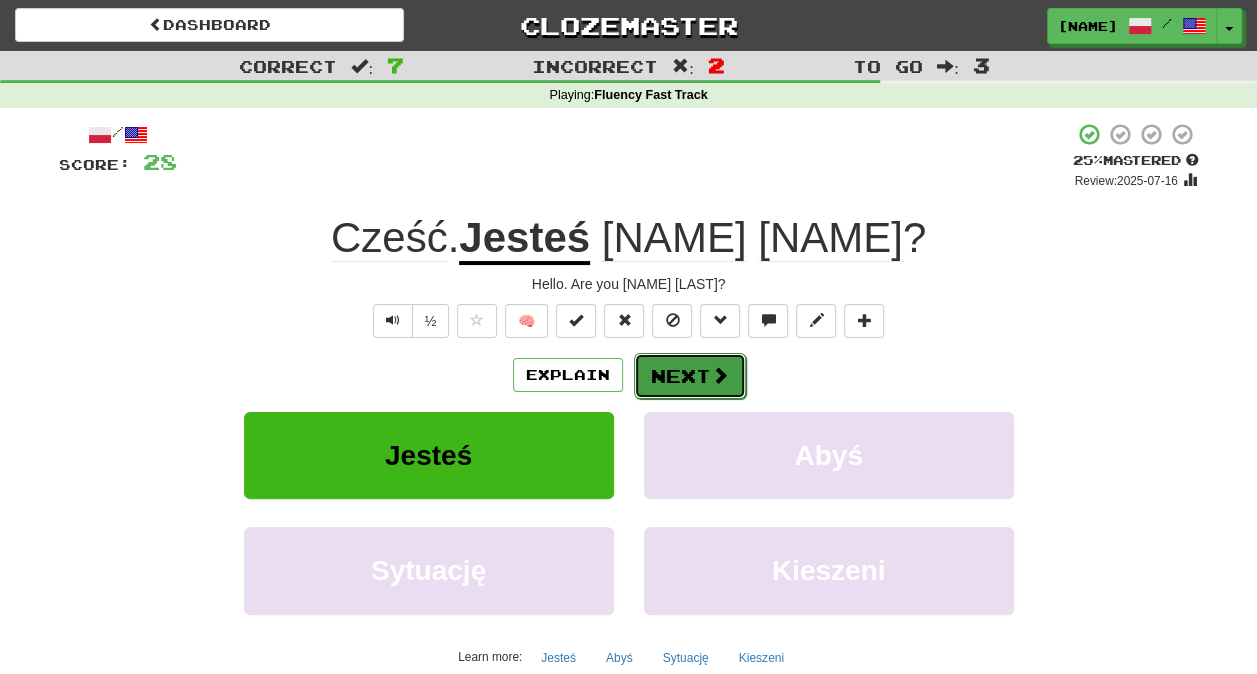 click on "Next" at bounding box center [690, 376] 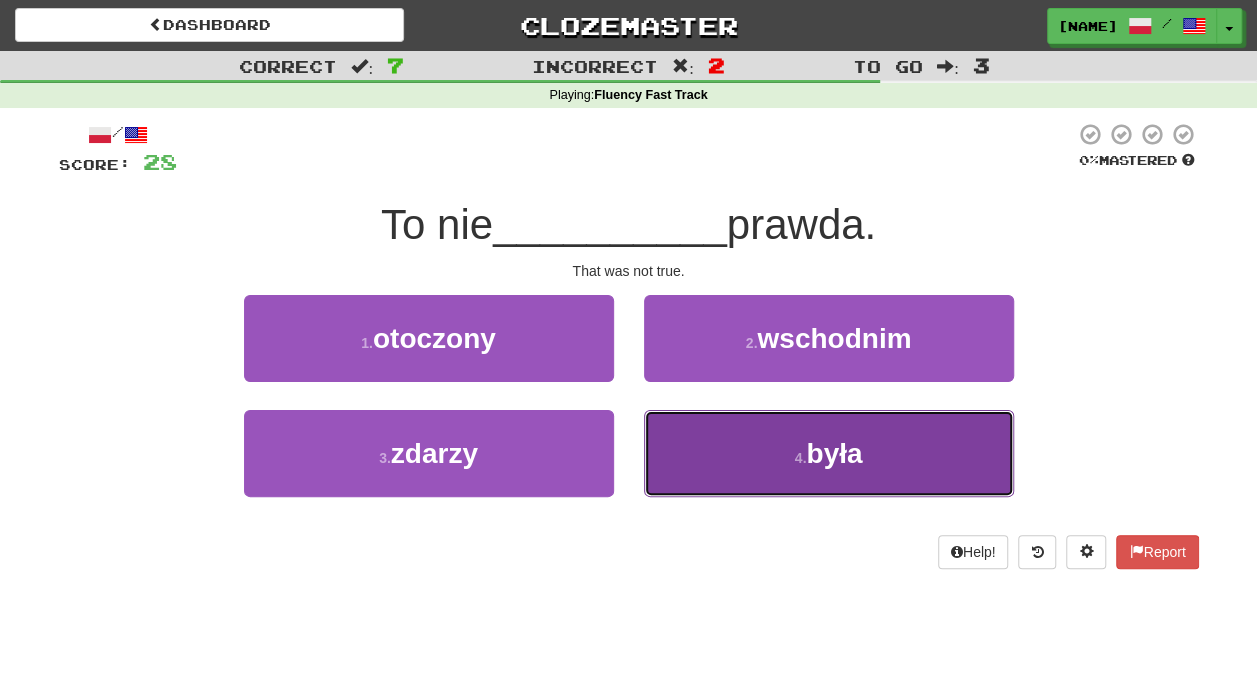 click on "4 .  była" at bounding box center [829, 453] 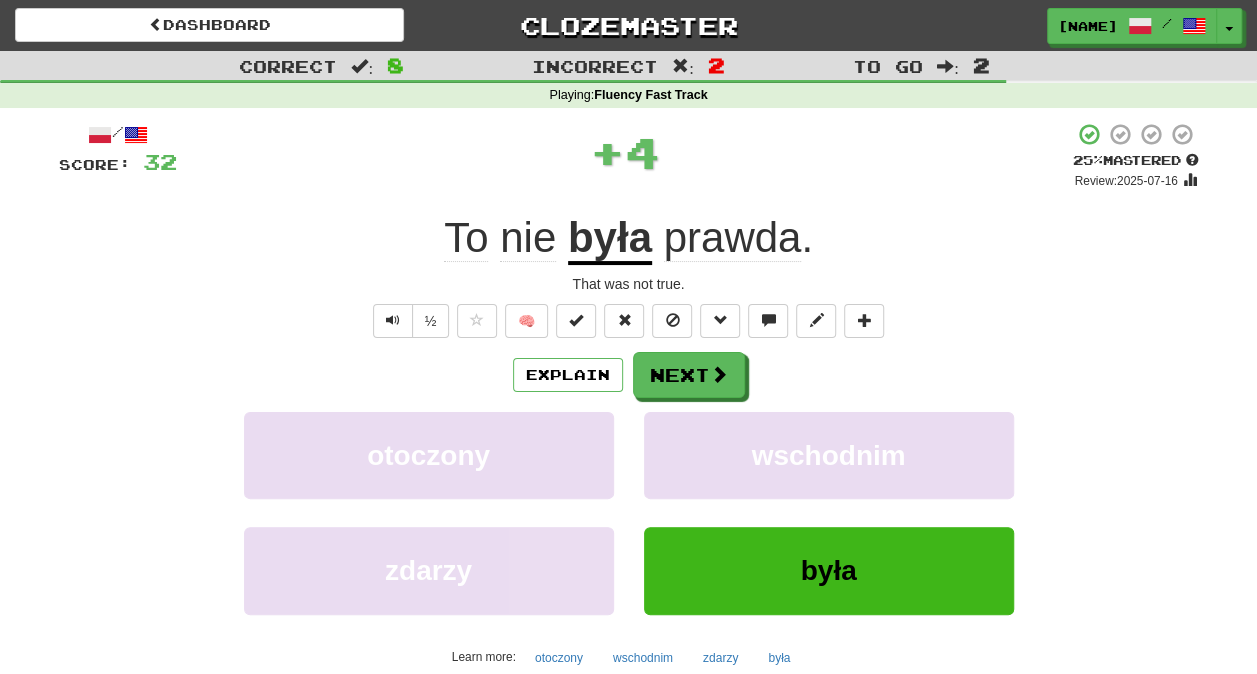 click on "była" at bounding box center (610, 239) 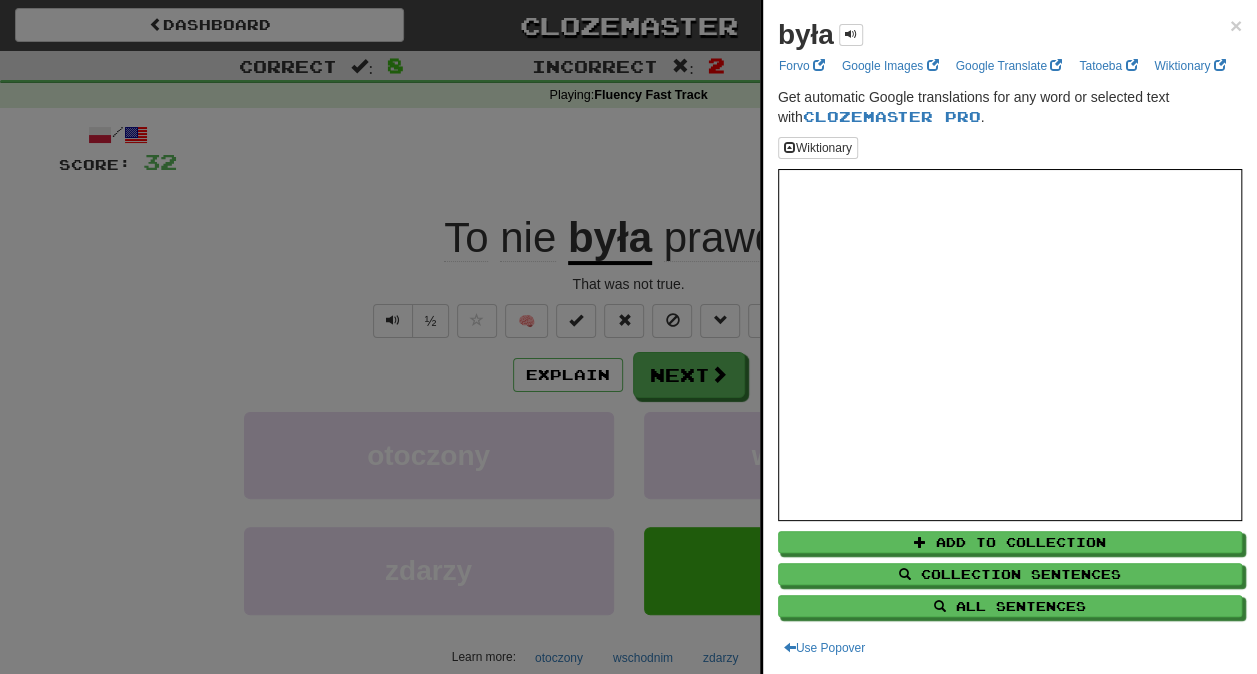 click at bounding box center (628, 337) 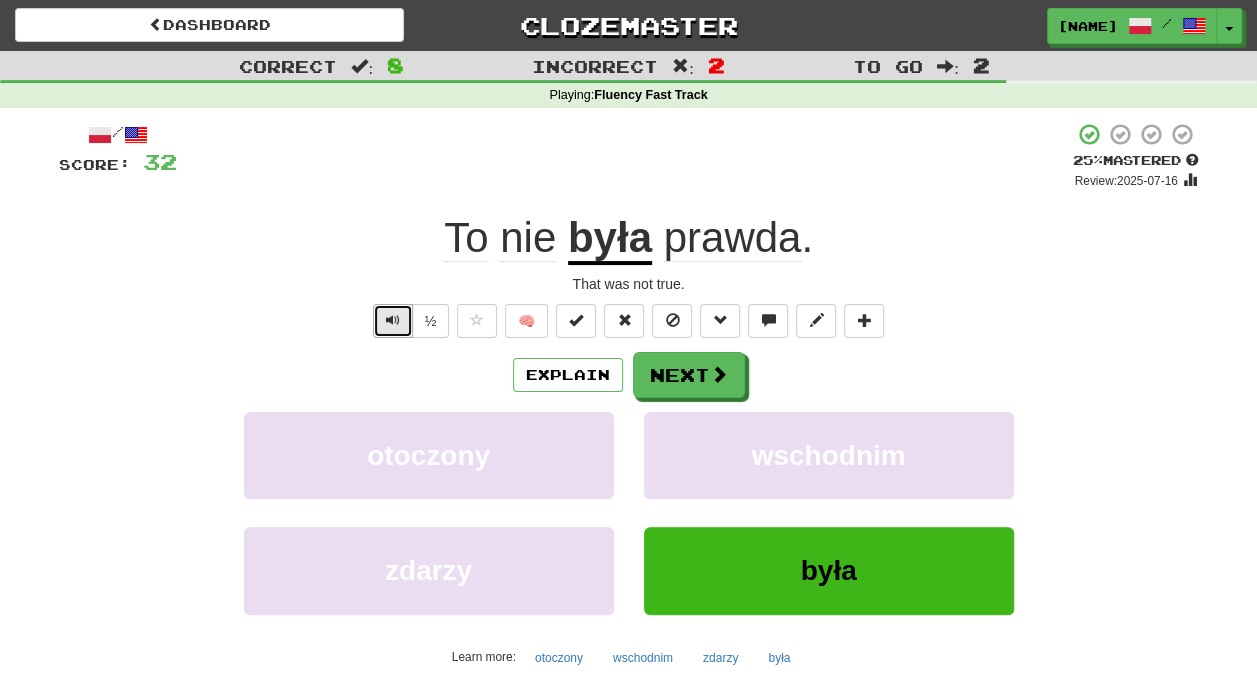 click at bounding box center (393, 320) 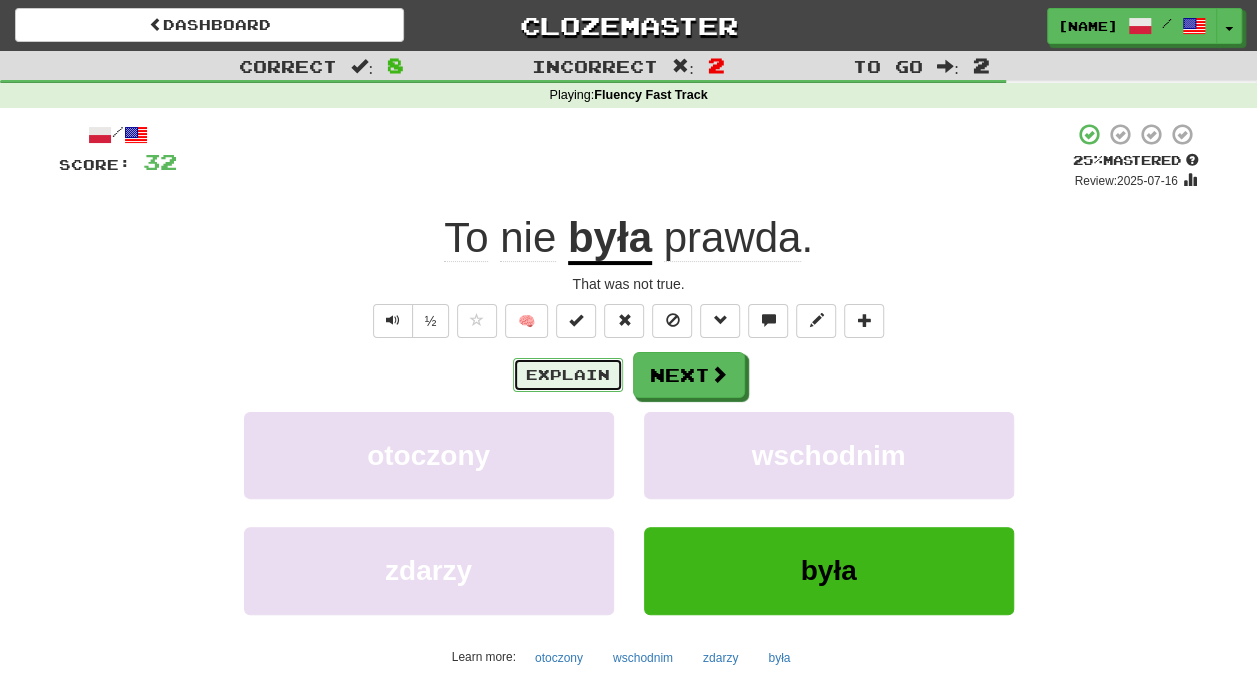 click on "Explain" at bounding box center [568, 375] 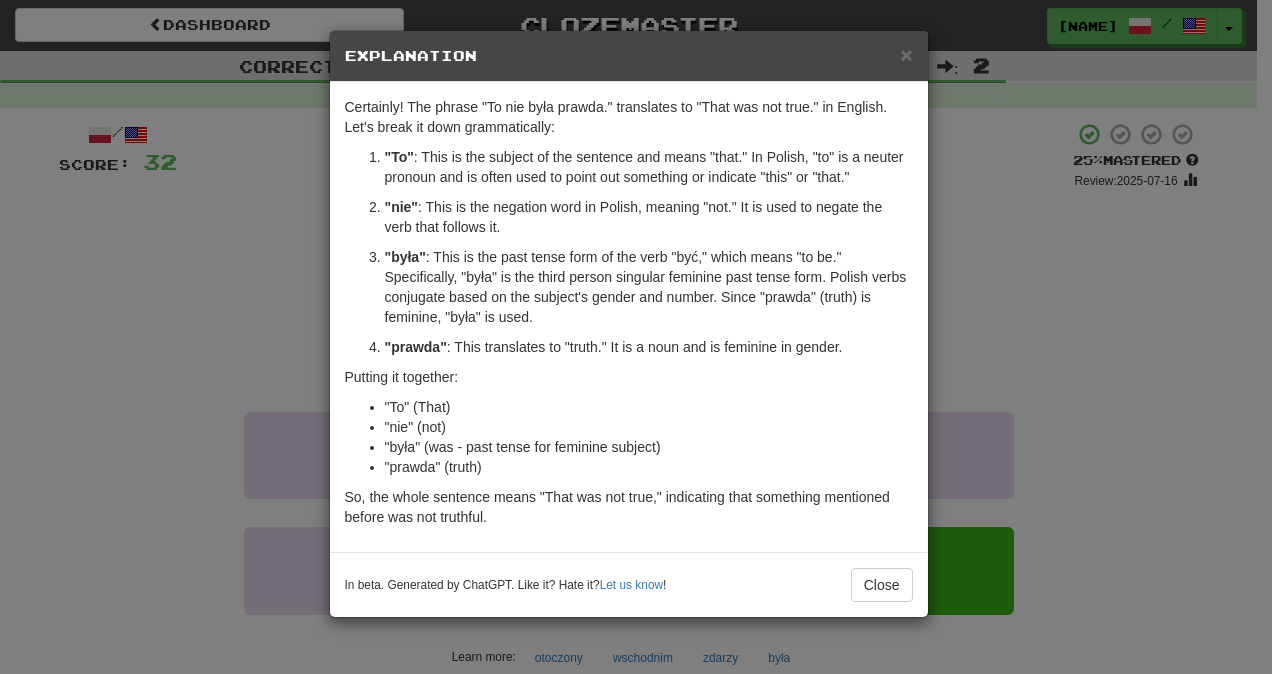 click on ""była"" at bounding box center [405, 257] 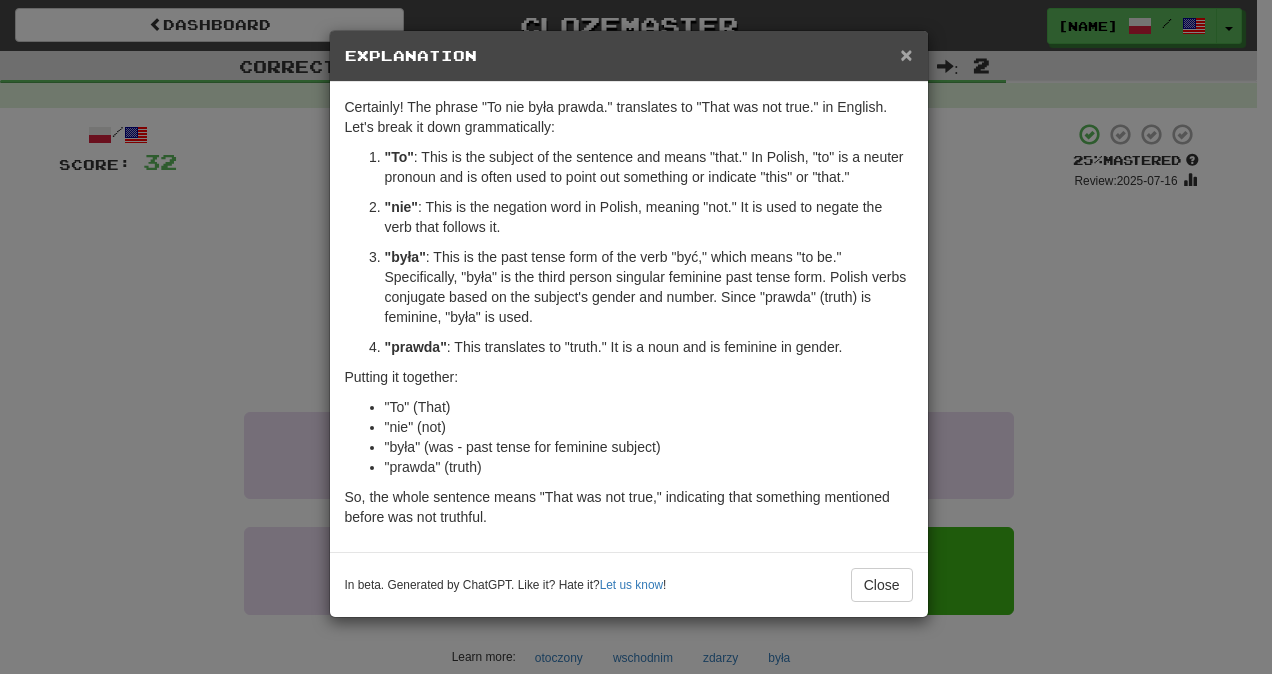 click on "×" at bounding box center [906, 54] 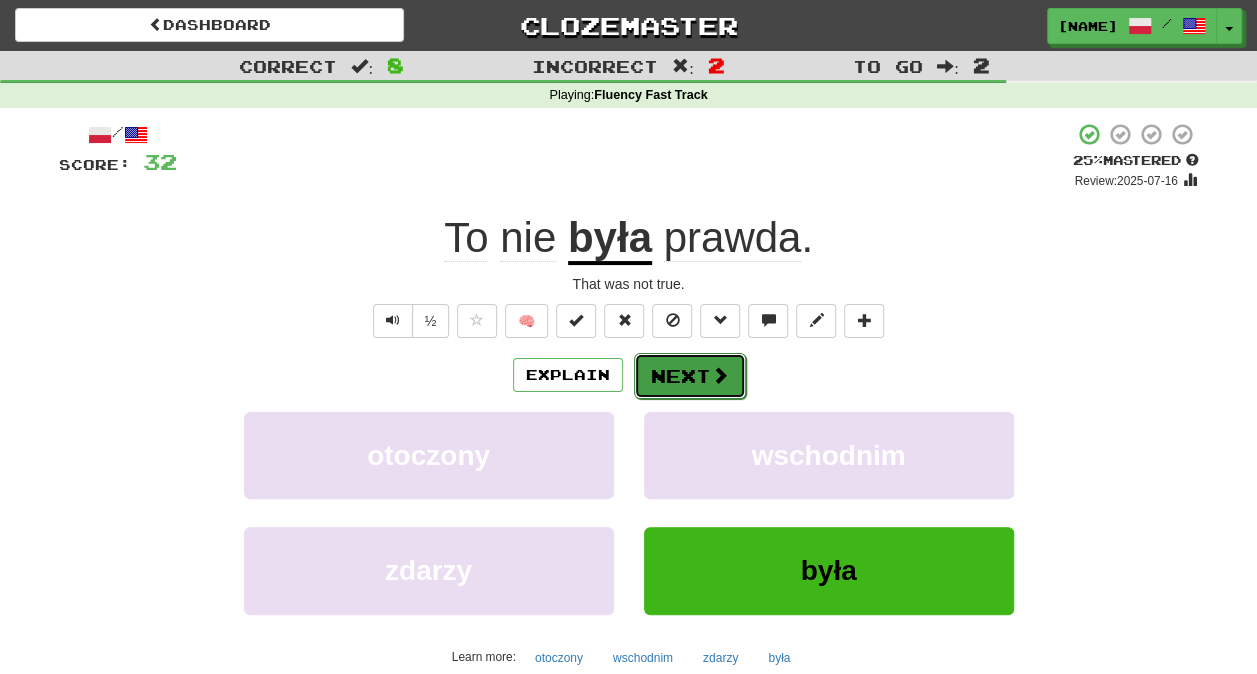 click on "Next" at bounding box center (690, 376) 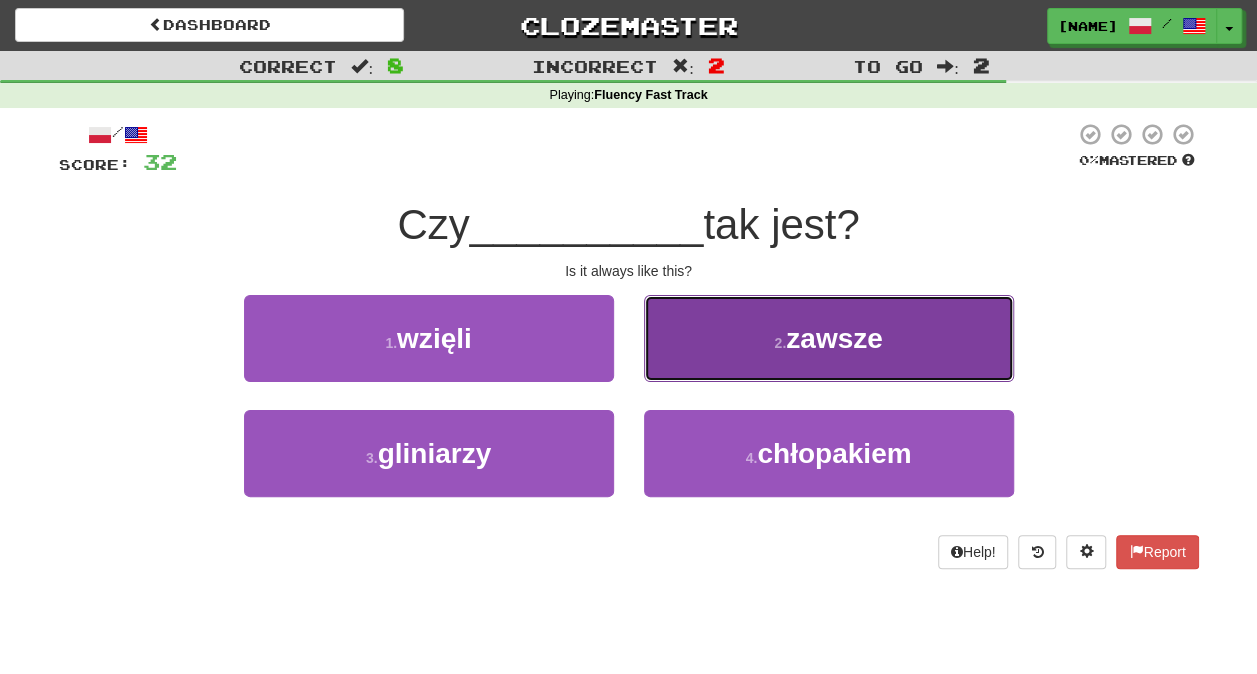 click on "2 .  zawsze" at bounding box center (829, 338) 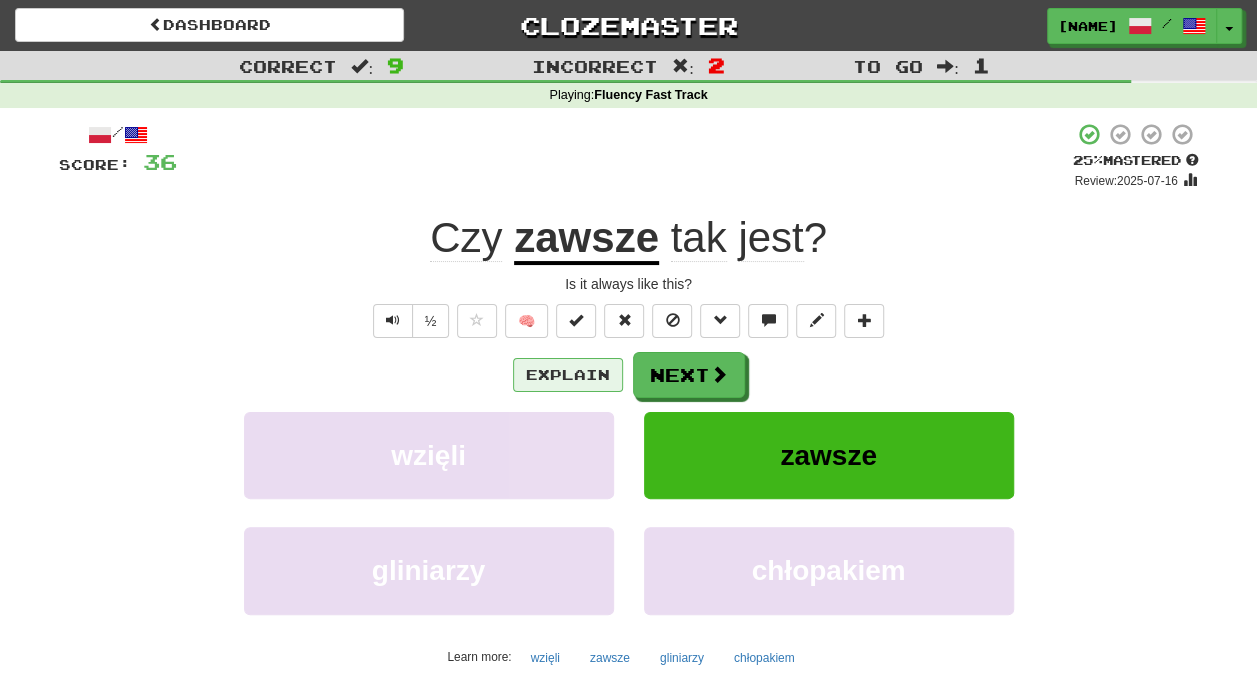 drag, startPoint x: 565, startPoint y: 356, endPoint x: 565, endPoint y: 371, distance: 15 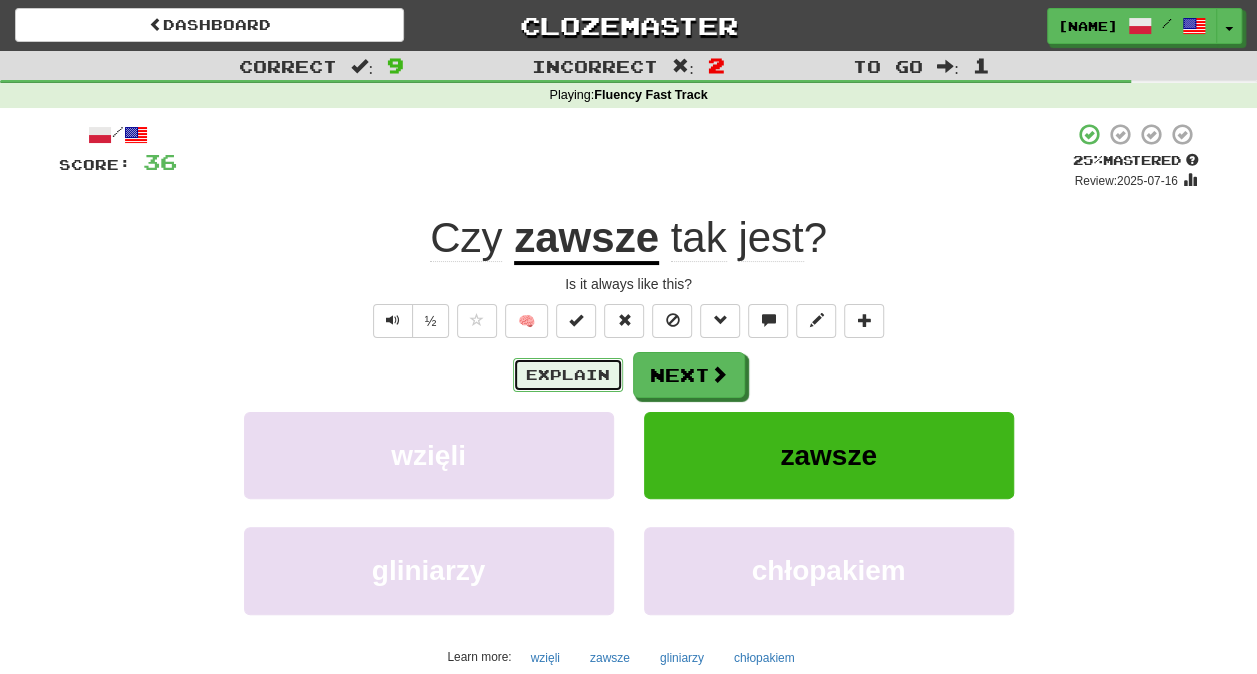 click on "Explain" at bounding box center (568, 375) 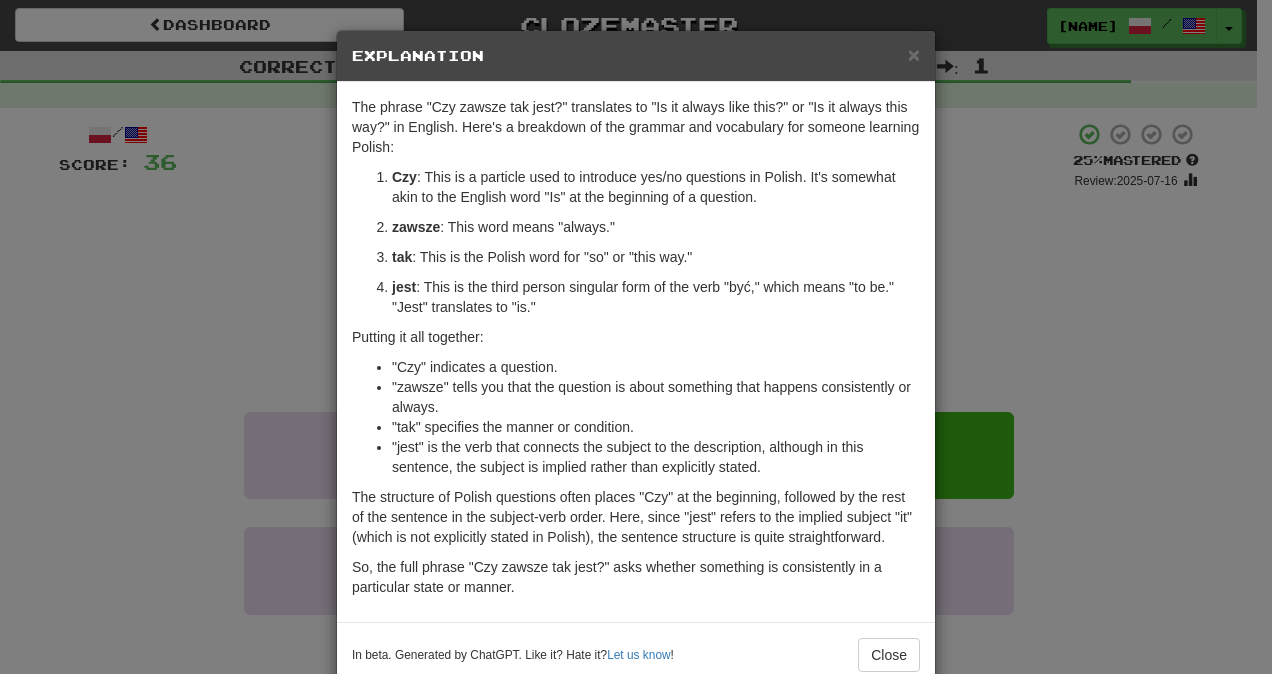 click on "Explanation" at bounding box center (636, 56) 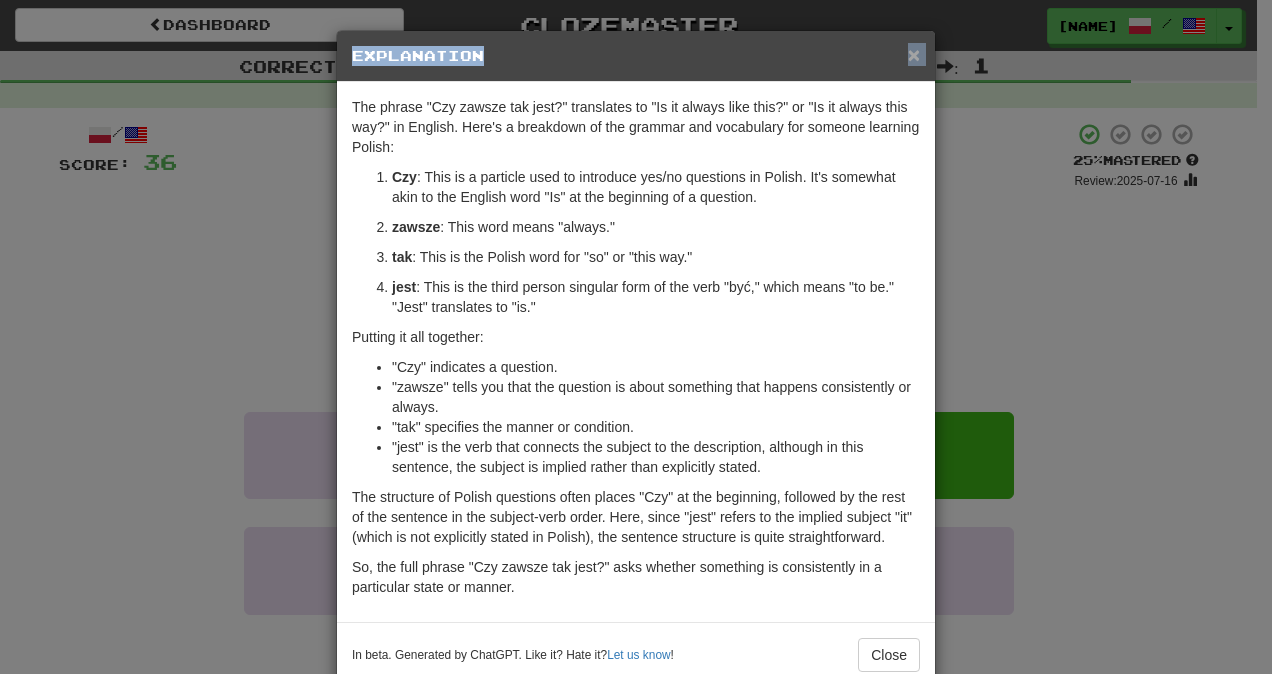 drag, startPoint x: 905, startPoint y: 38, endPoint x: 902, endPoint y: 63, distance: 25.179358 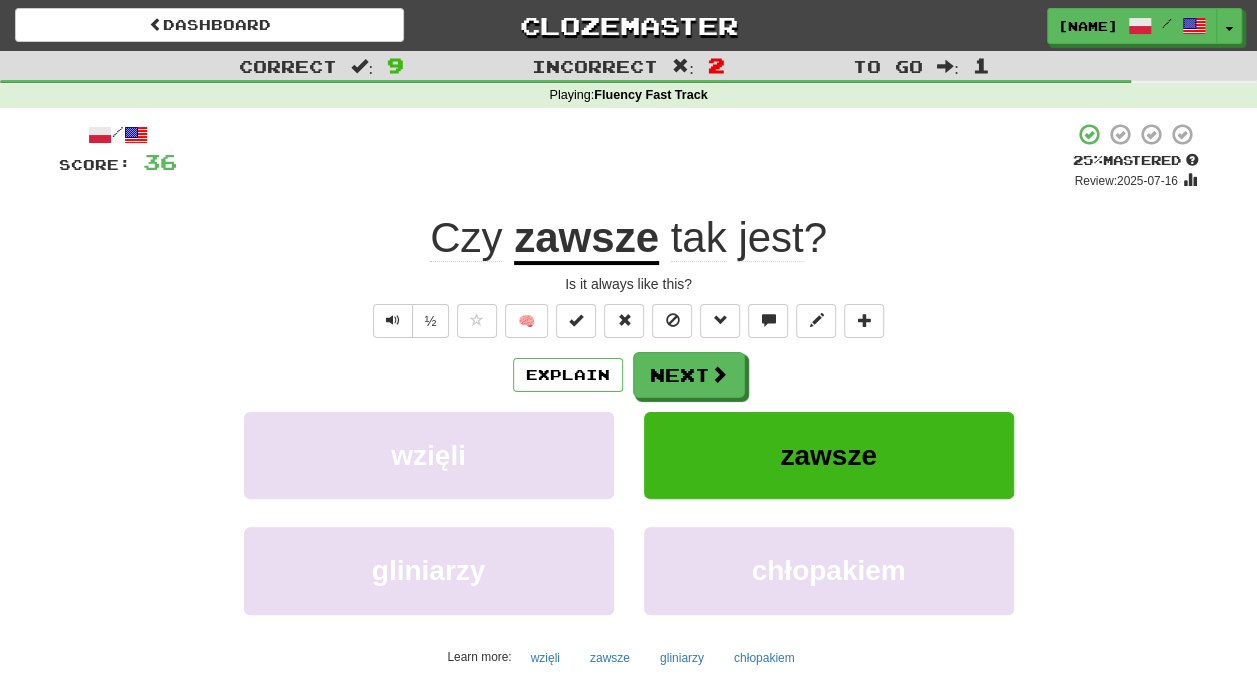 click on "Czy   zawsze   tak   jest ?" at bounding box center [629, 238] 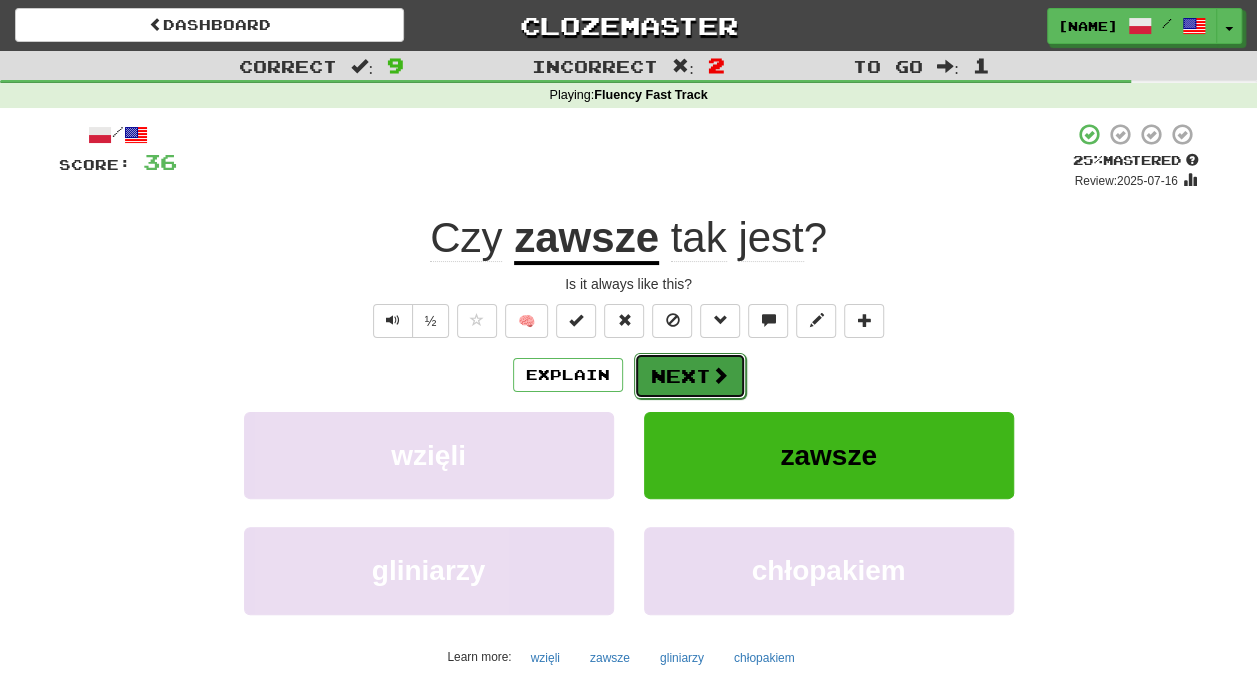 click on "Next" at bounding box center [690, 376] 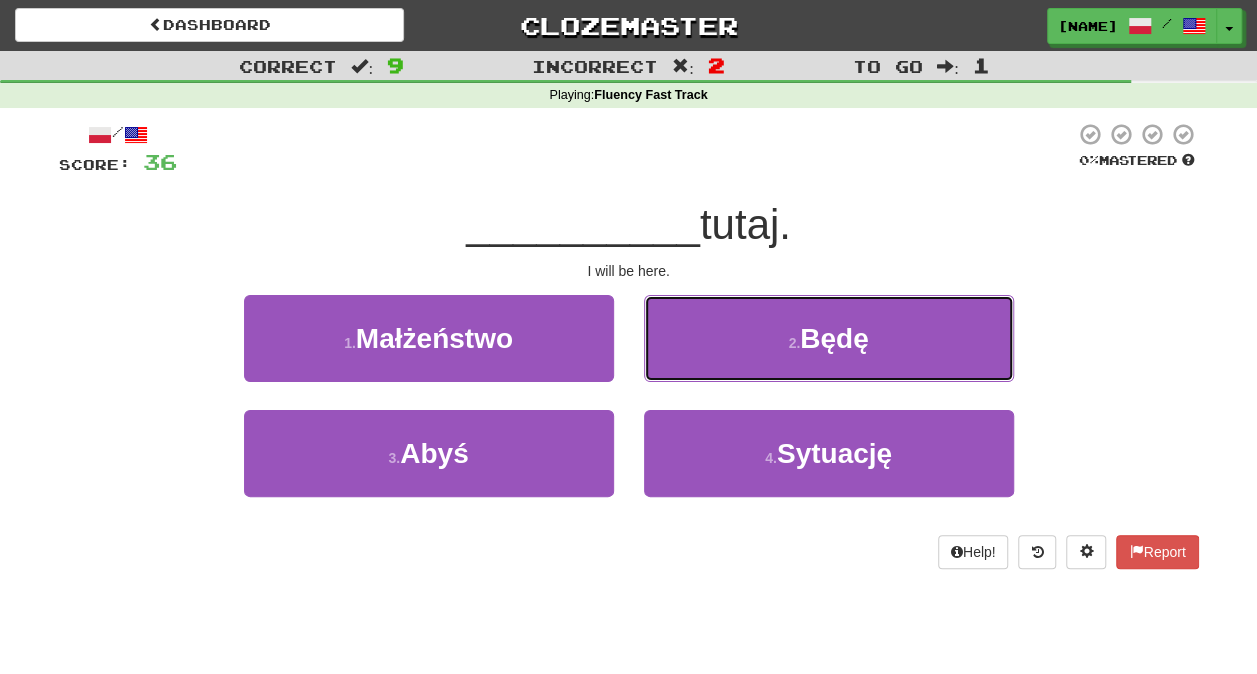 click on "2 .  Będę" at bounding box center (829, 338) 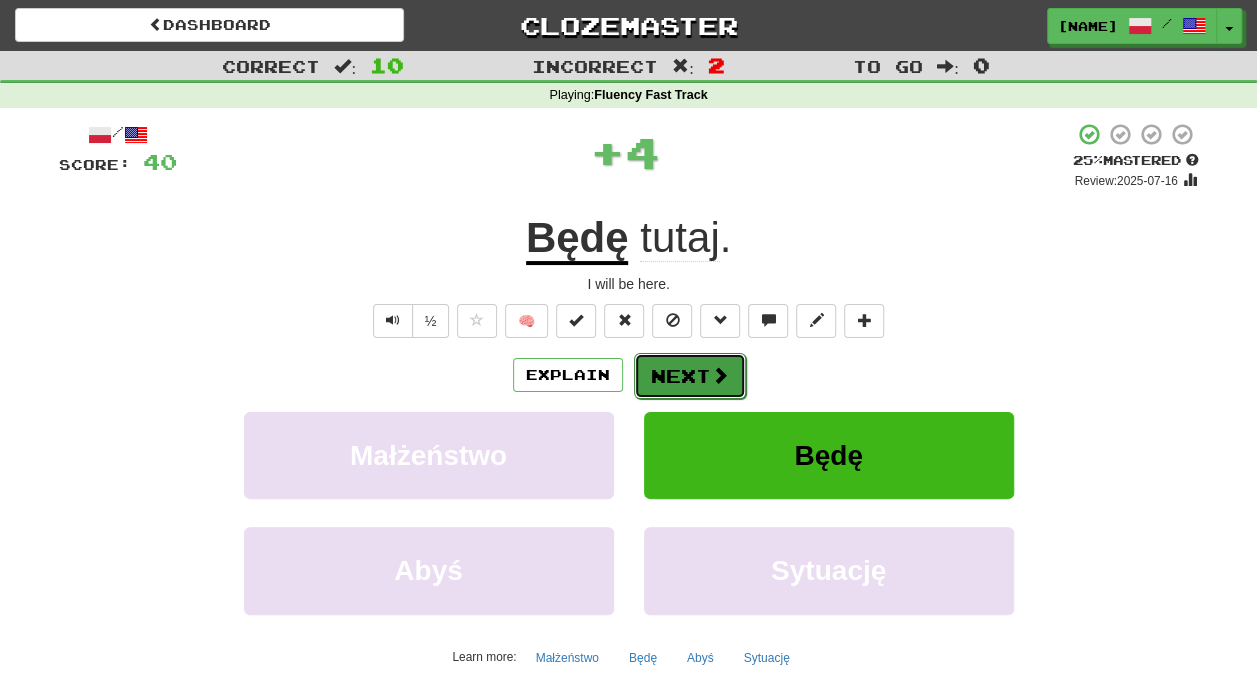 click on "Next" at bounding box center [690, 376] 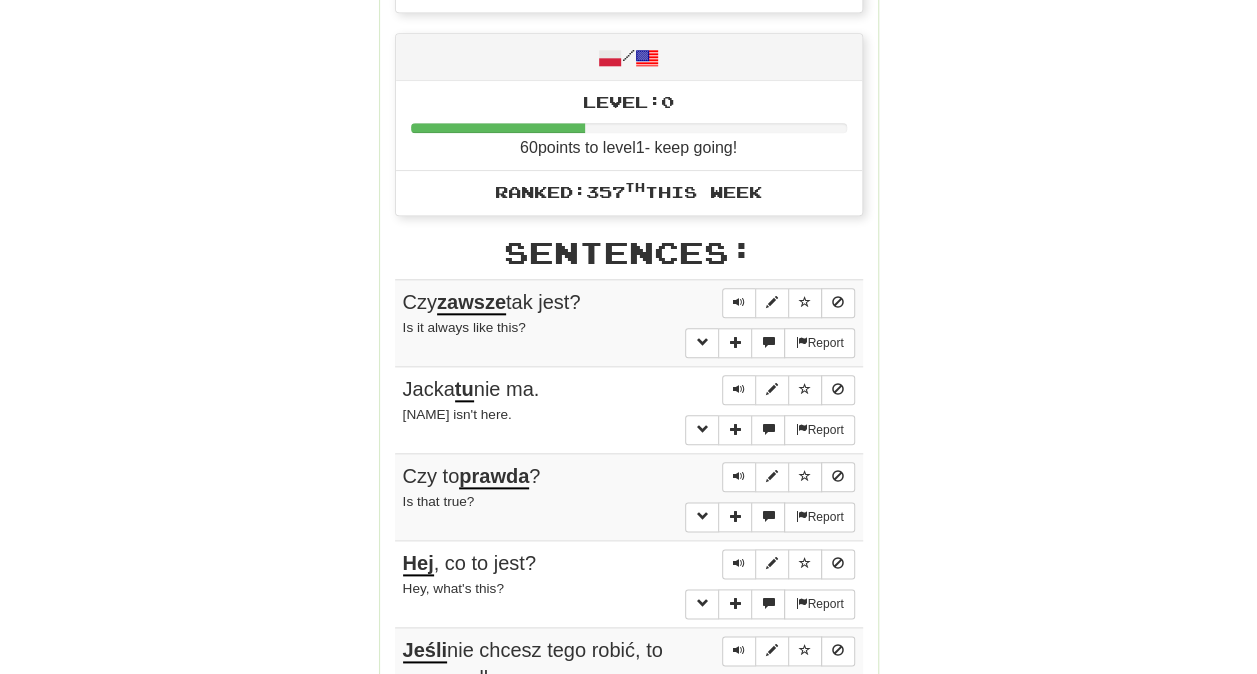 scroll, scrollTop: 941, scrollLeft: 0, axis: vertical 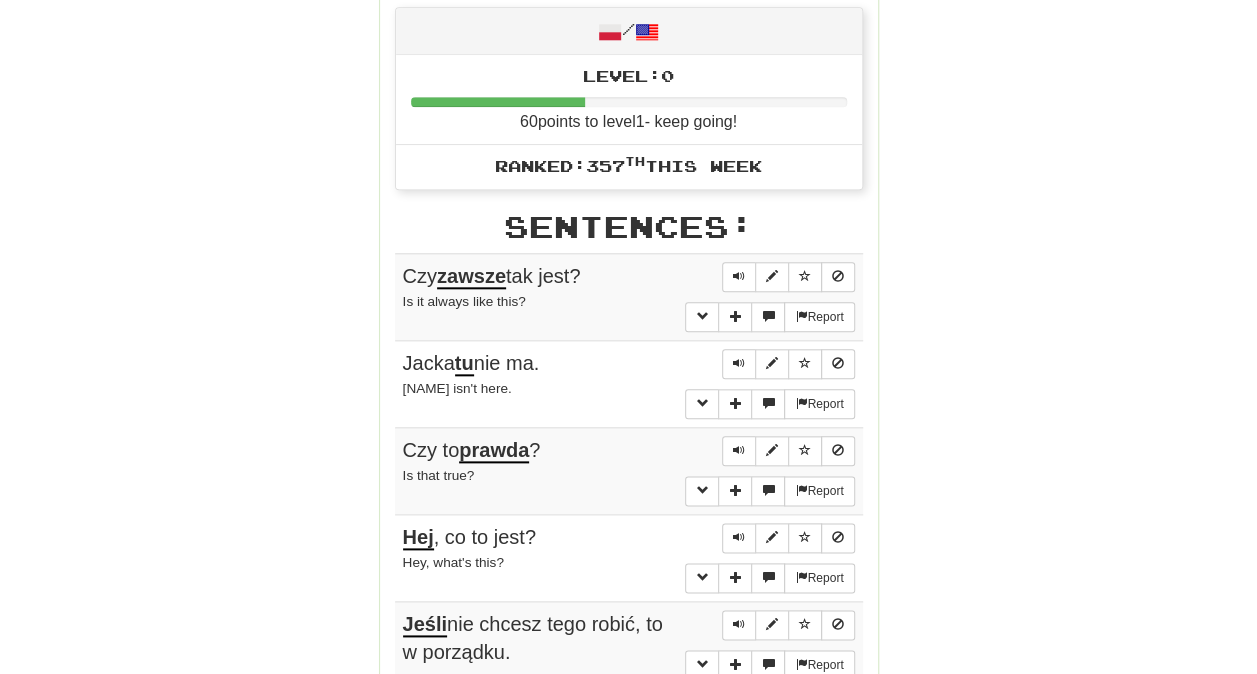 click on "zawsze" at bounding box center [471, 277] 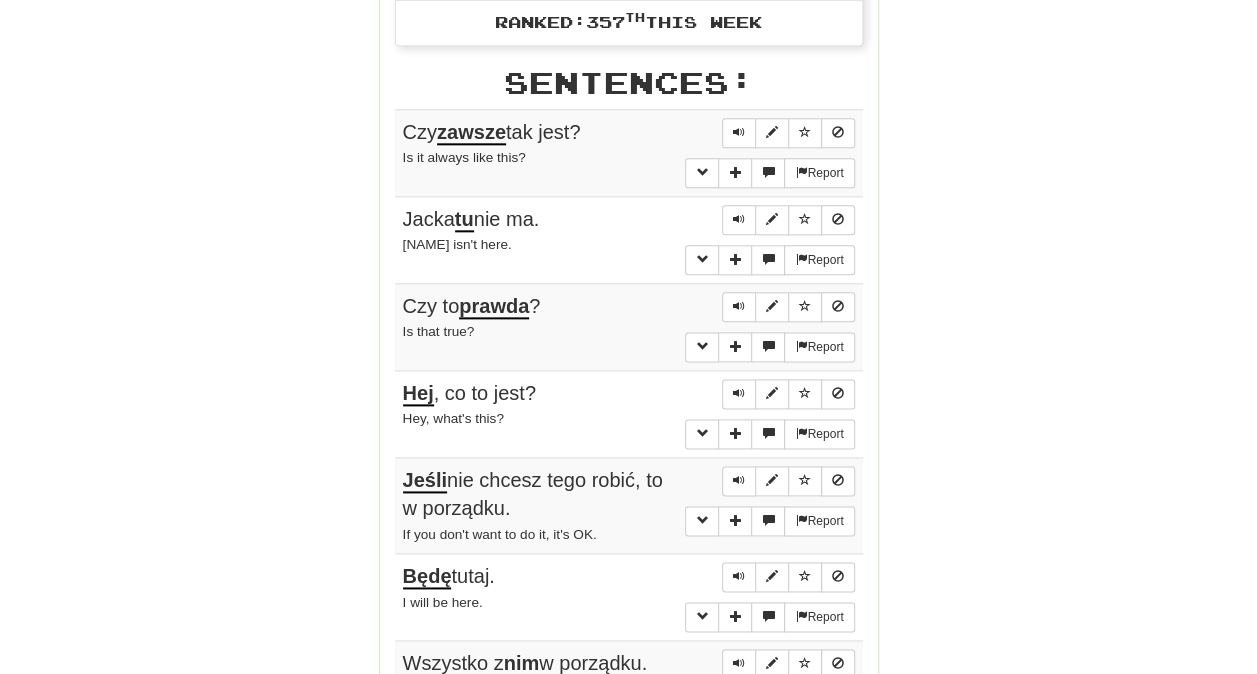 scroll, scrollTop: 1089, scrollLeft: 0, axis: vertical 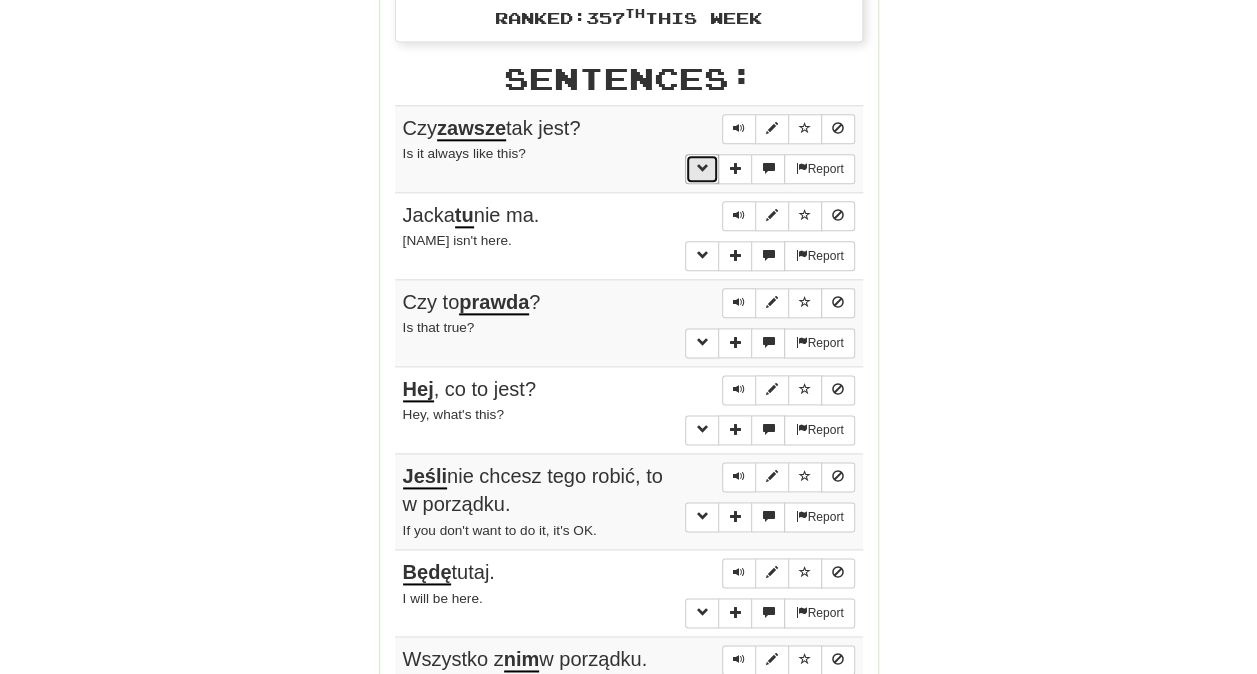 click at bounding box center [702, 168] 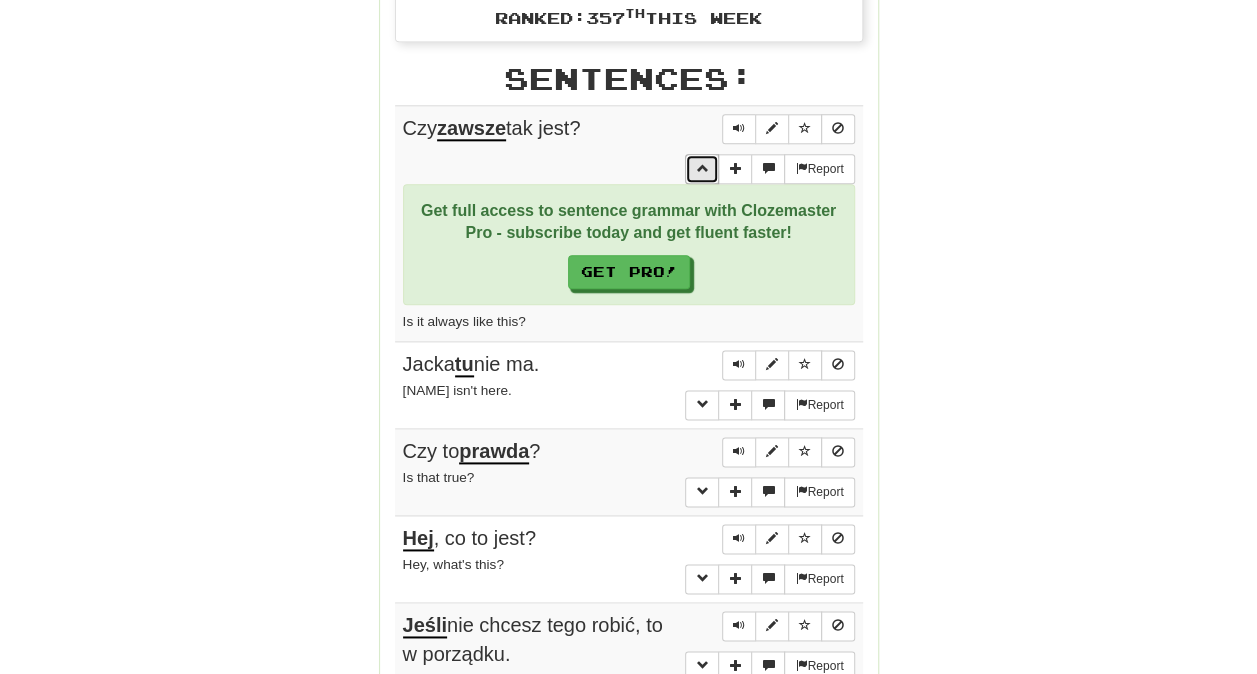 click at bounding box center [702, 168] 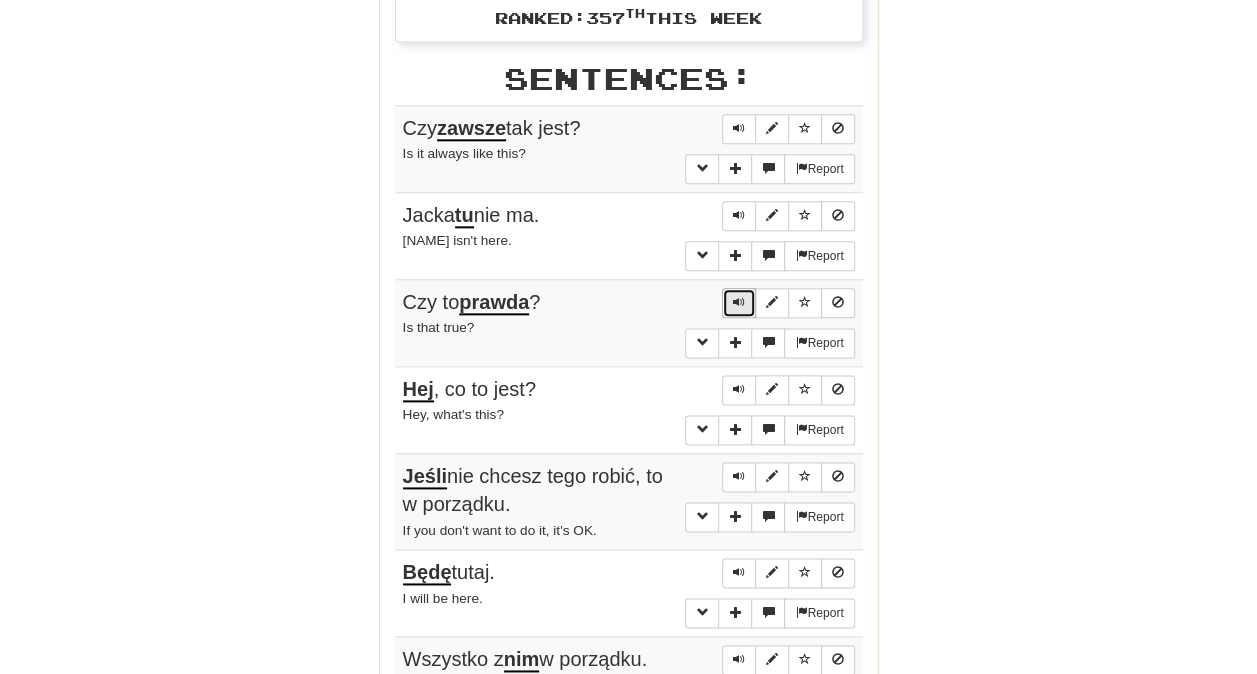 click at bounding box center [739, 303] 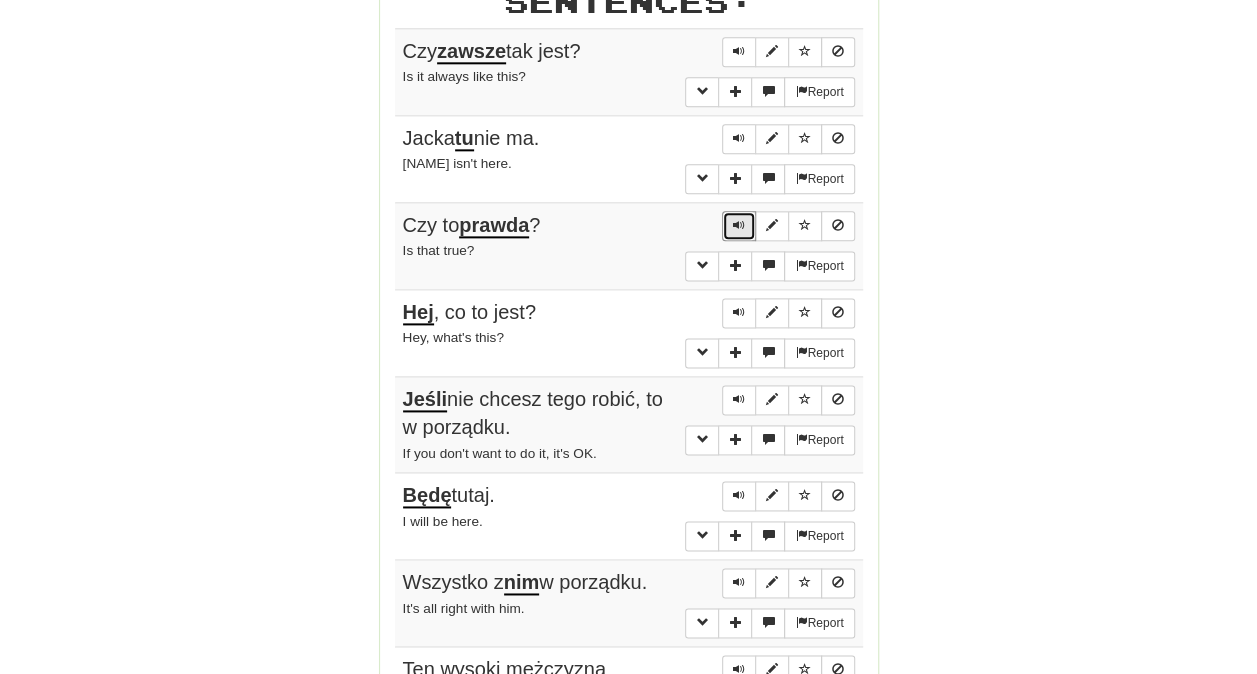 scroll, scrollTop: 1167, scrollLeft: 0, axis: vertical 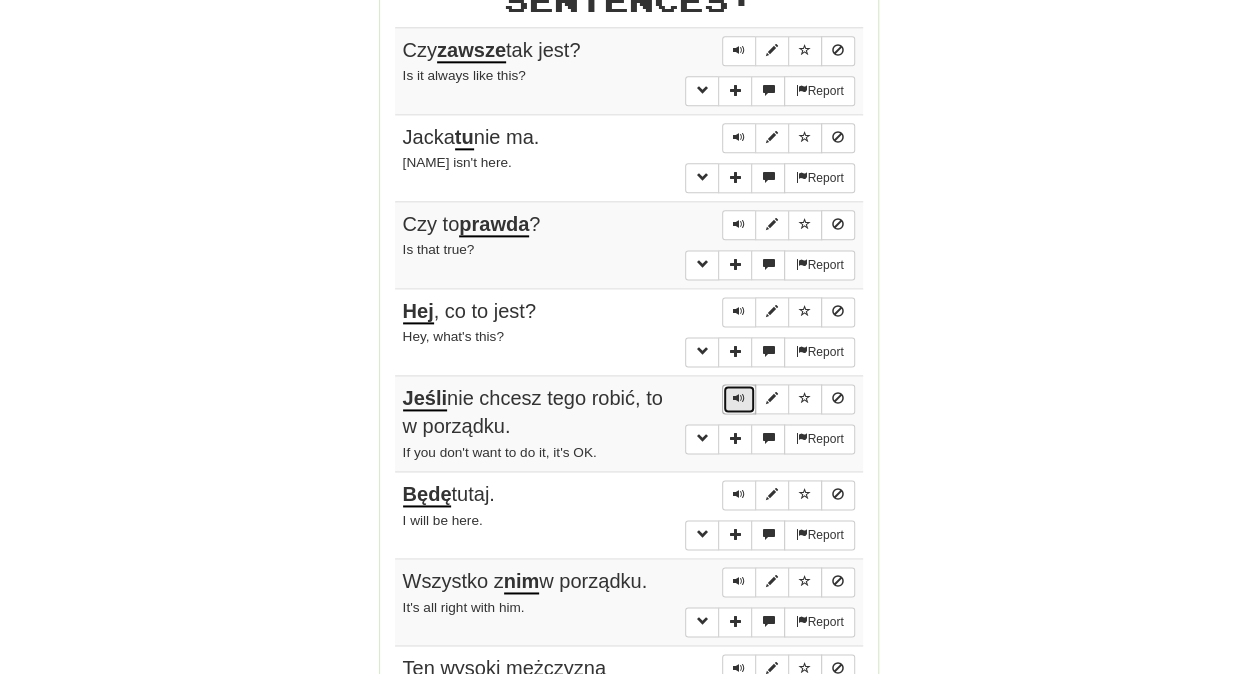 click at bounding box center [739, 399] 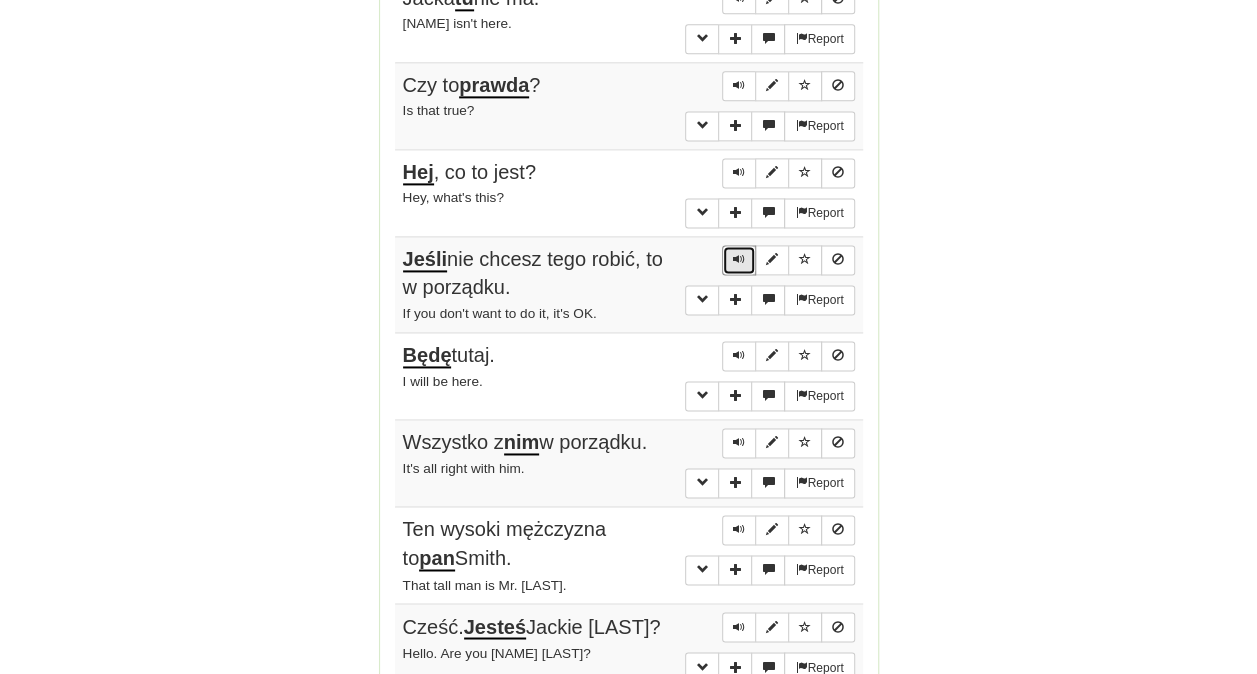 scroll, scrollTop: 1307, scrollLeft: 0, axis: vertical 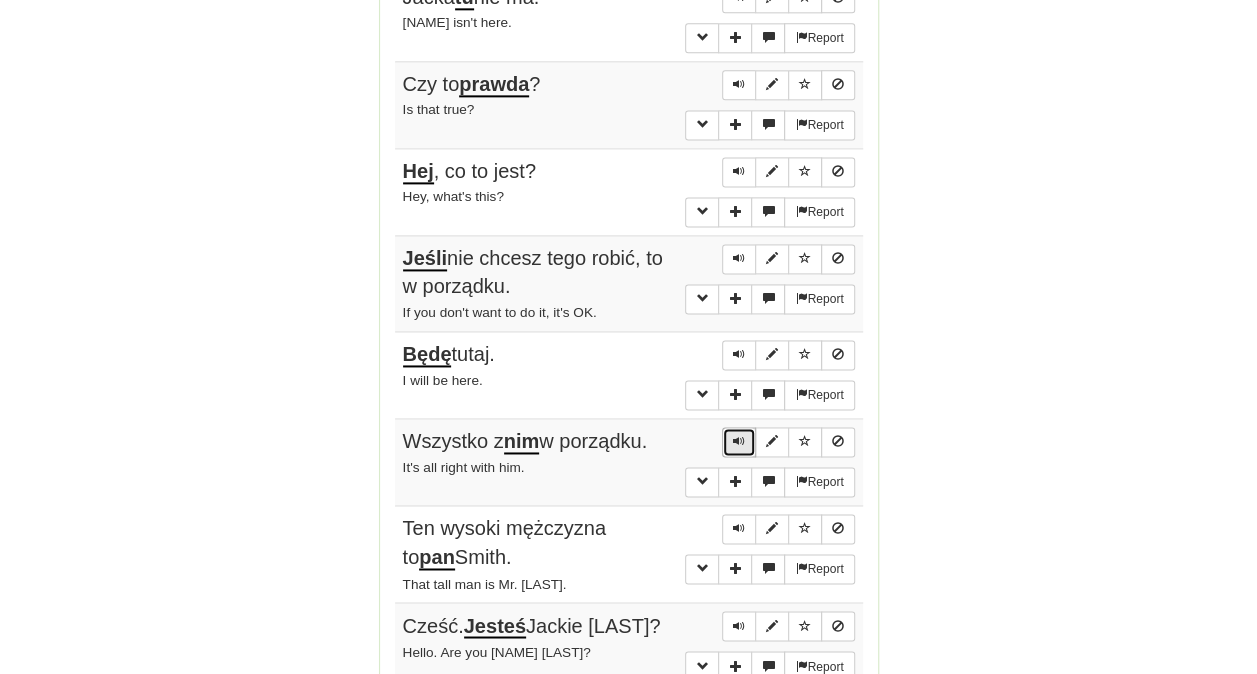 click at bounding box center [739, 442] 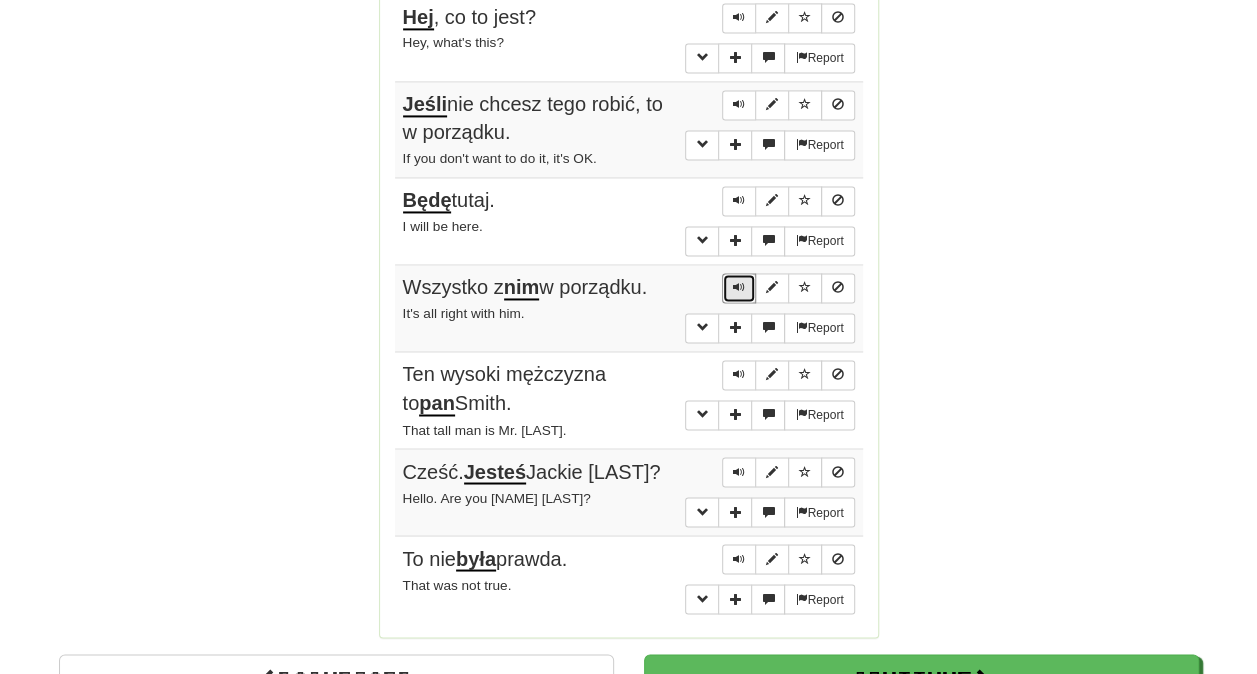 scroll, scrollTop: 1459, scrollLeft: 0, axis: vertical 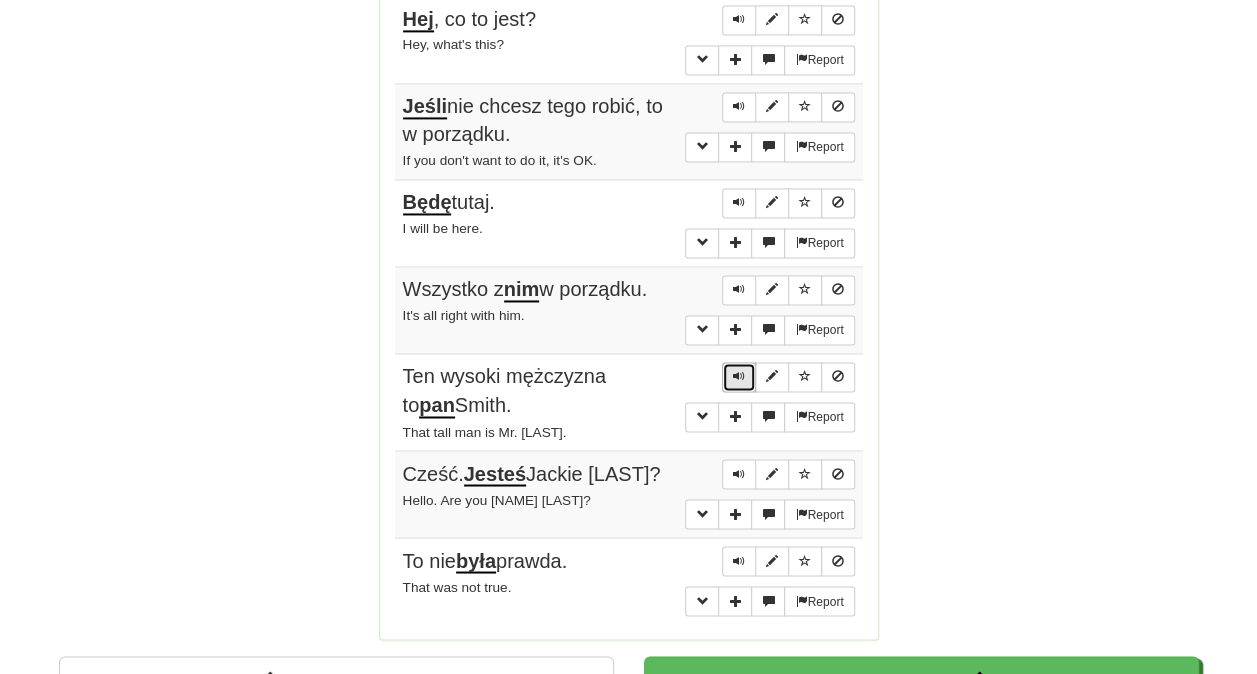 click at bounding box center [739, 376] 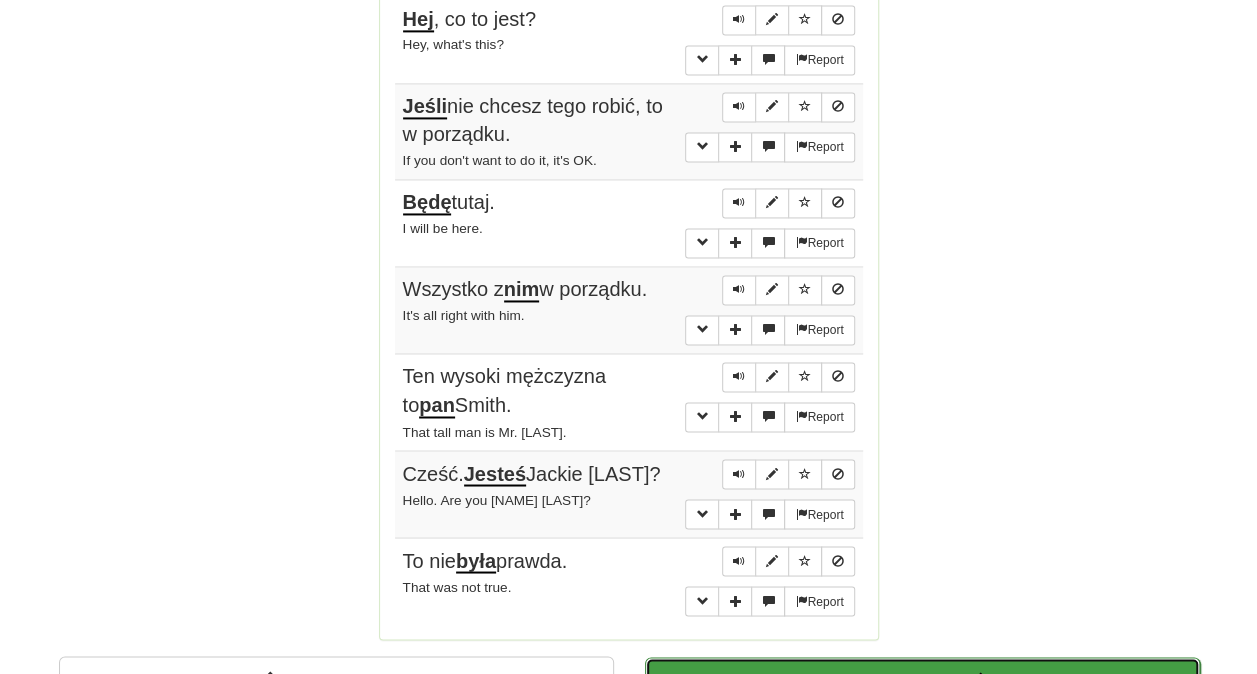 click on "Continue" at bounding box center [922, 680] 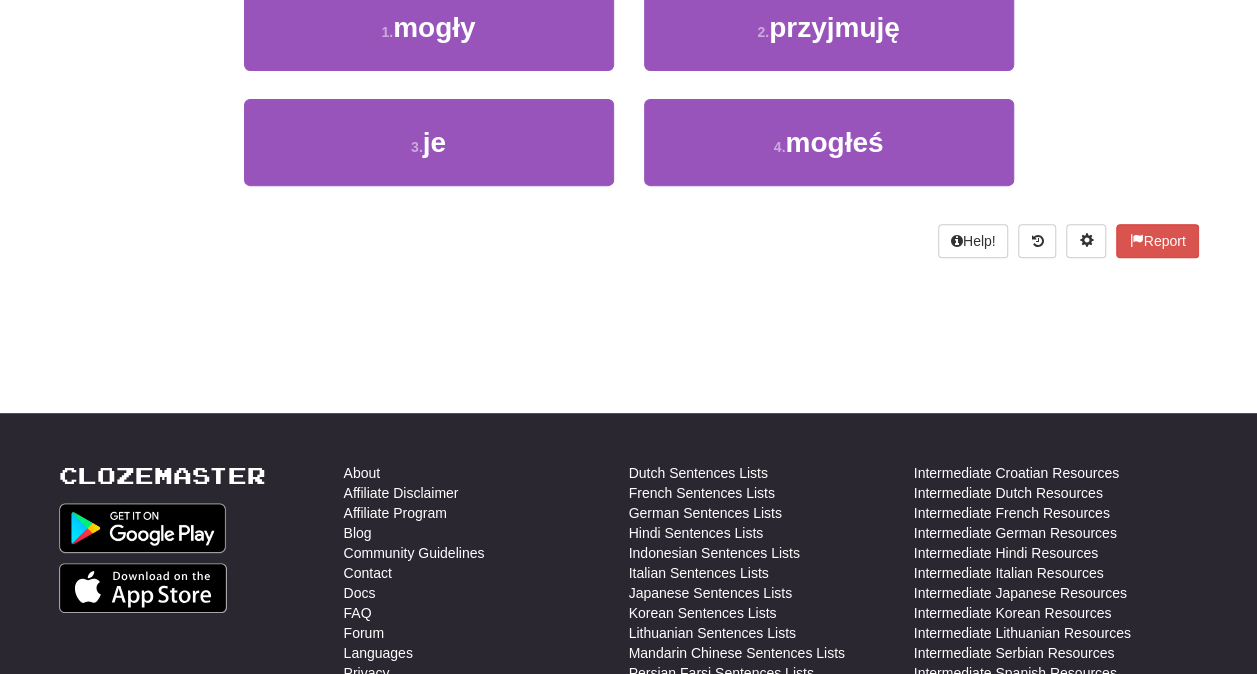 scroll, scrollTop: 0, scrollLeft: 0, axis: both 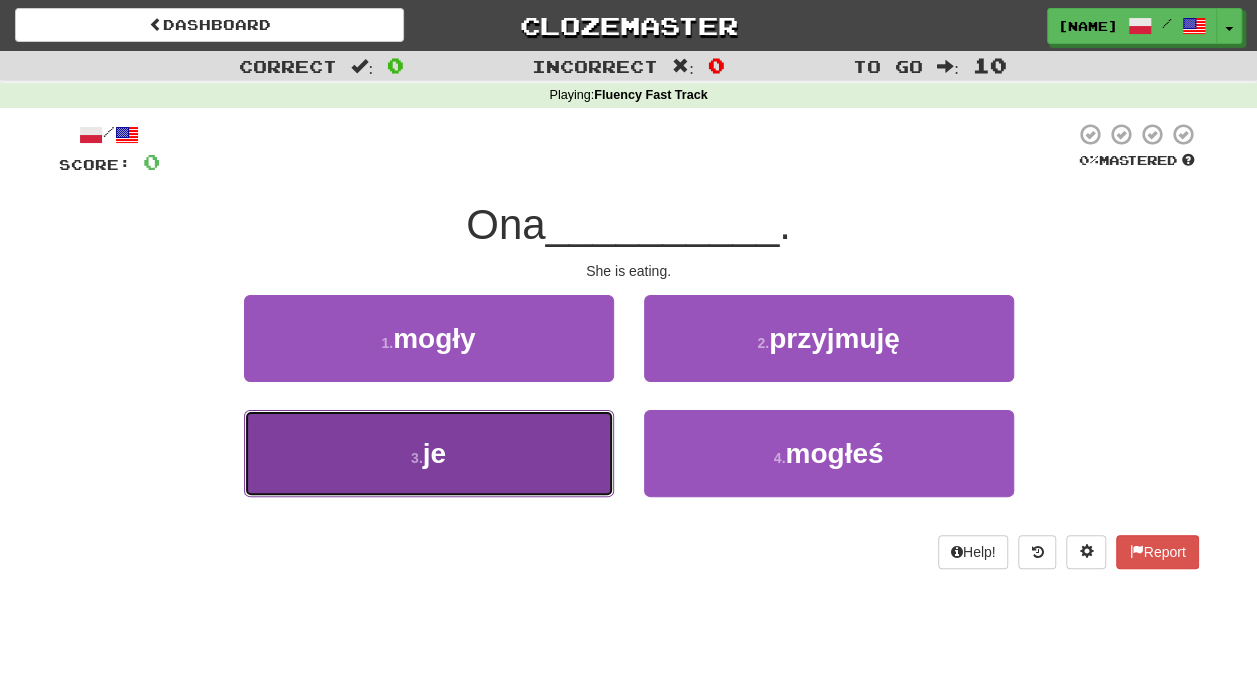 click on "3 .  je" at bounding box center (429, 453) 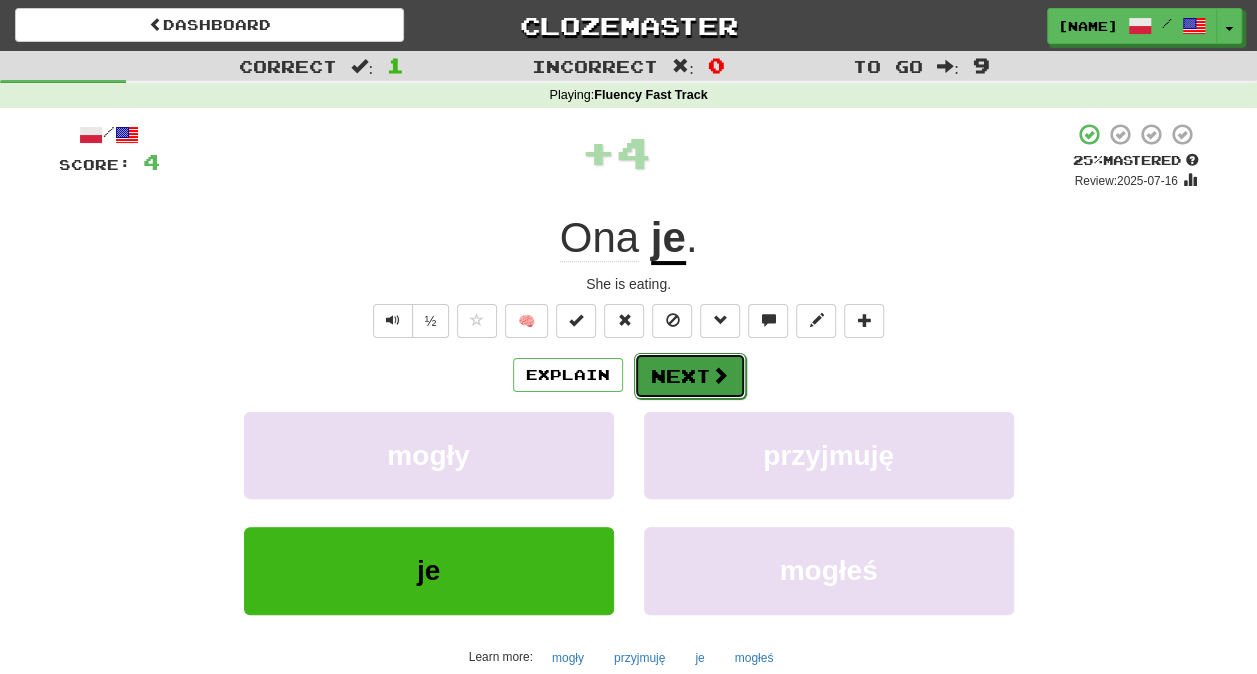 click on "Next" at bounding box center (690, 376) 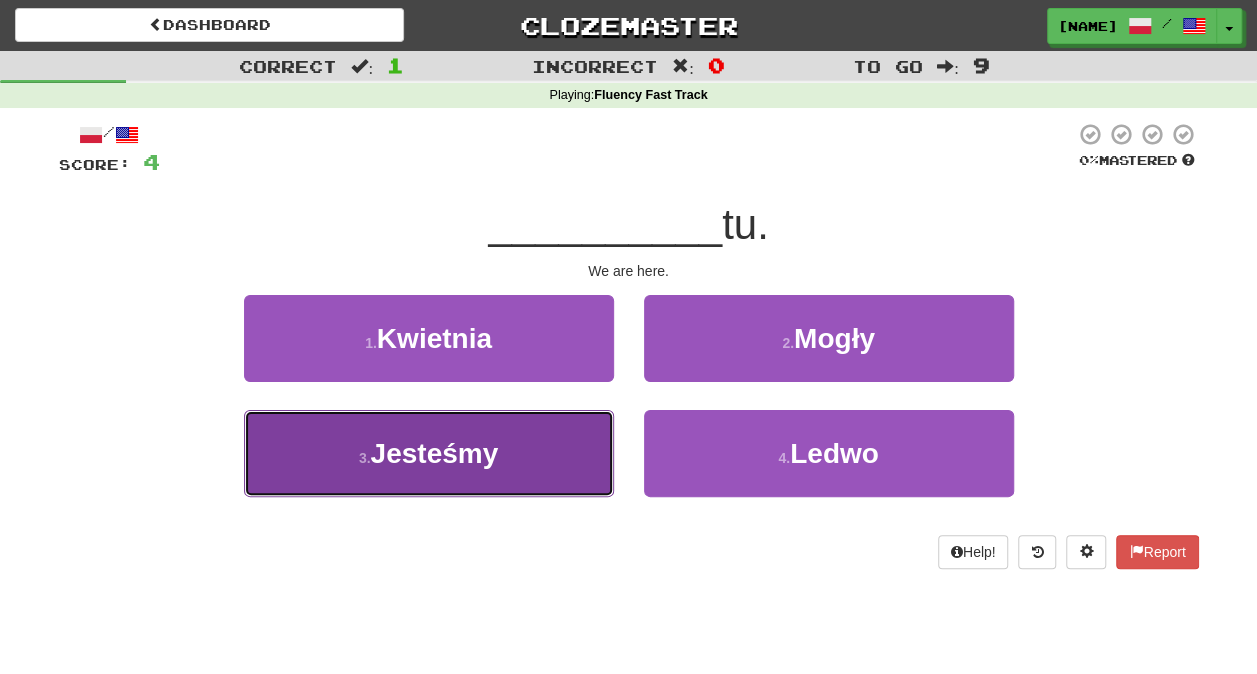 click on "3 .  Jesteśmy" at bounding box center [429, 453] 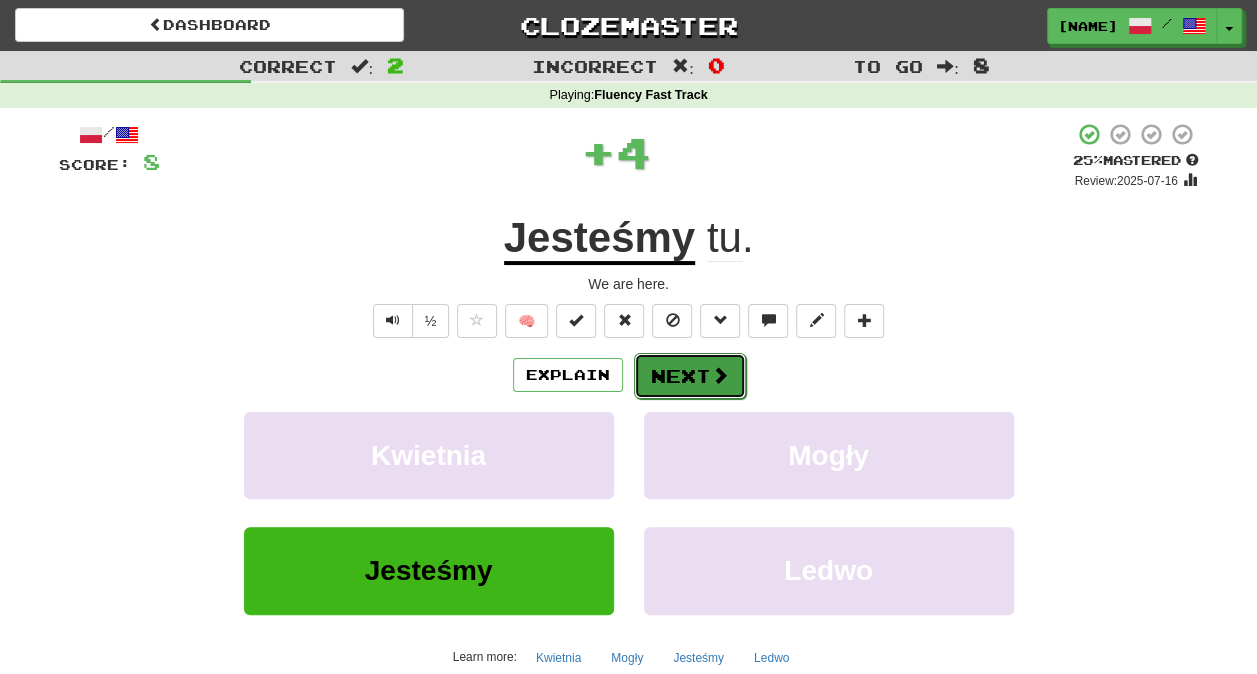 click on "Next" at bounding box center [690, 376] 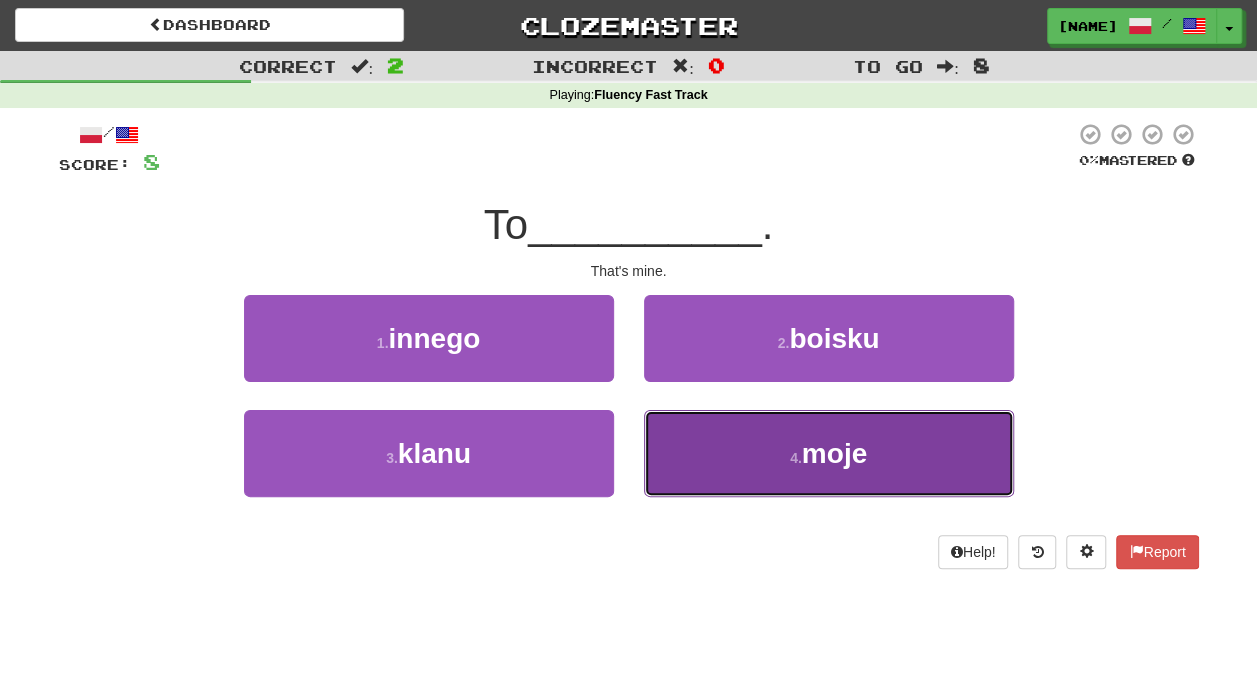 click on "4 .  moje" at bounding box center [829, 453] 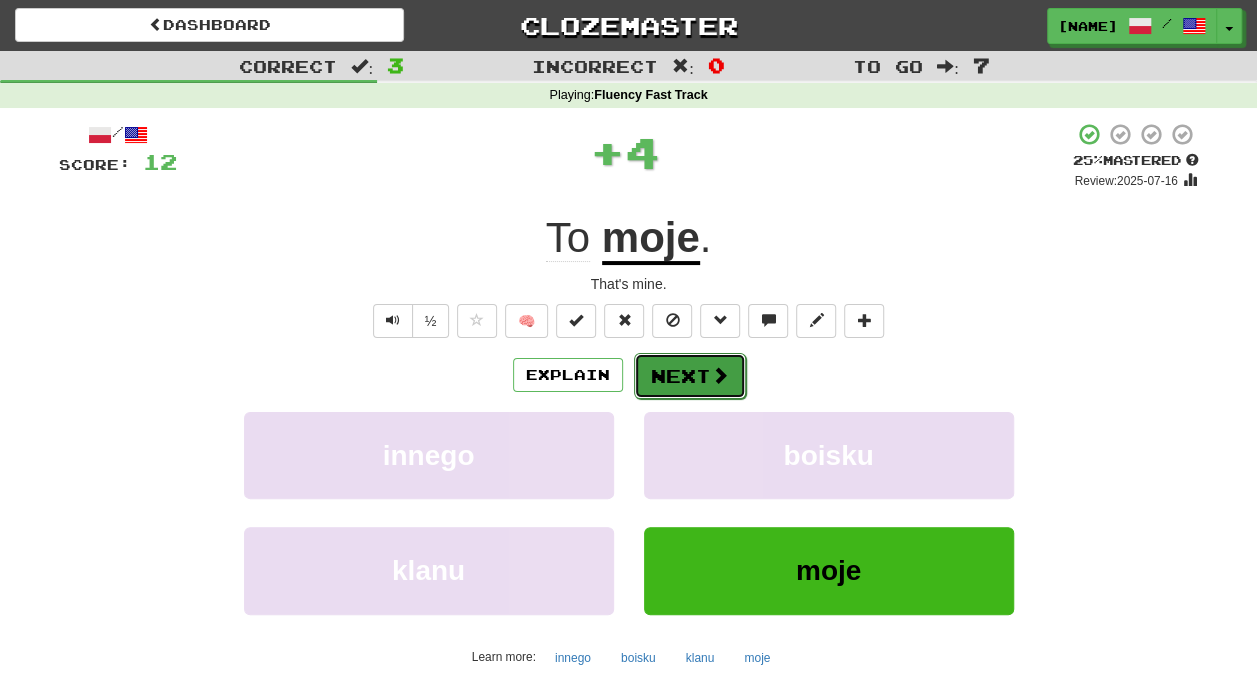 click on "Next" at bounding box center (690, 376) 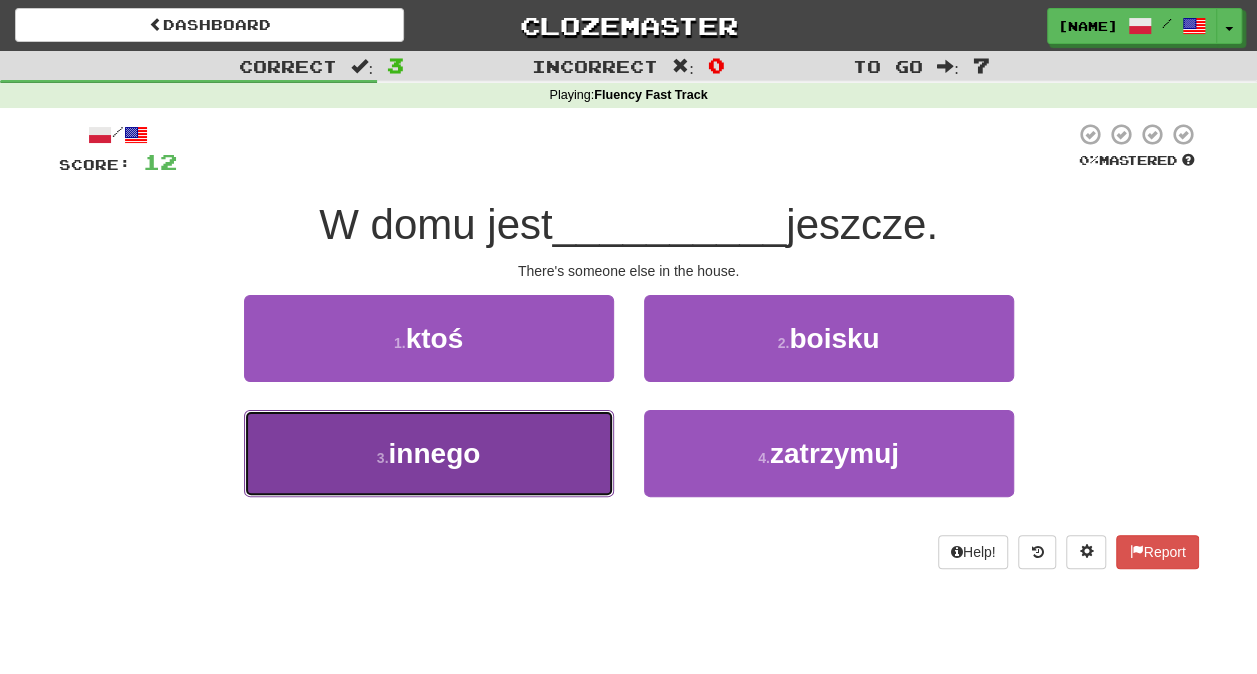 click on "3 .  innego" at bounding box center [429, 453] 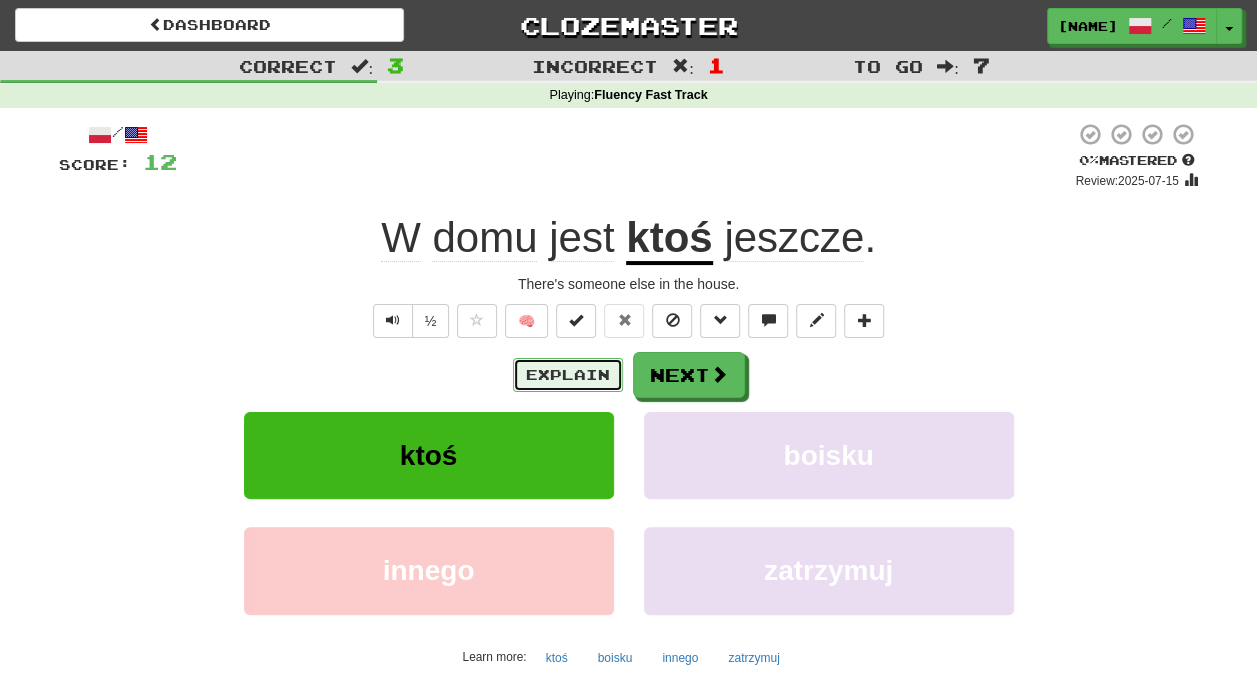 click on "Explain" at bounding box center (568, 375) 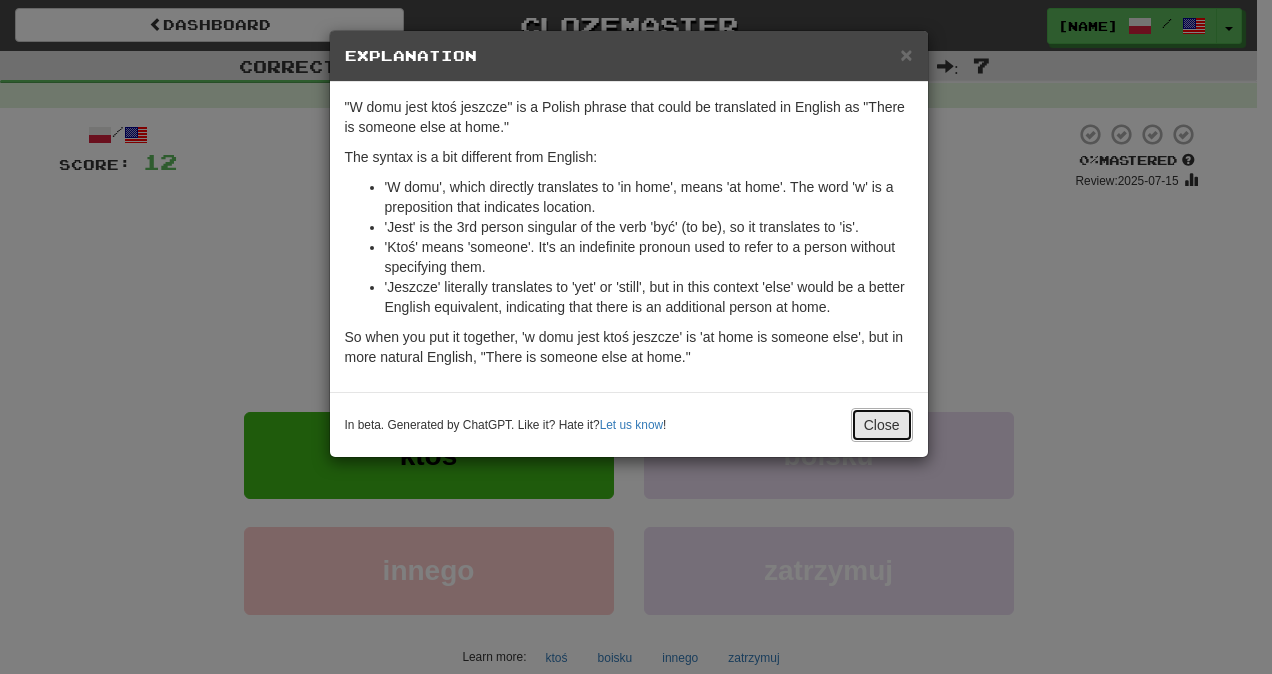 click on "Close" at bounding box center [882, 425] 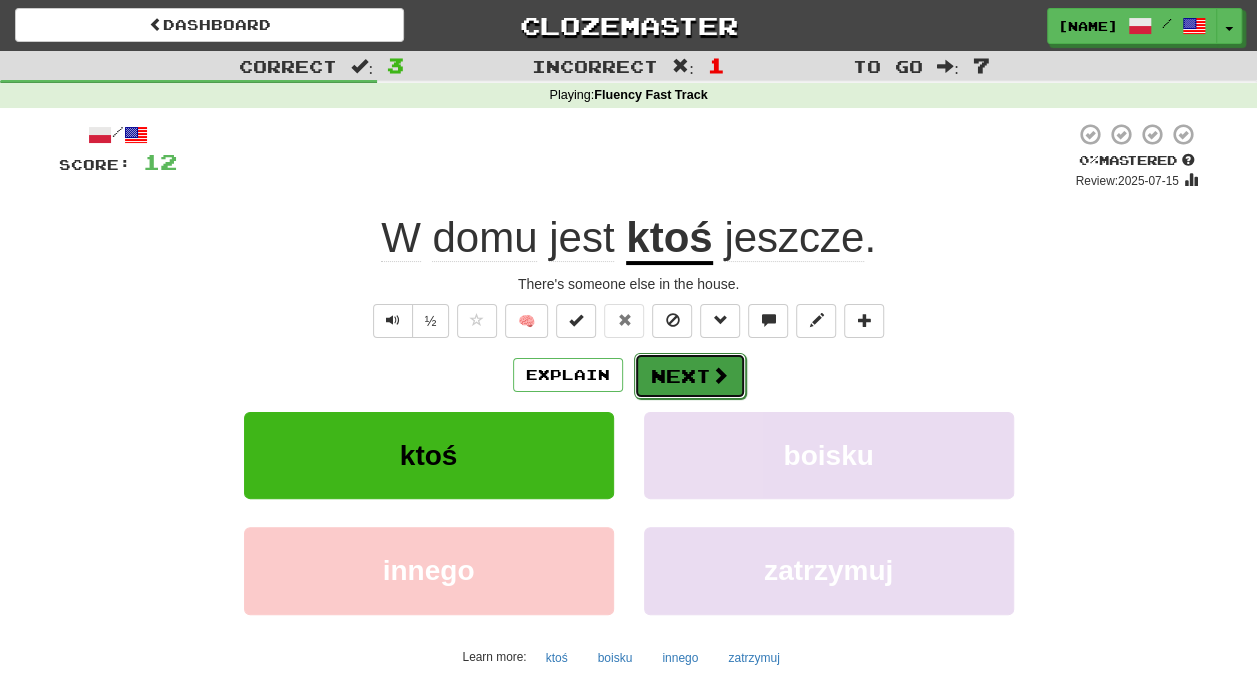 click on "Next" at bounding box center [690, 376] 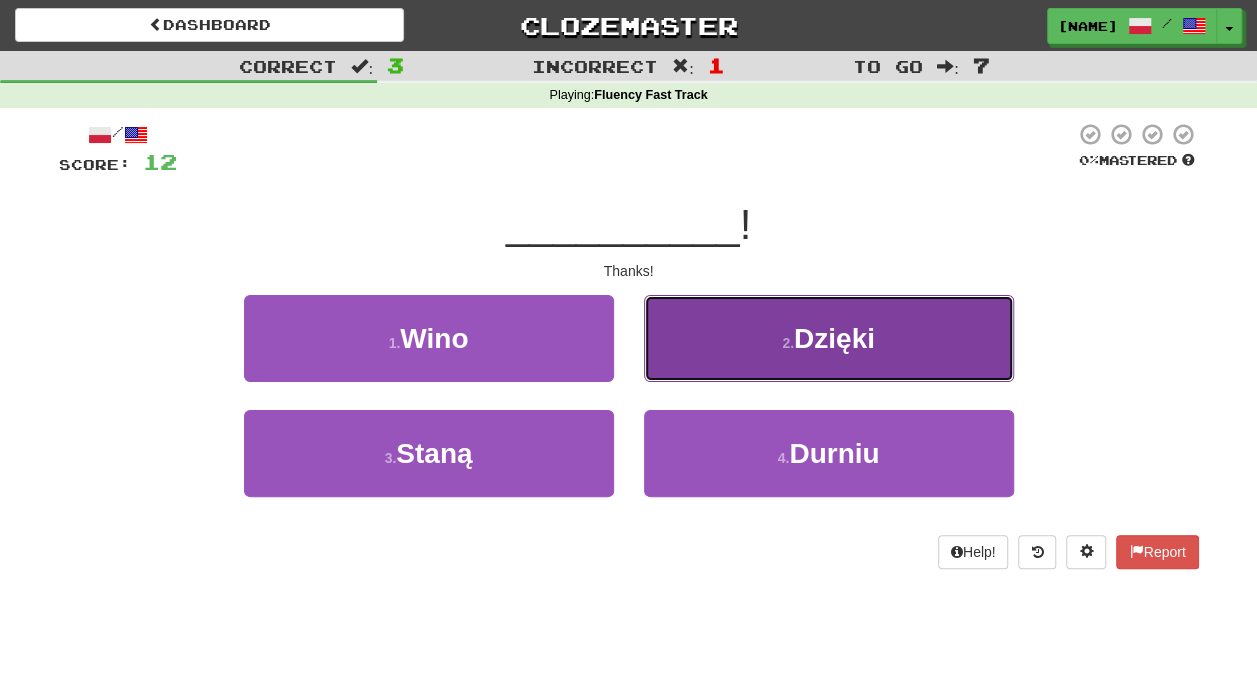 click on "2 .  Dzięki" at bounding box center (829, 338) 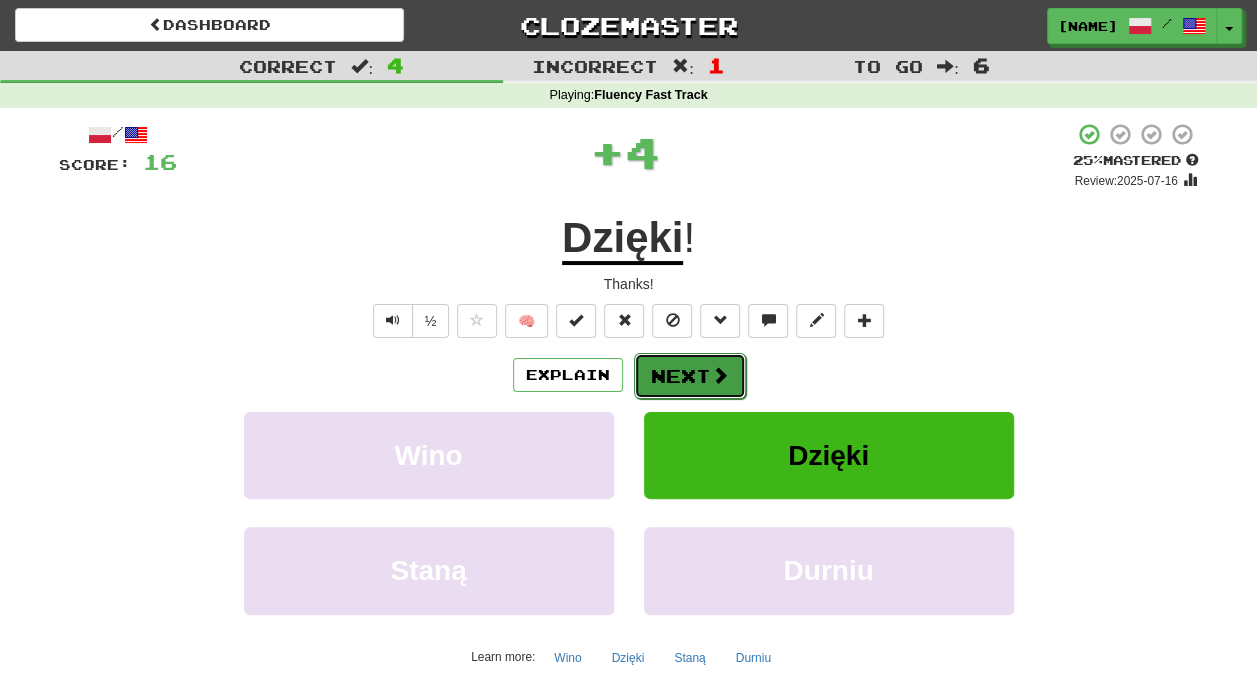 click on "Next" at bounding box center (690, 376) 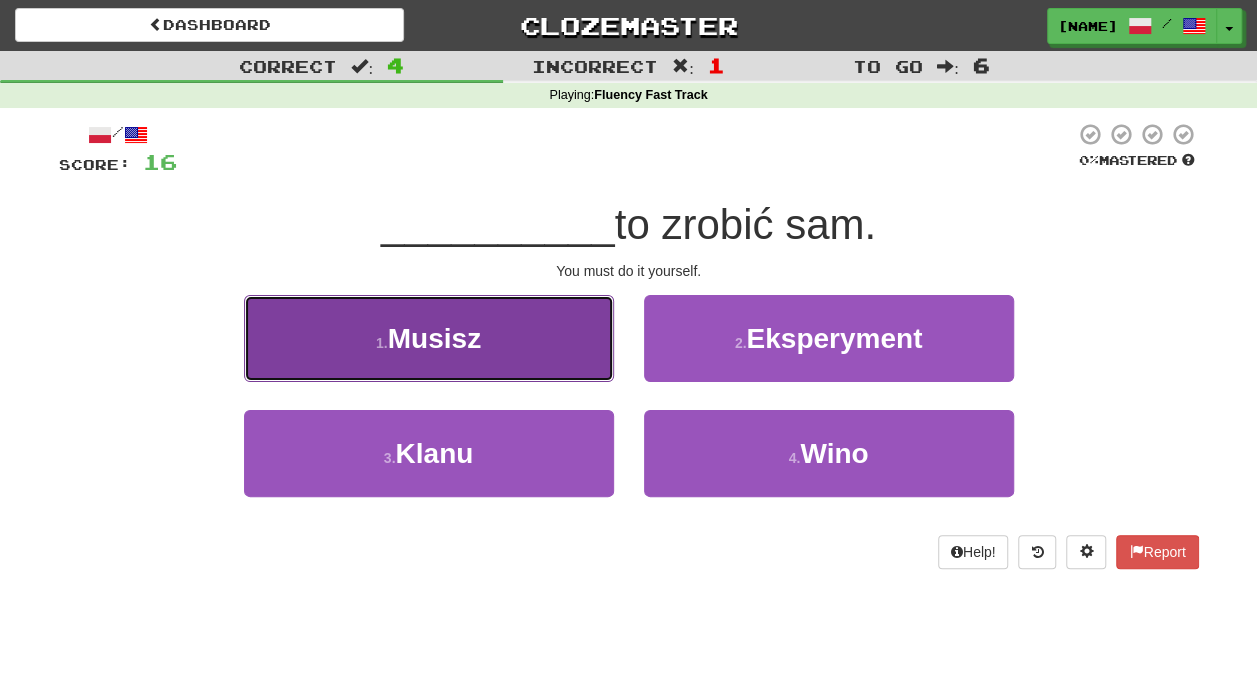 click on "1 .  Musisz" at bounding box center [429, 338] 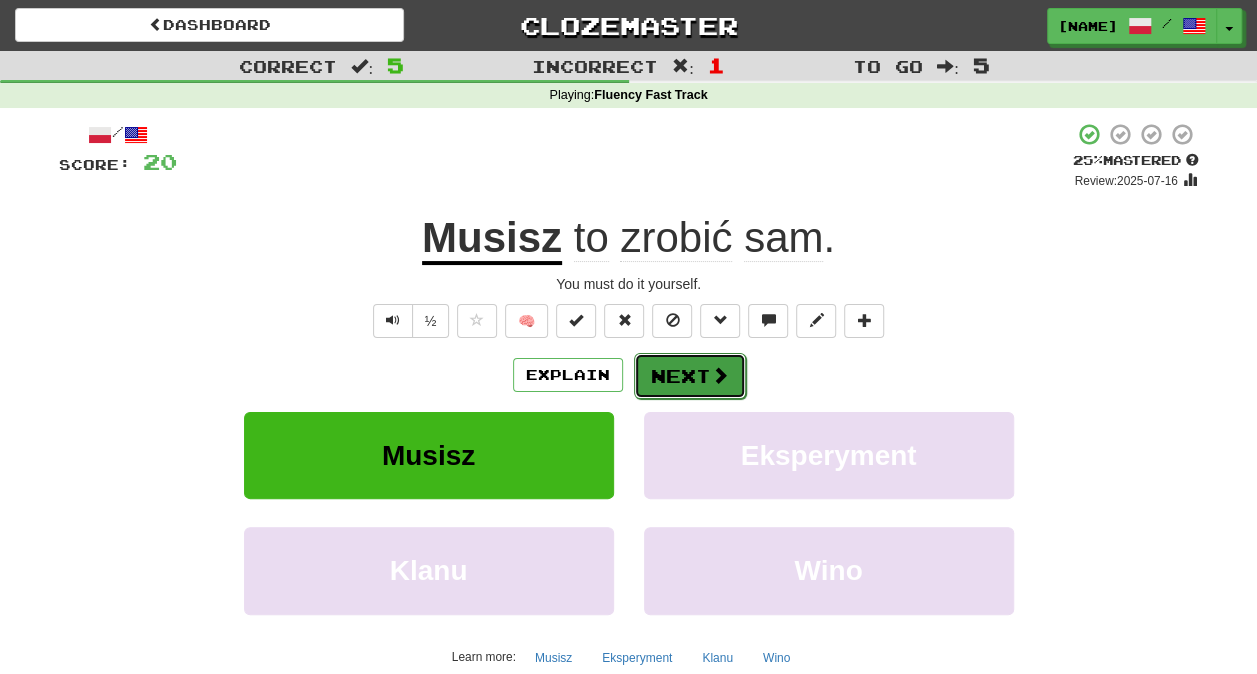 click on "Next" at bounding box center (690, 376) 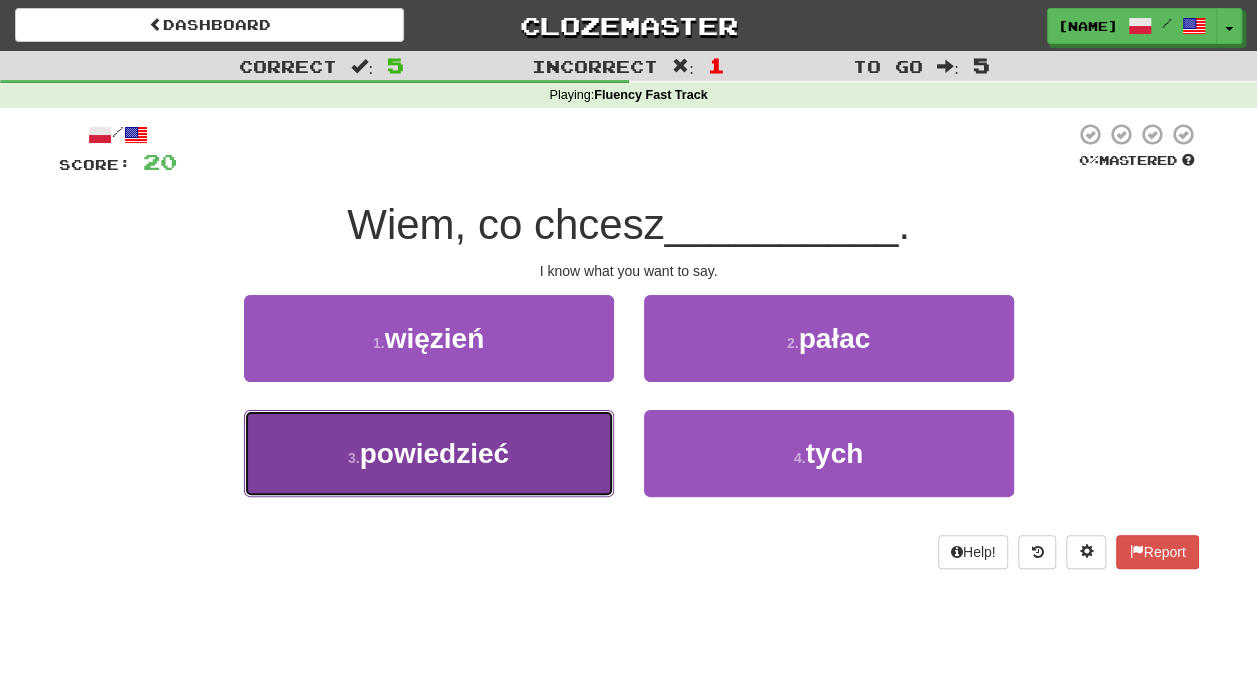 click on "3 .  powiedzieć" at bounding box center (429, 453) 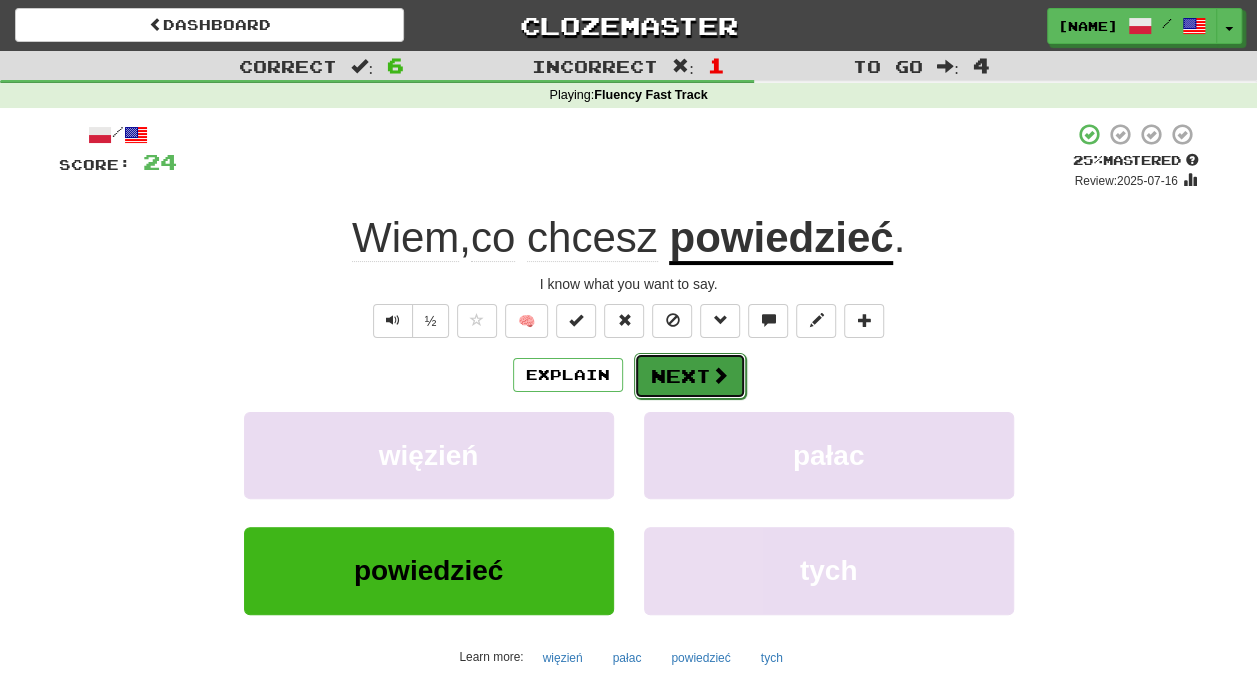 click on "Next" at bounding box center (690, 376) 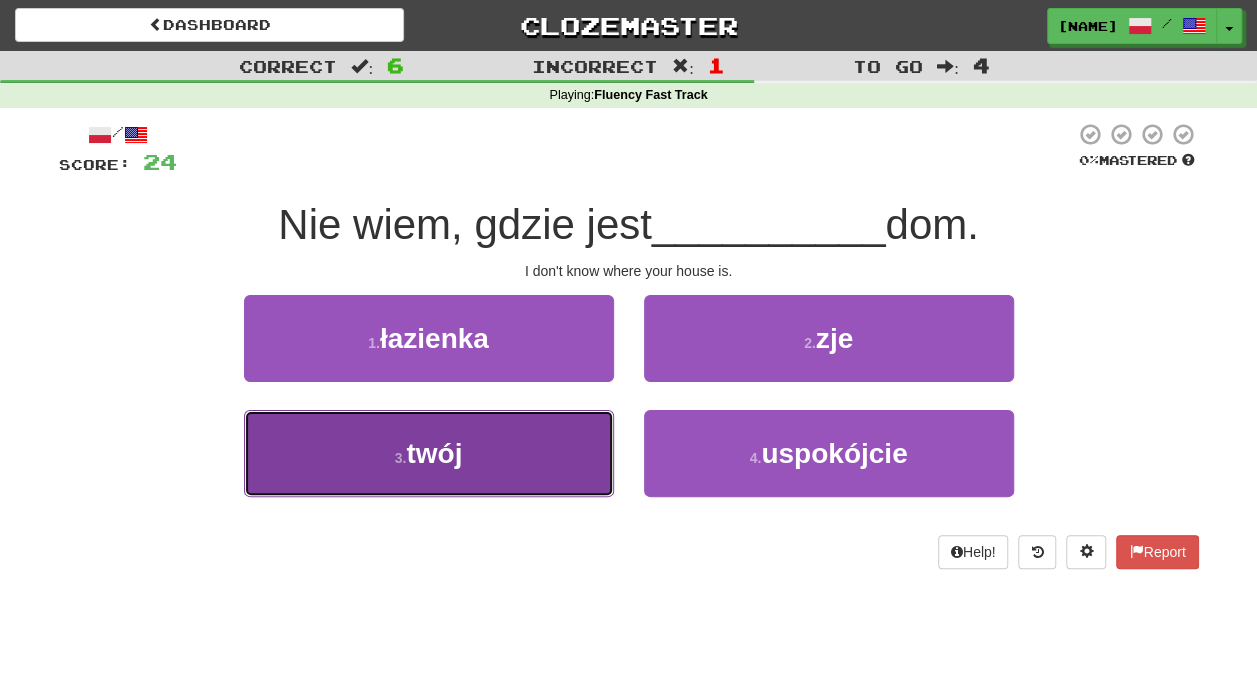 click on "3 .  twój" at bounding box center [429, 453] 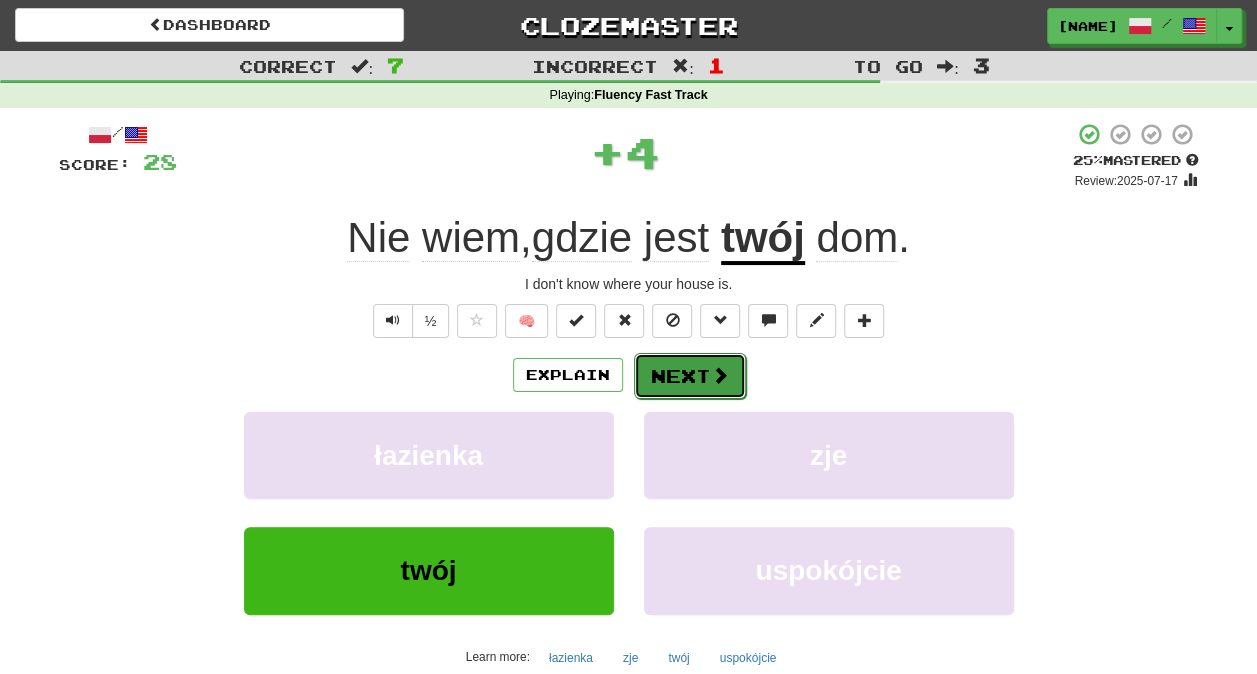 click on "Next" at bounding box center (690, 376) 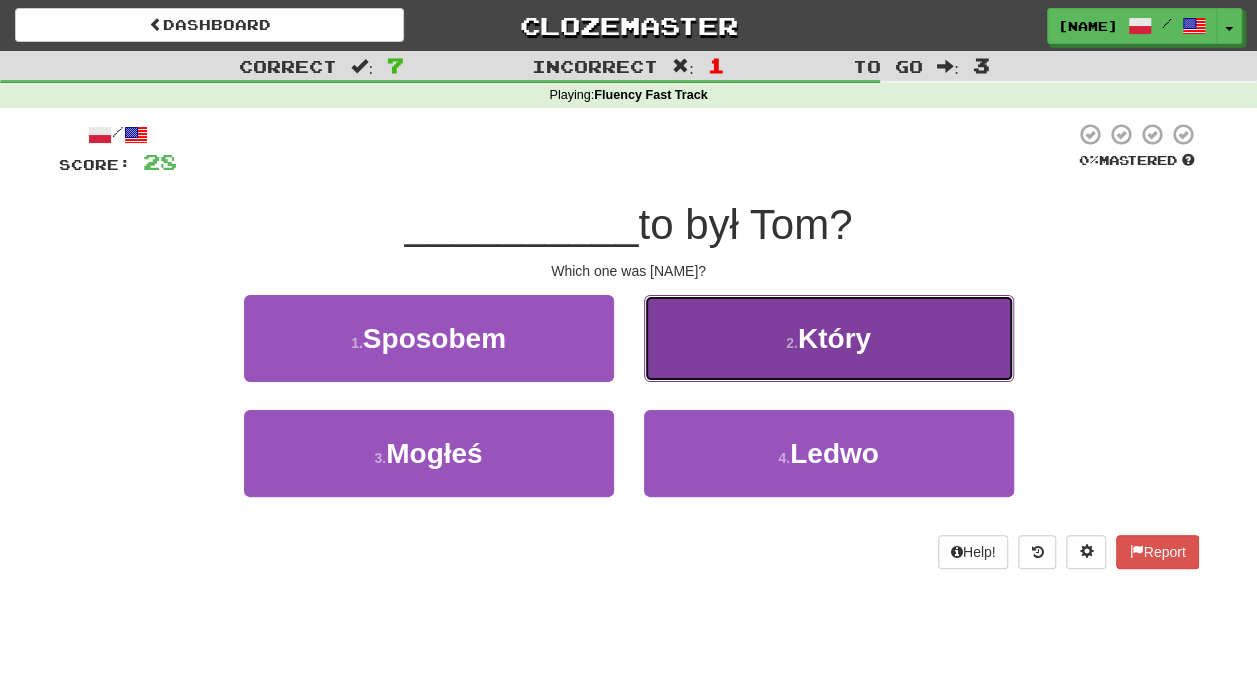click on "2 .  Który" at bounding box center [829, 338] 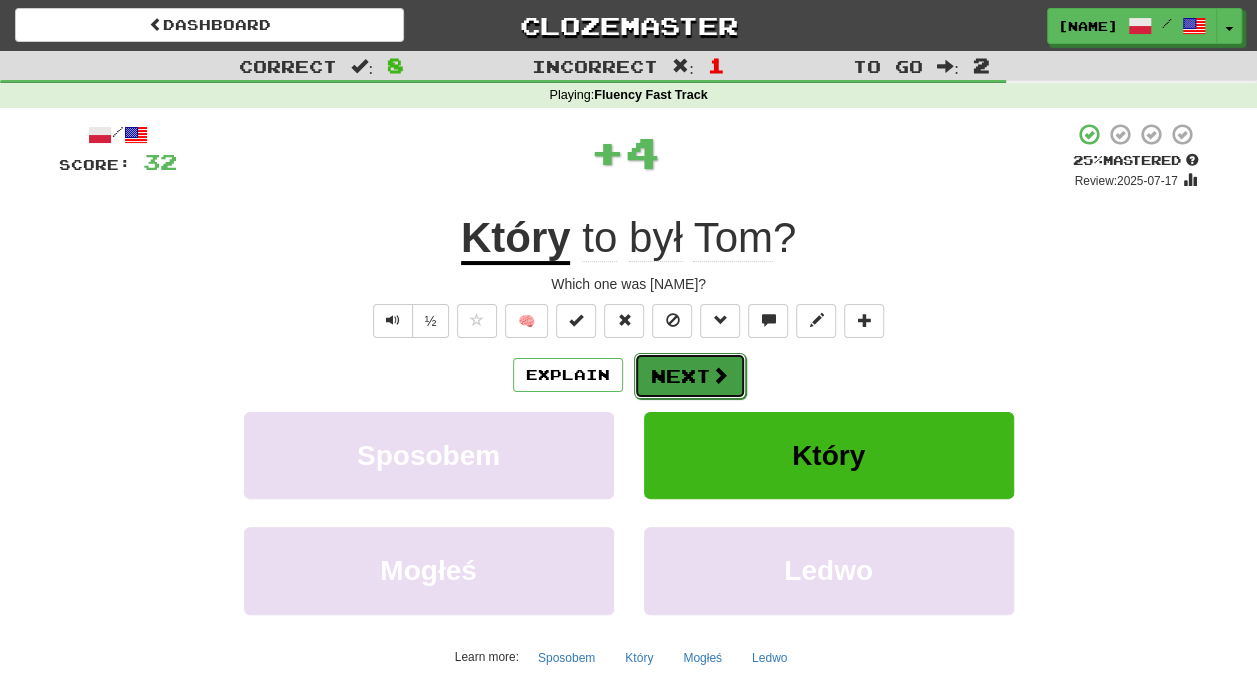 click on "Next" at bounding box center [690, 376] 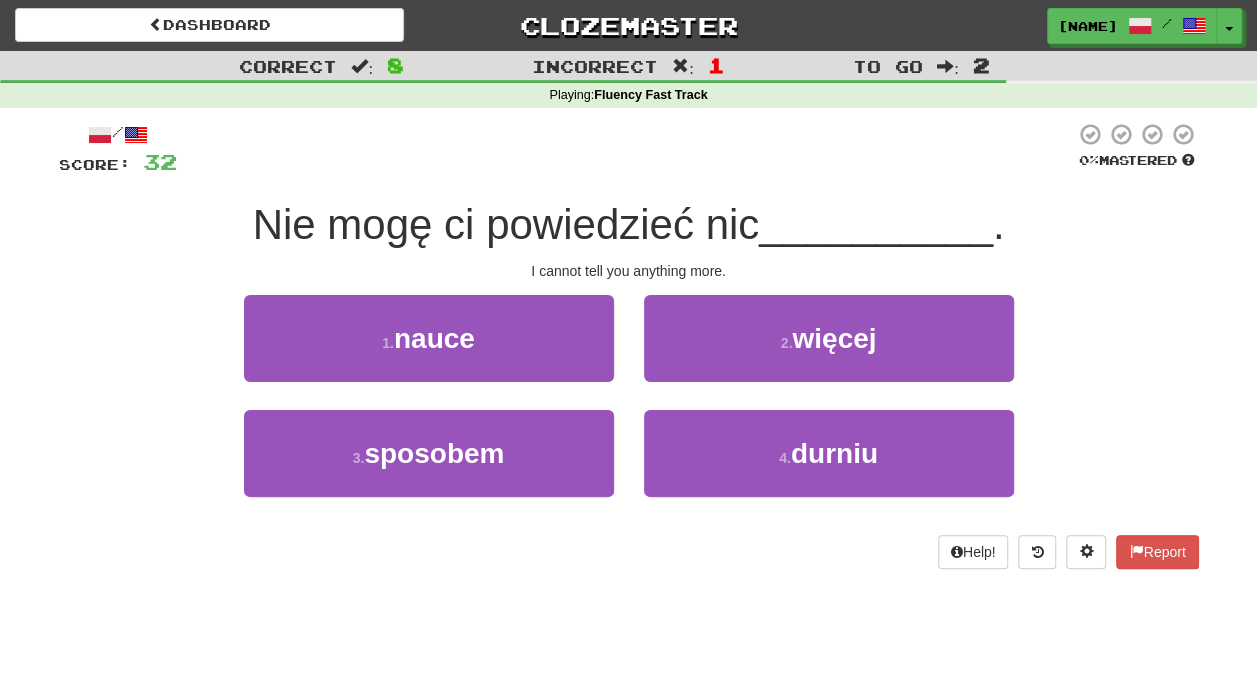 click on "/  Score:   32 0 %  Mastered Nie mogę ci powiedzieć nic  __________ . I cannot tell you anything more. 1 .  nauce 2 .  więcej 3 .  sposobem 4 .  durniu  Help!  Report" at bounding box center [629, 345] 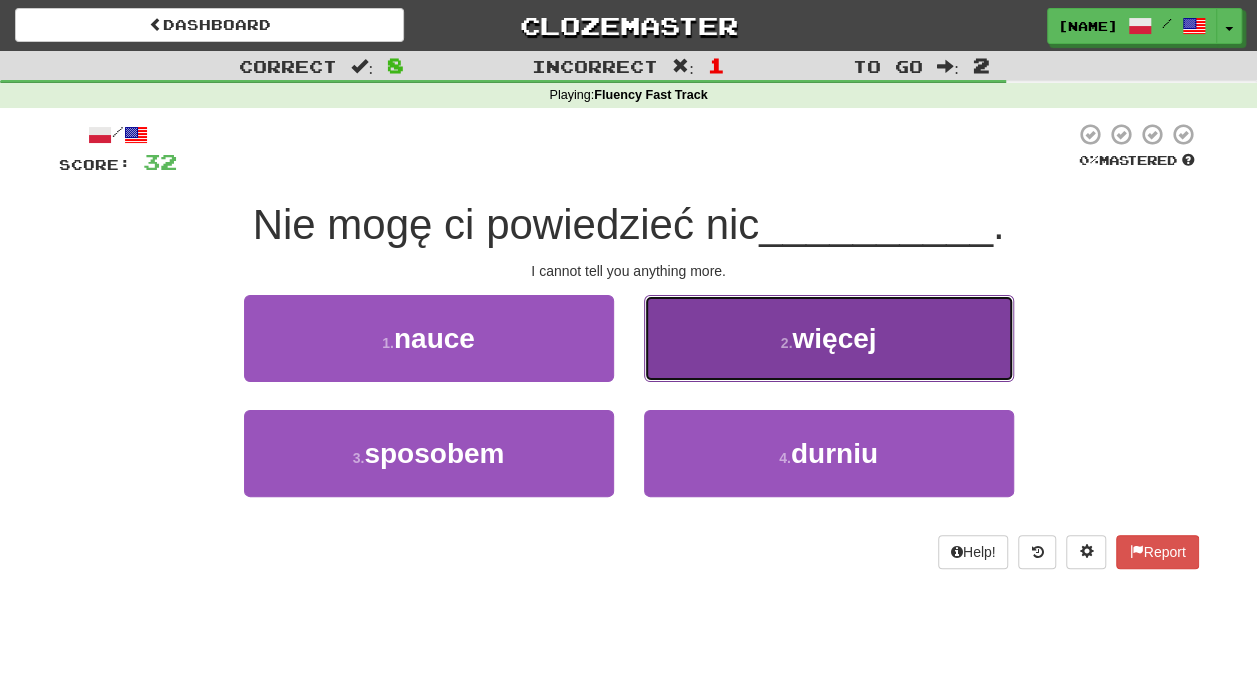 click on "2 .  więcej" at bounding box center (829, 338) 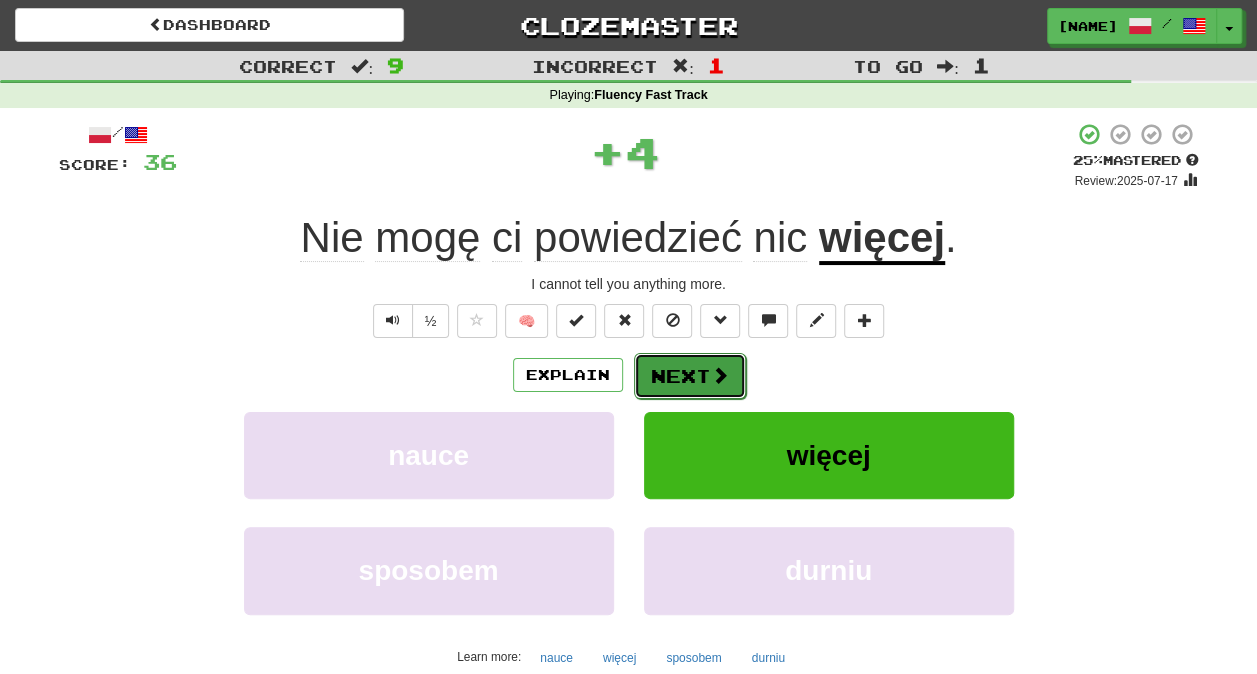 click on "Next" at bounding box center [690, 376] 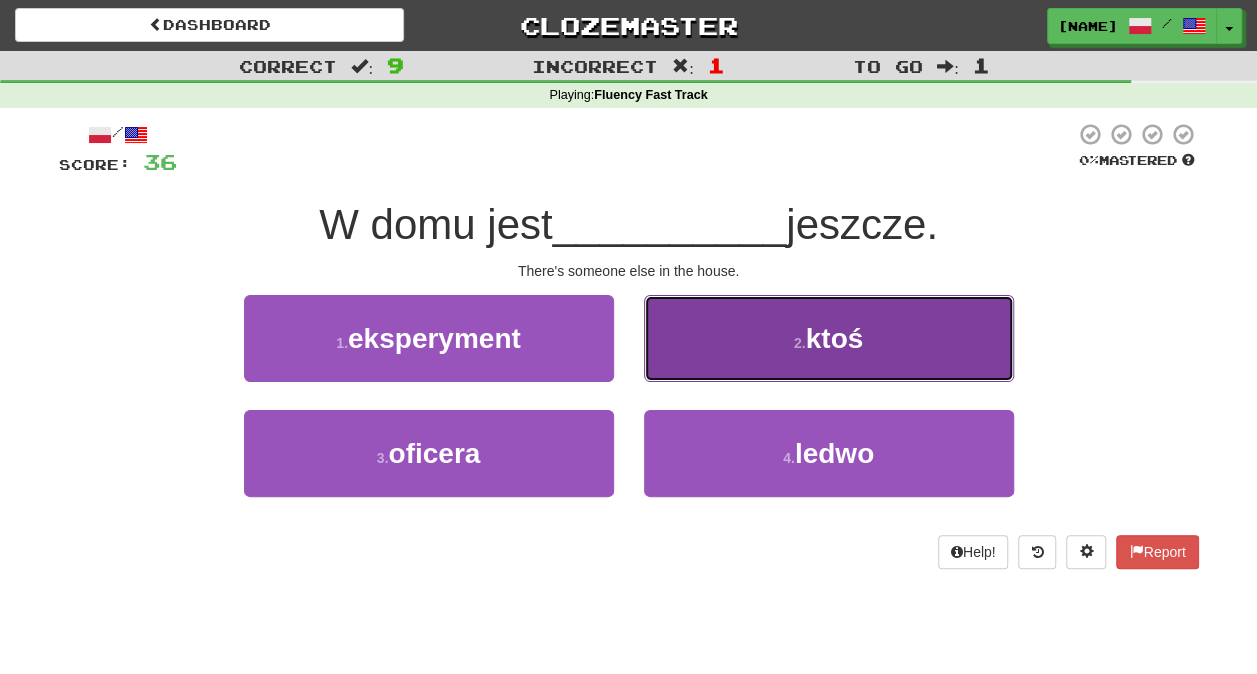 click on "2 .  ktoś" at bounding box center [829, 338] 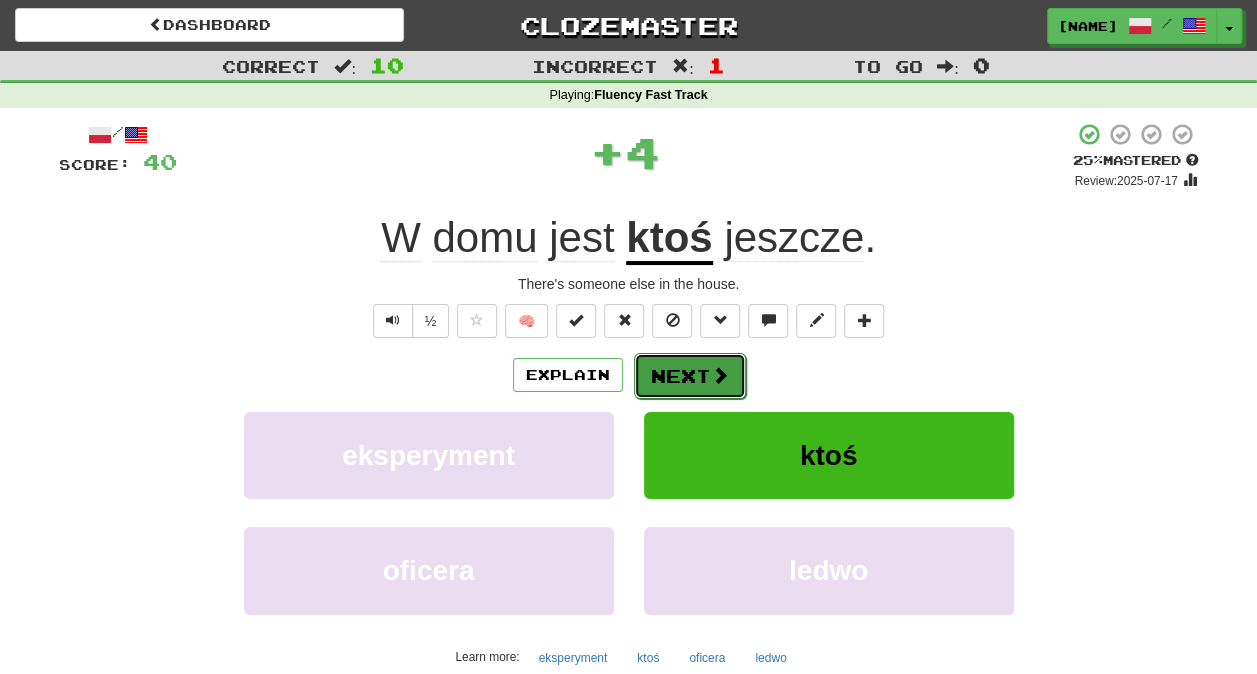 click on "Next" at bounding box center [690, 376] 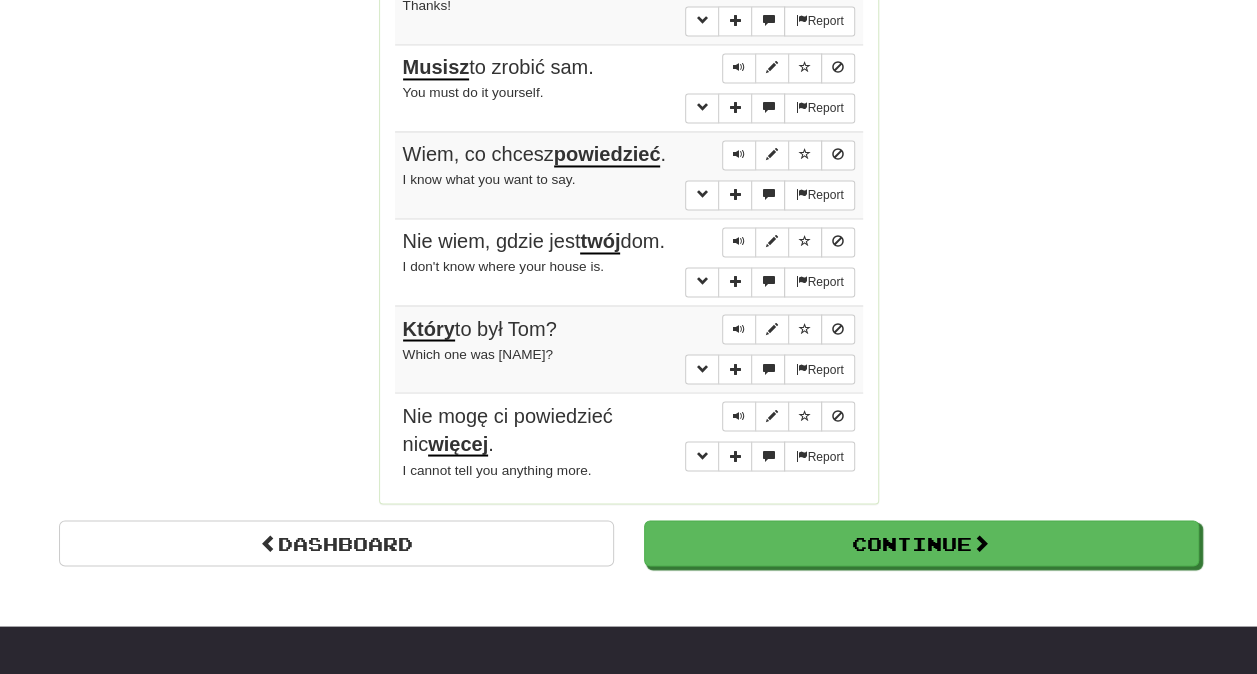 scroll, scrollTop: 1605, scrollLeft: 0, axis: vertical 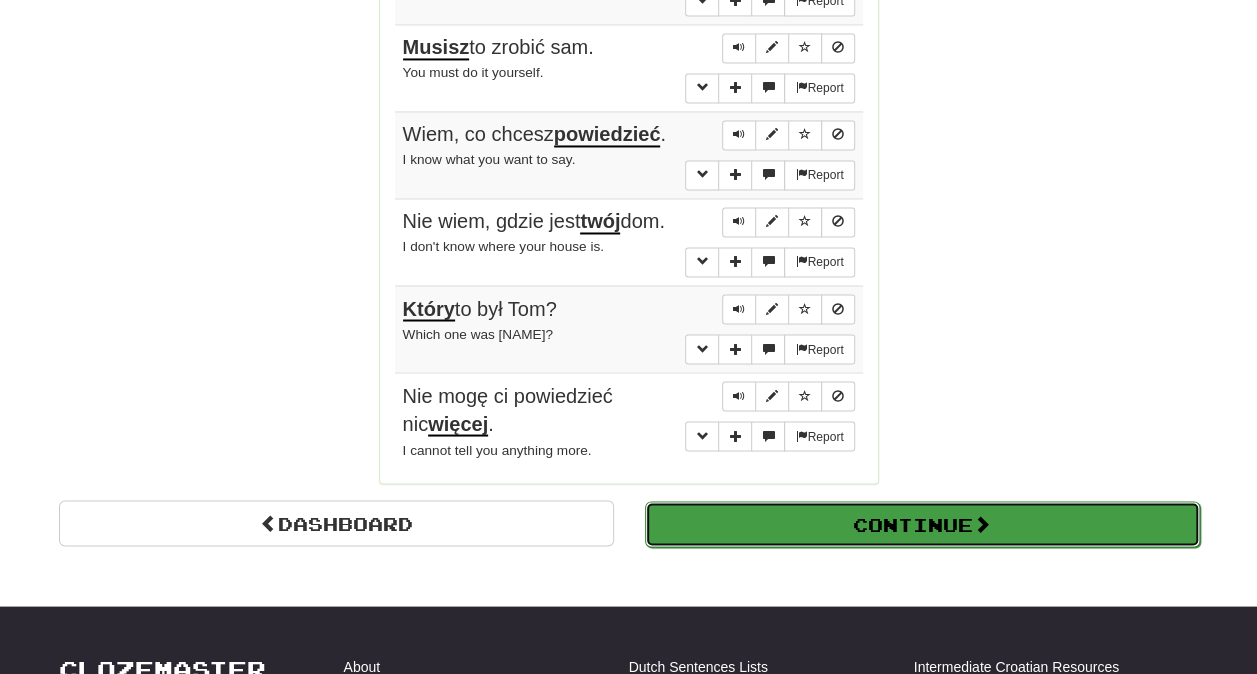click on "Continue" at bounding box center (922, 524) 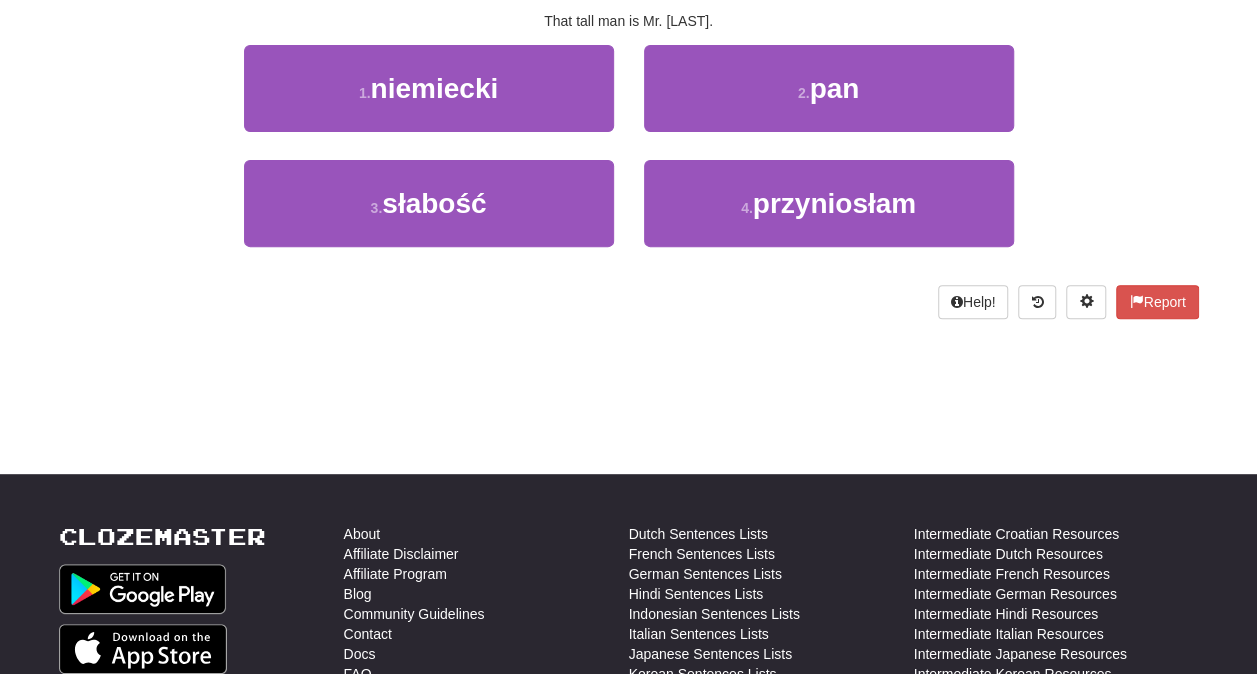 scroll, scrollTop: 0, scrollLeft: 0, axis: both 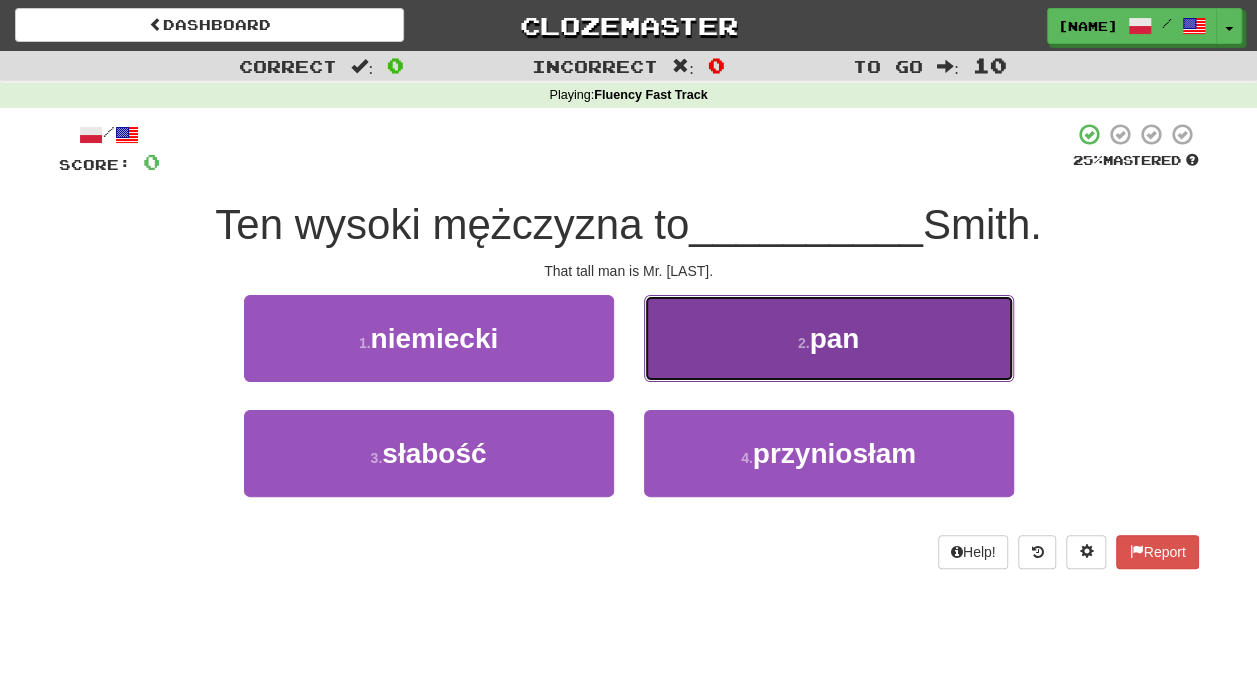 click on "2 .  pan" at bounding box center (829, 338) 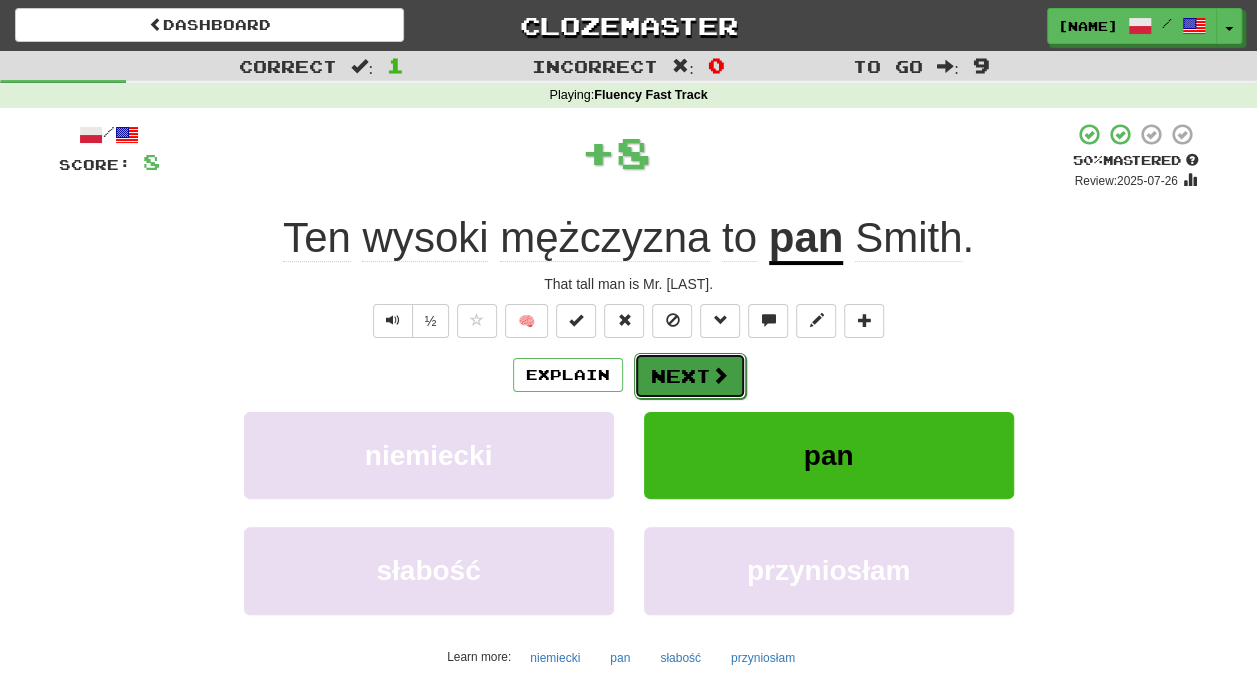 click on "Next" at bounding box center (690, 376) 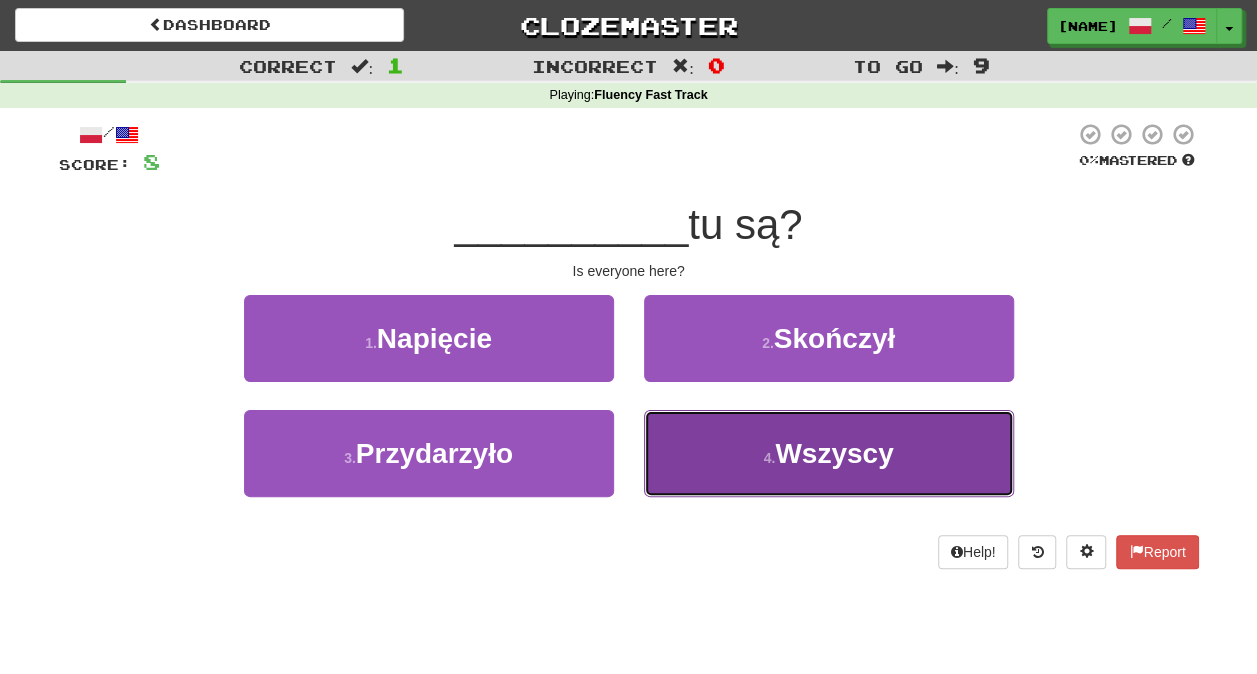 click on "4 .  Wszyscy" at bounding box center [829, 453] 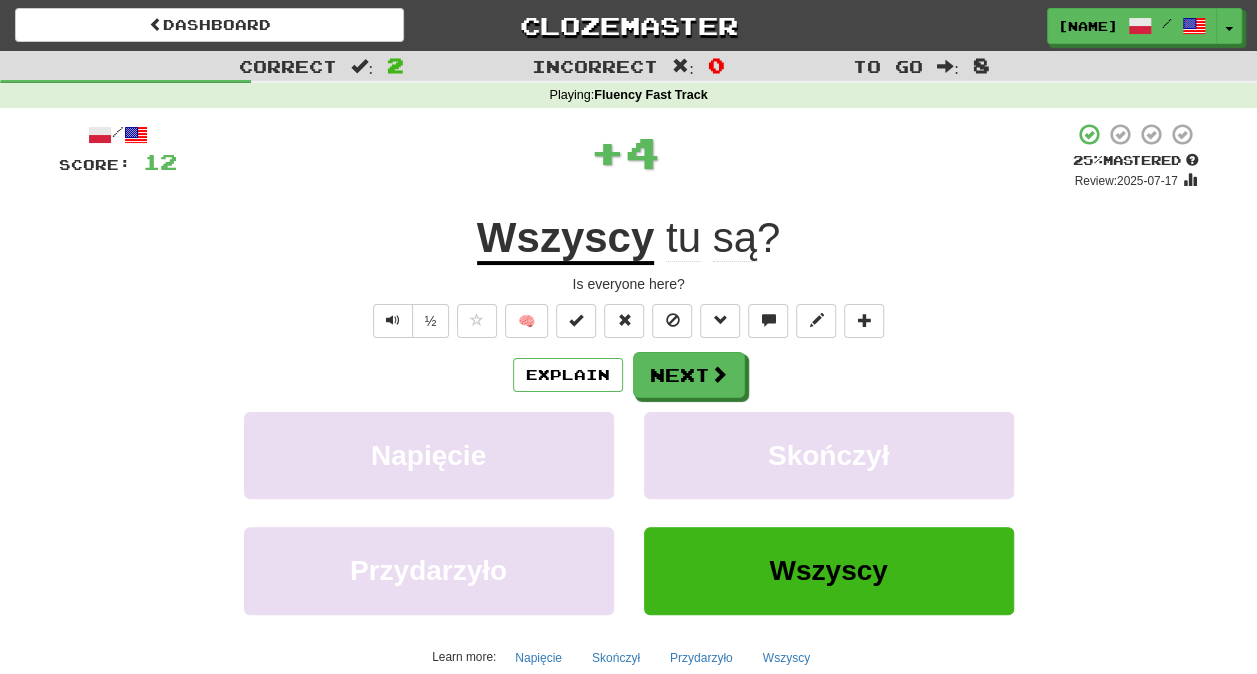 click on "Wszyscy" at bounding box center [565, 239] 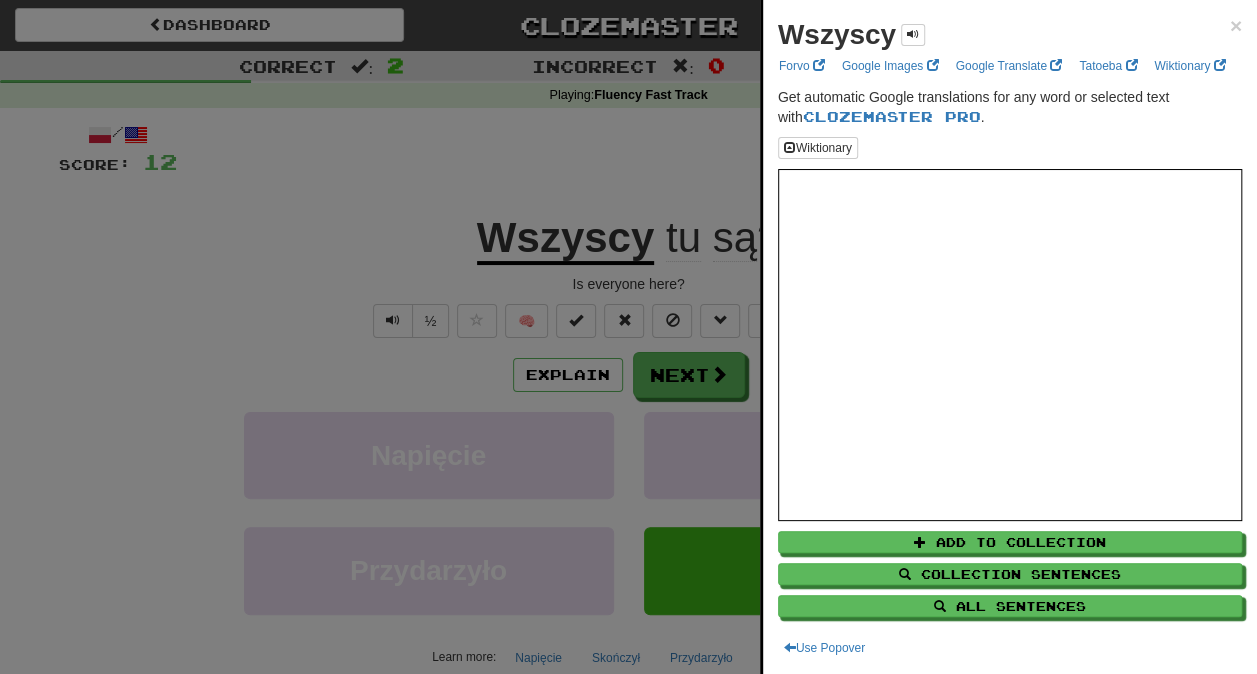 click at bounding box center [628, 337] 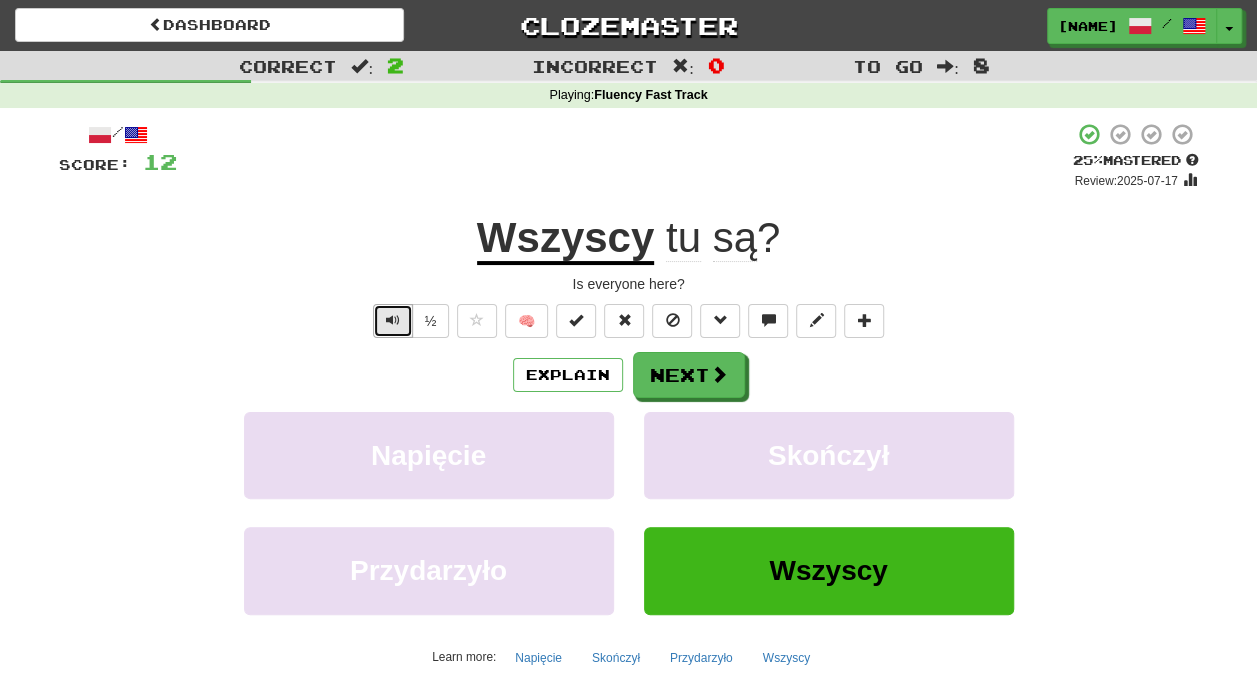 click at bounding box center (393, 320) 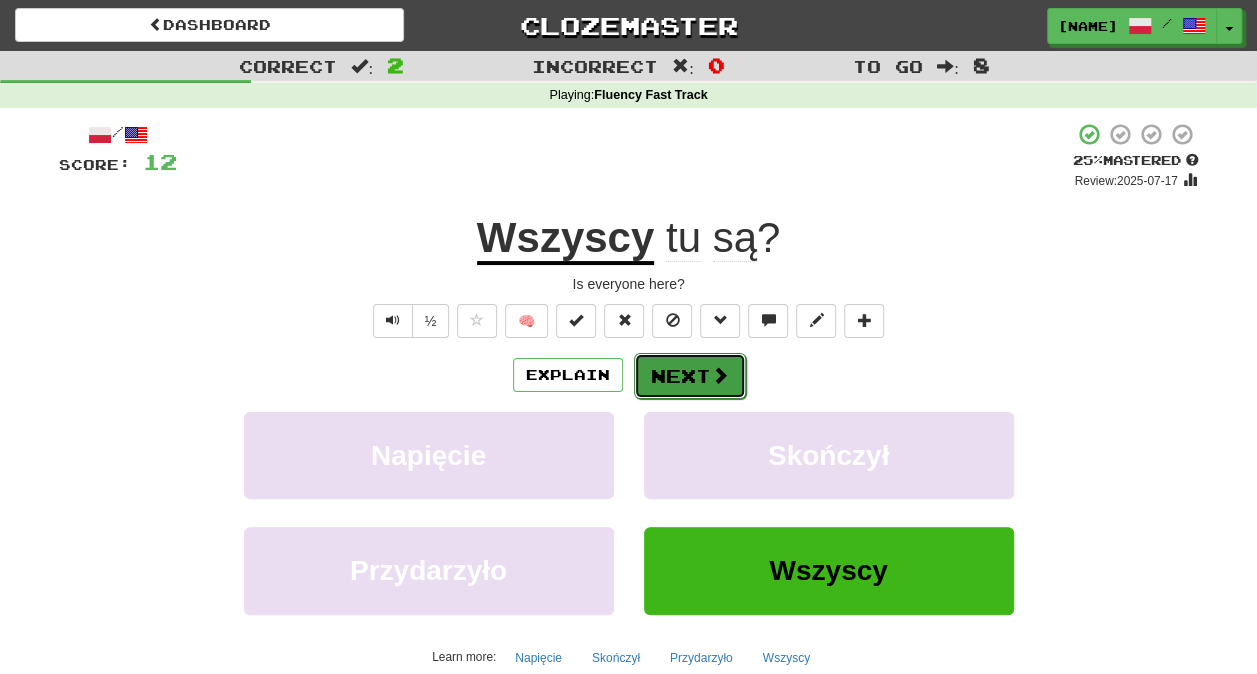 click on "Next" at bounding box center [690, 376] 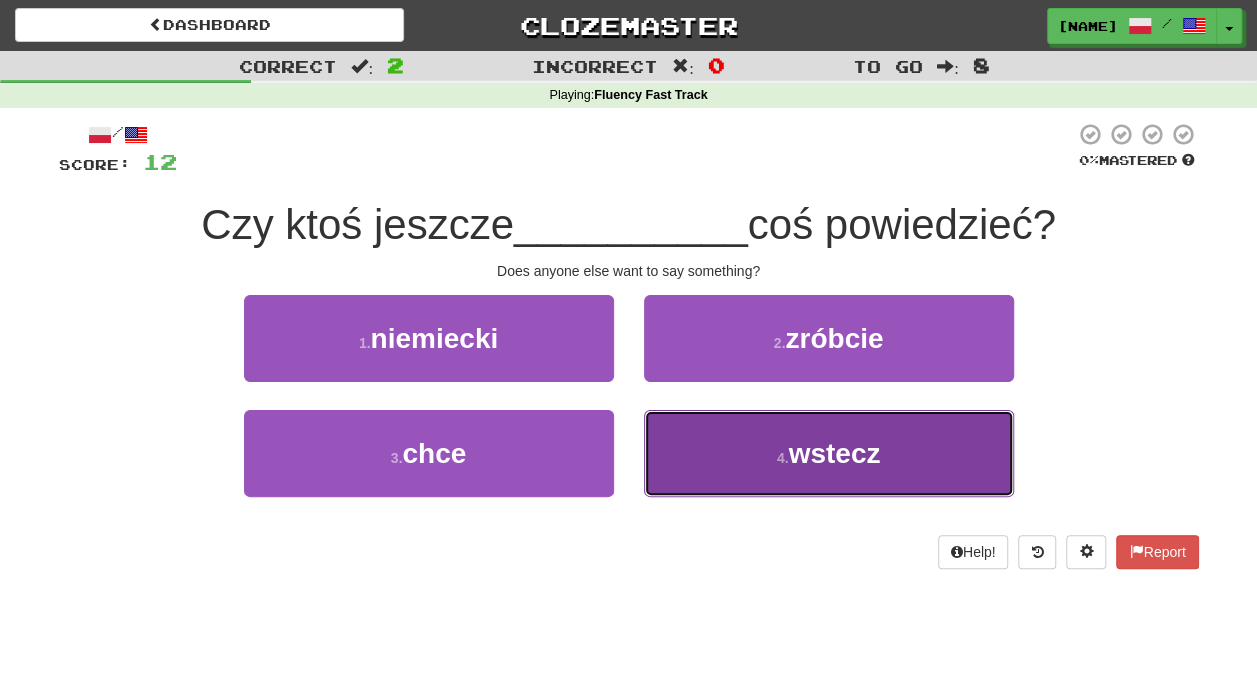 click on "4 .  wstecz" at bounding box center [829, 453] 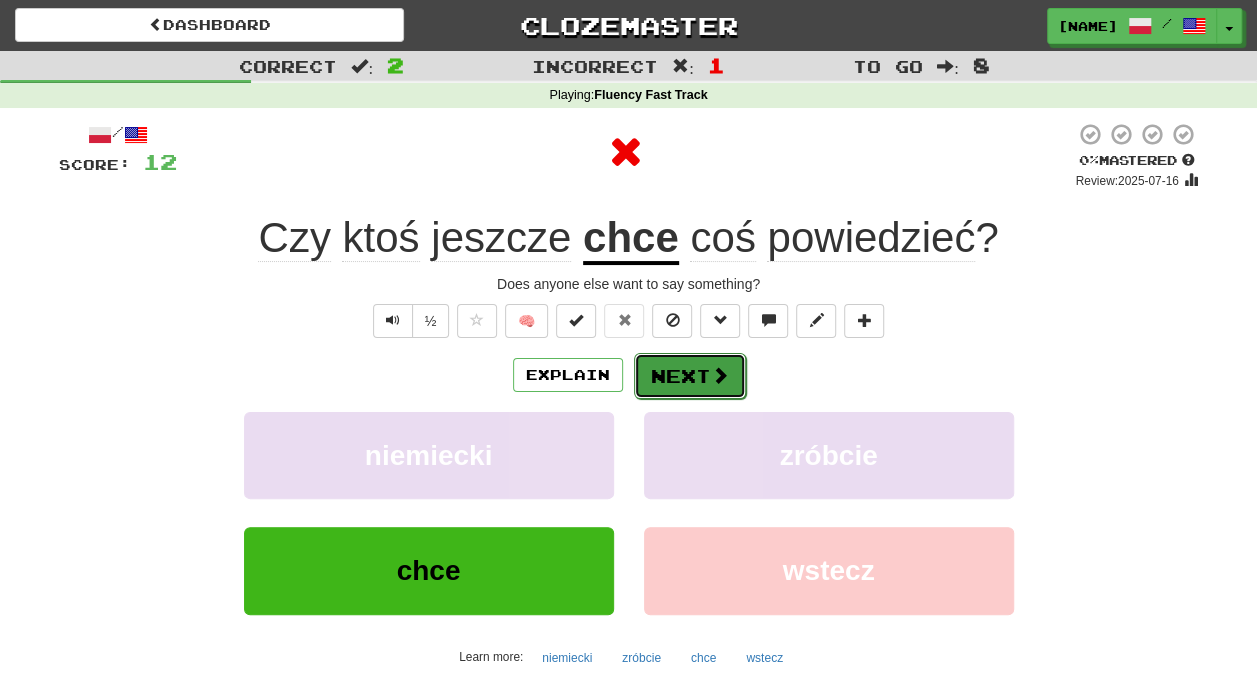 click on "Next" at bounding box center (690, 376) 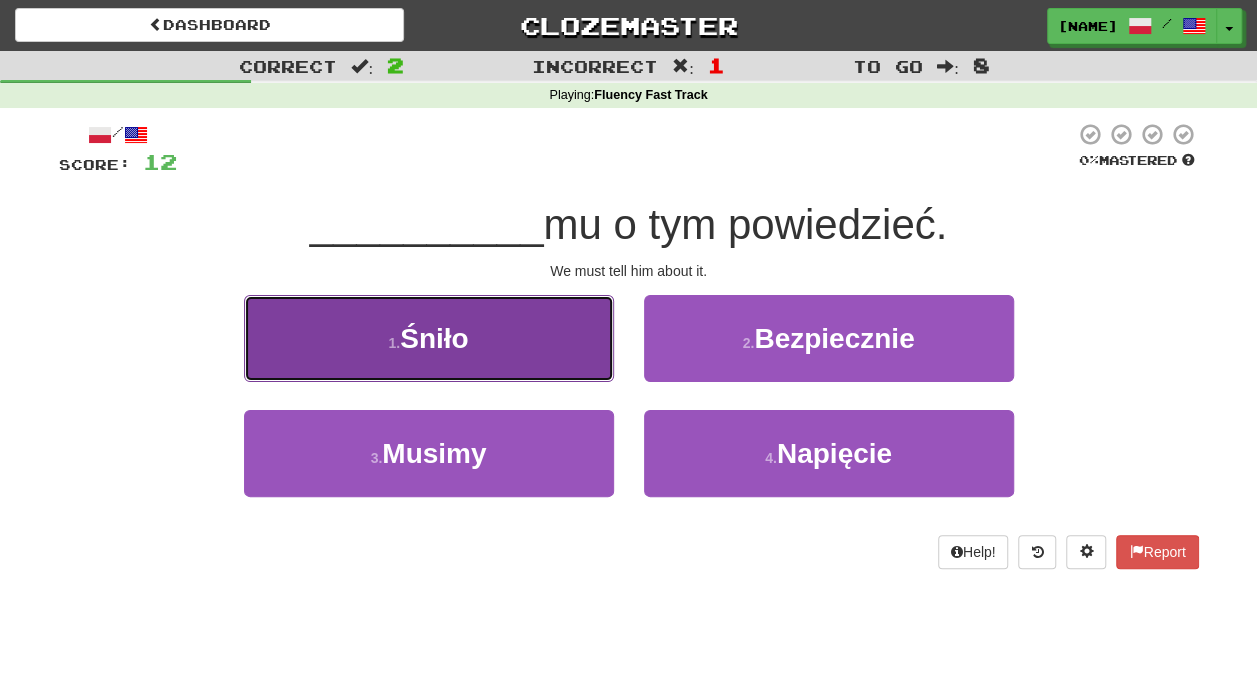 click on "1 .  Śniło" at bounding box center (429, 338) 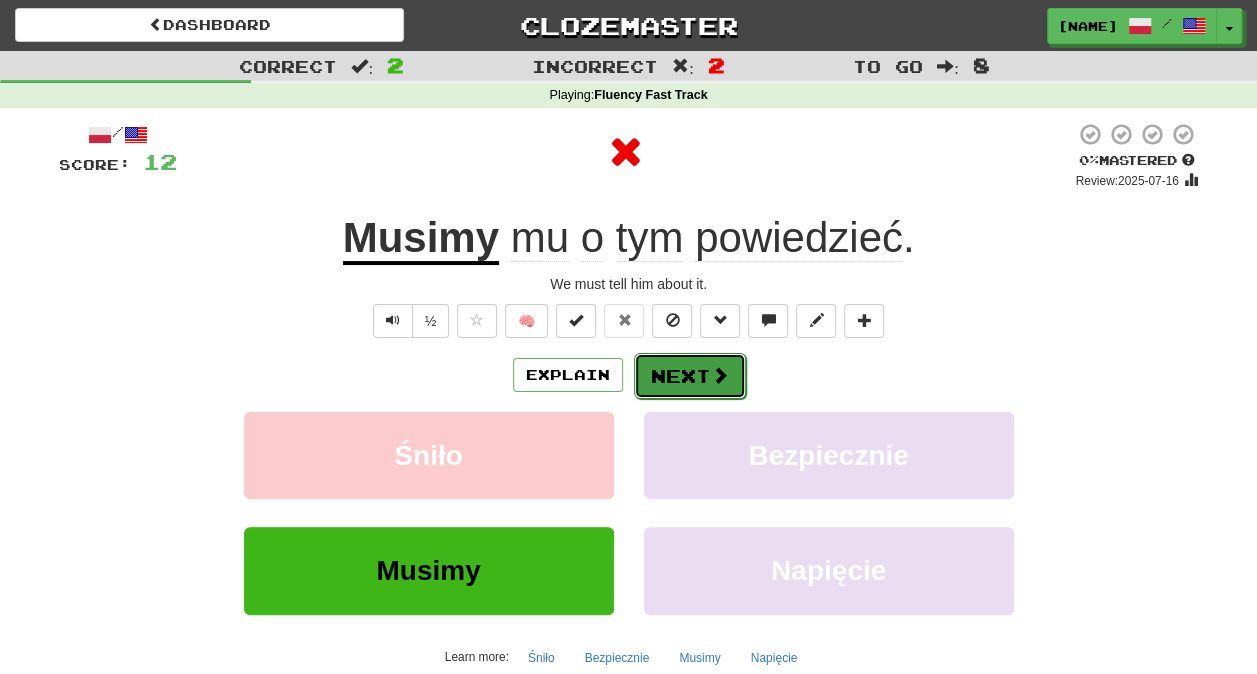 click on "Next" at bounding box center (690, 376) 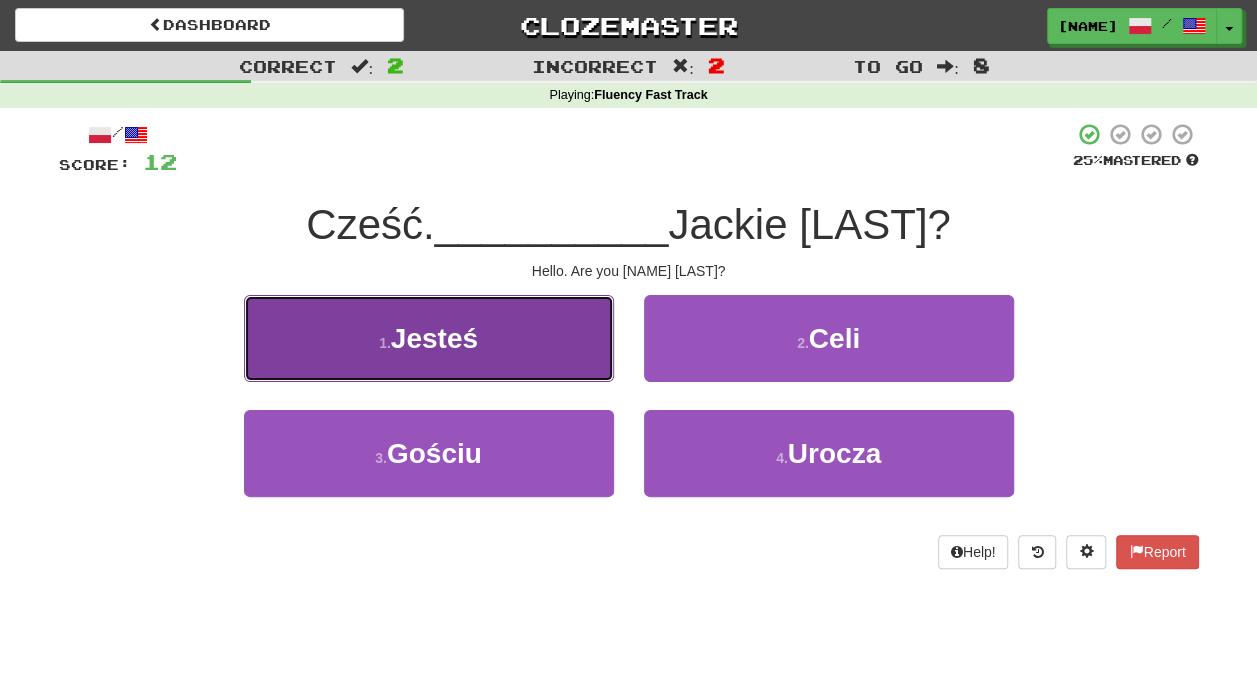 click on "1 .  Jesteś" at bounding box center [429, 338] 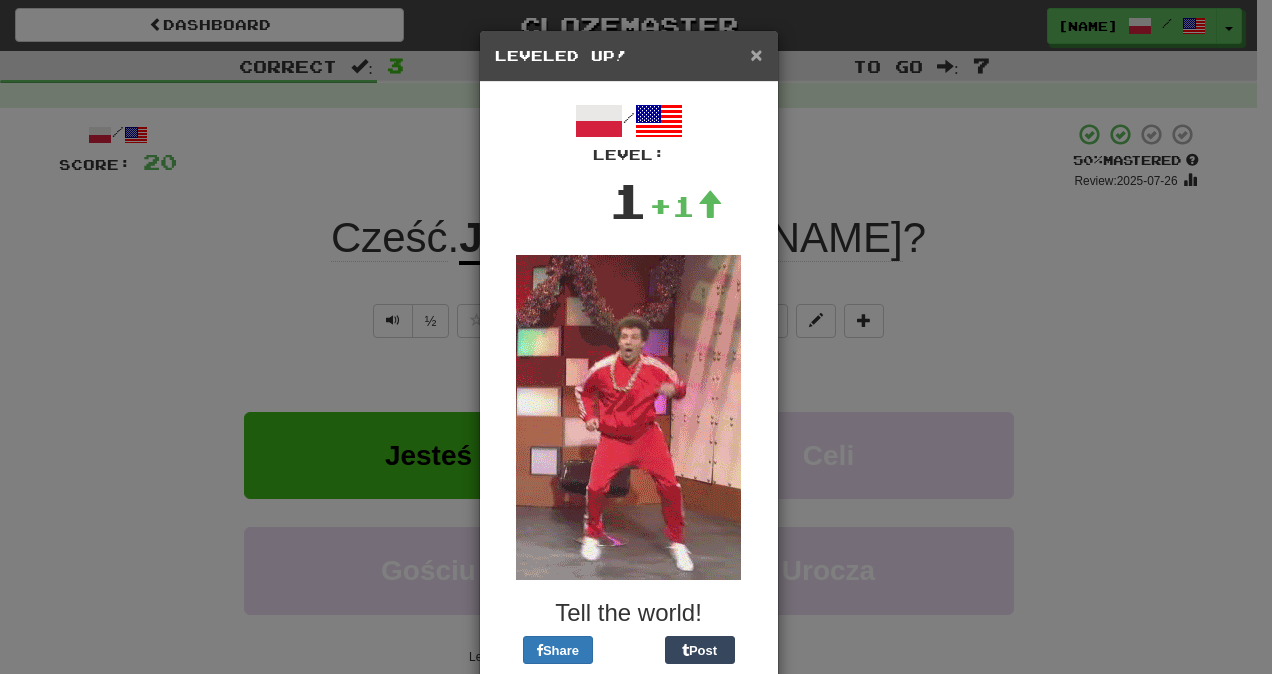 click on "×" at bounding box center [756, 54] 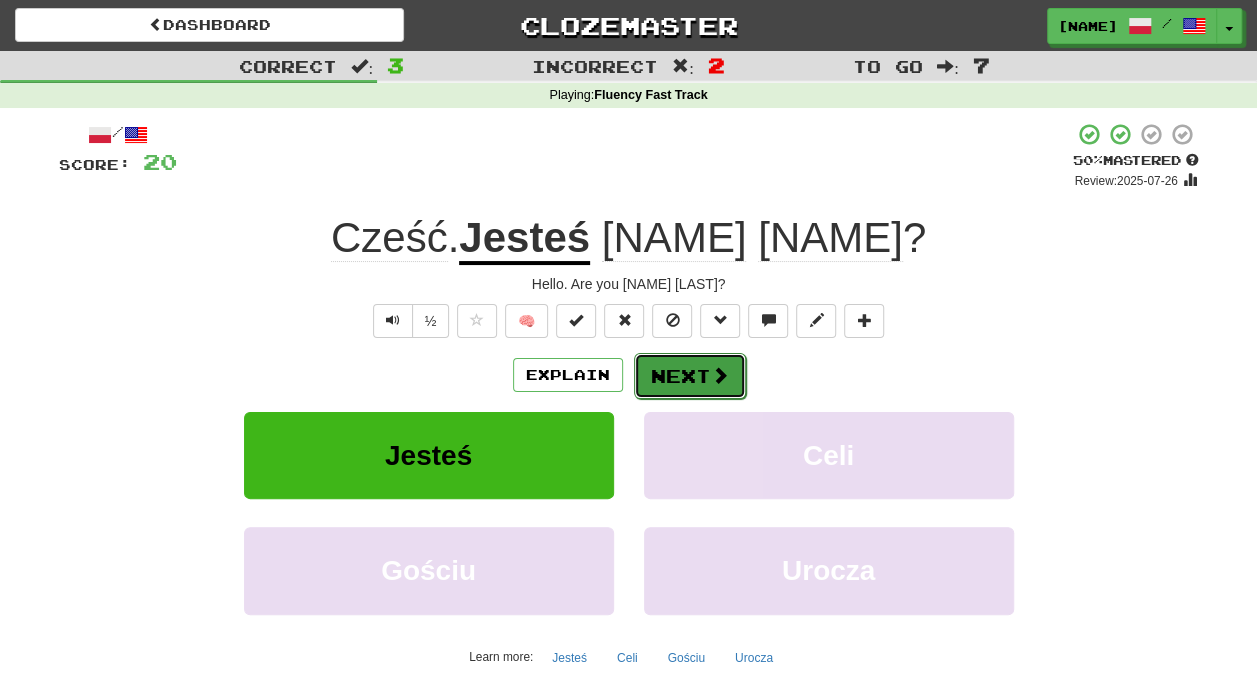 click on "Next" at bounding box center [690, 376] 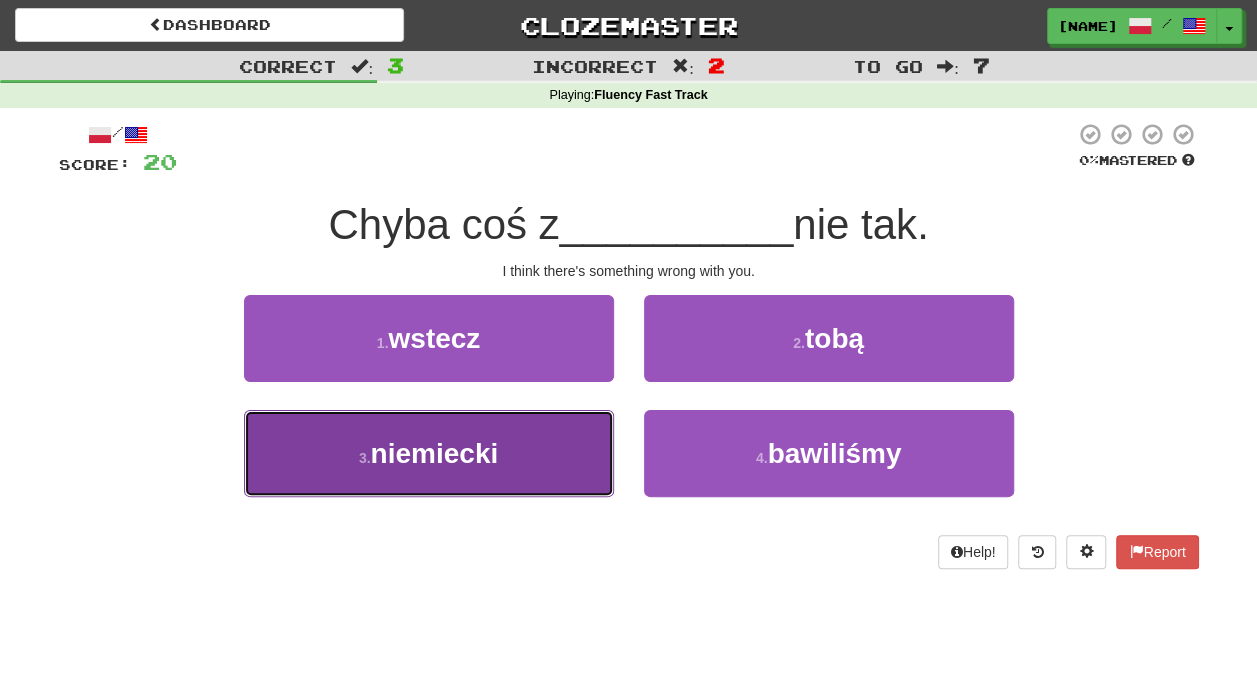 click on "3 .  niemiecki" at bounding box center [429, 453] 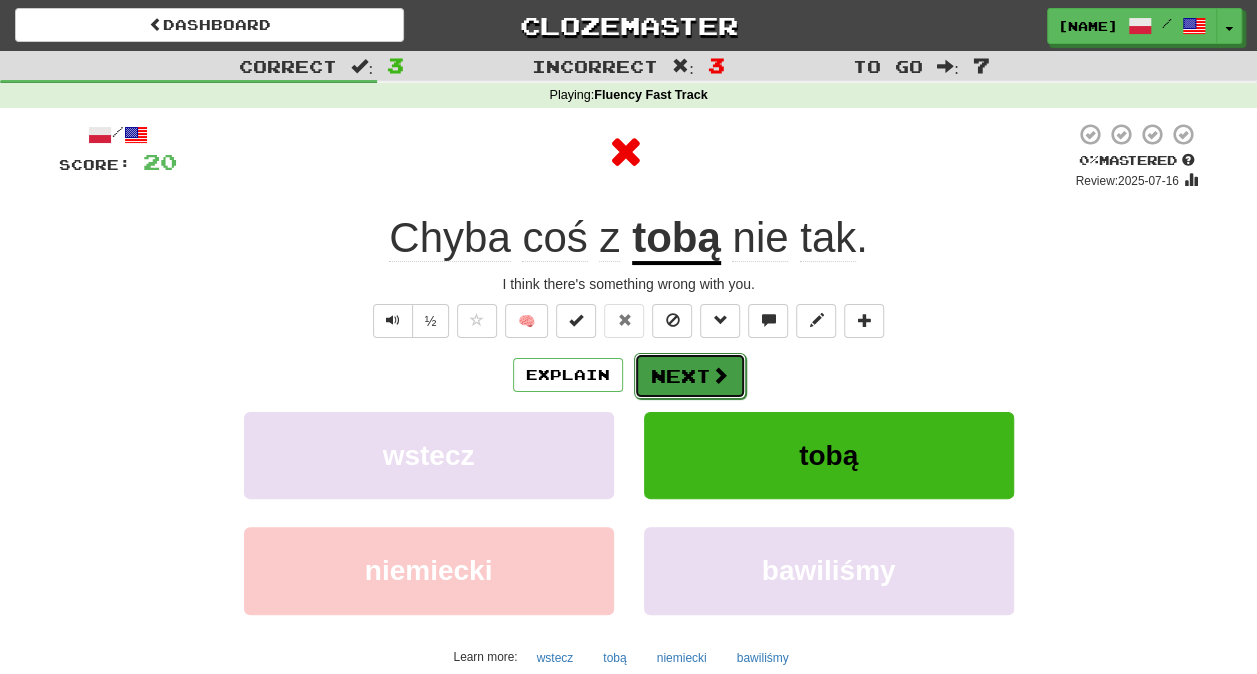 click on "Next" at bounding box center [690, 376] 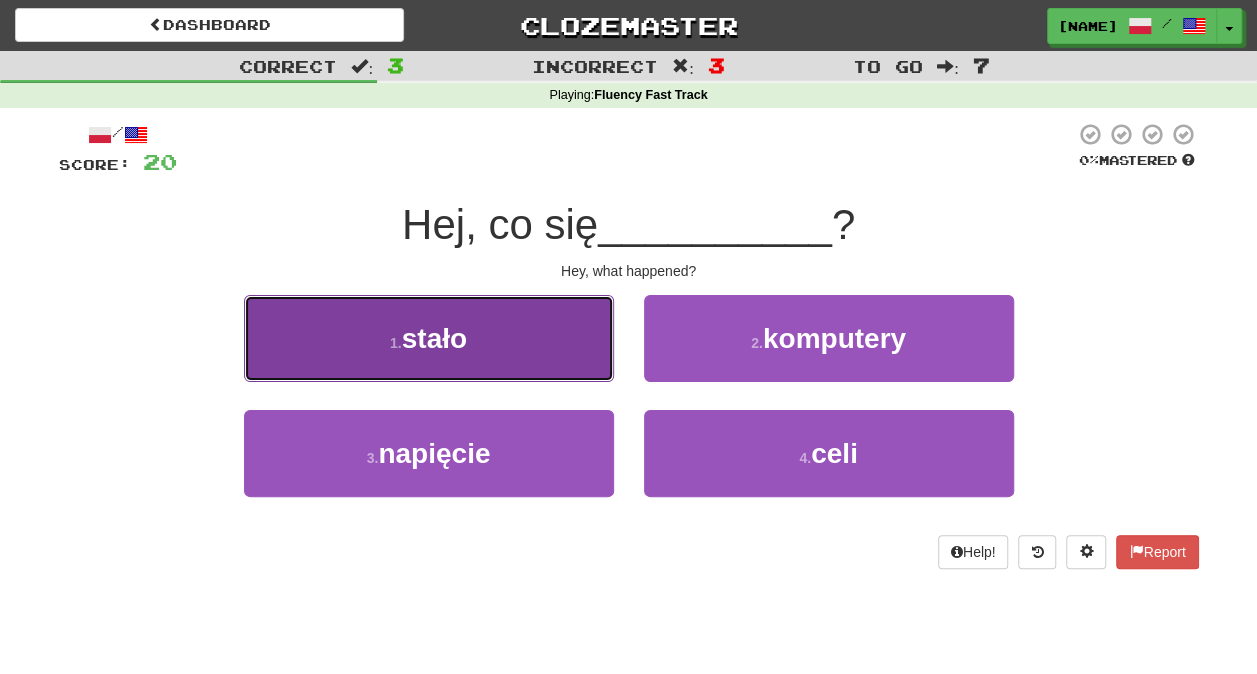 click on "1 .  stało" at bounding box center (429, 338) 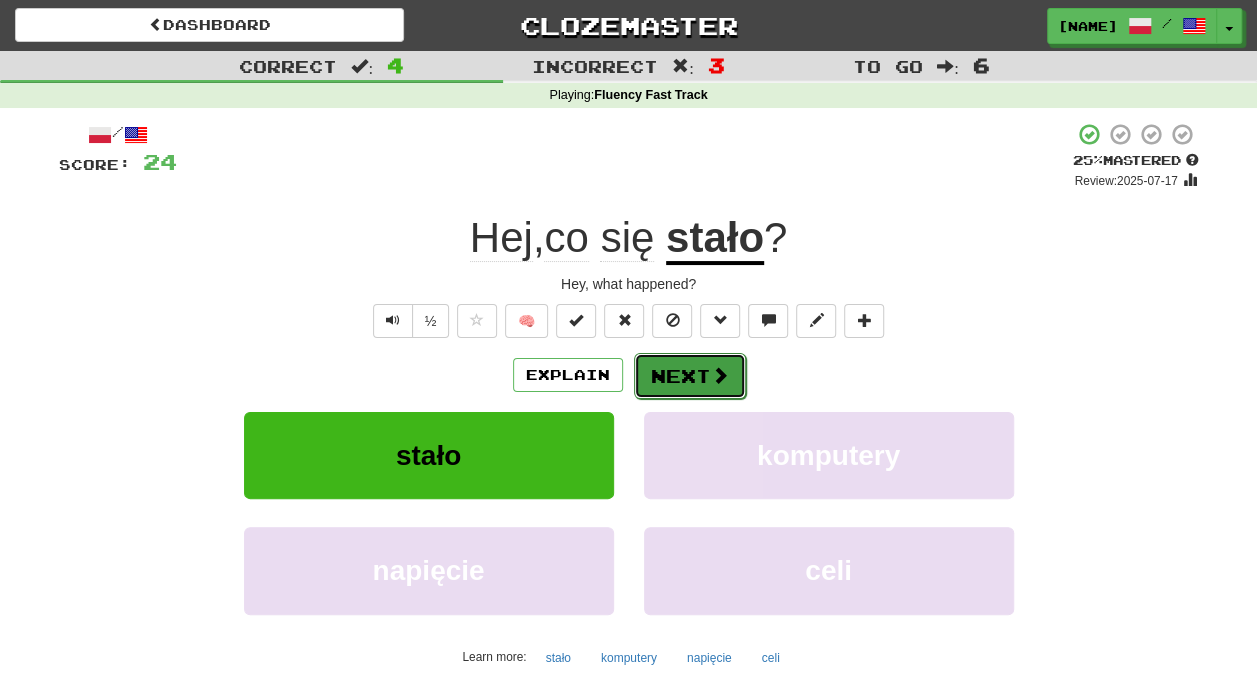 click on "Next" at bounding box center [690, 376] 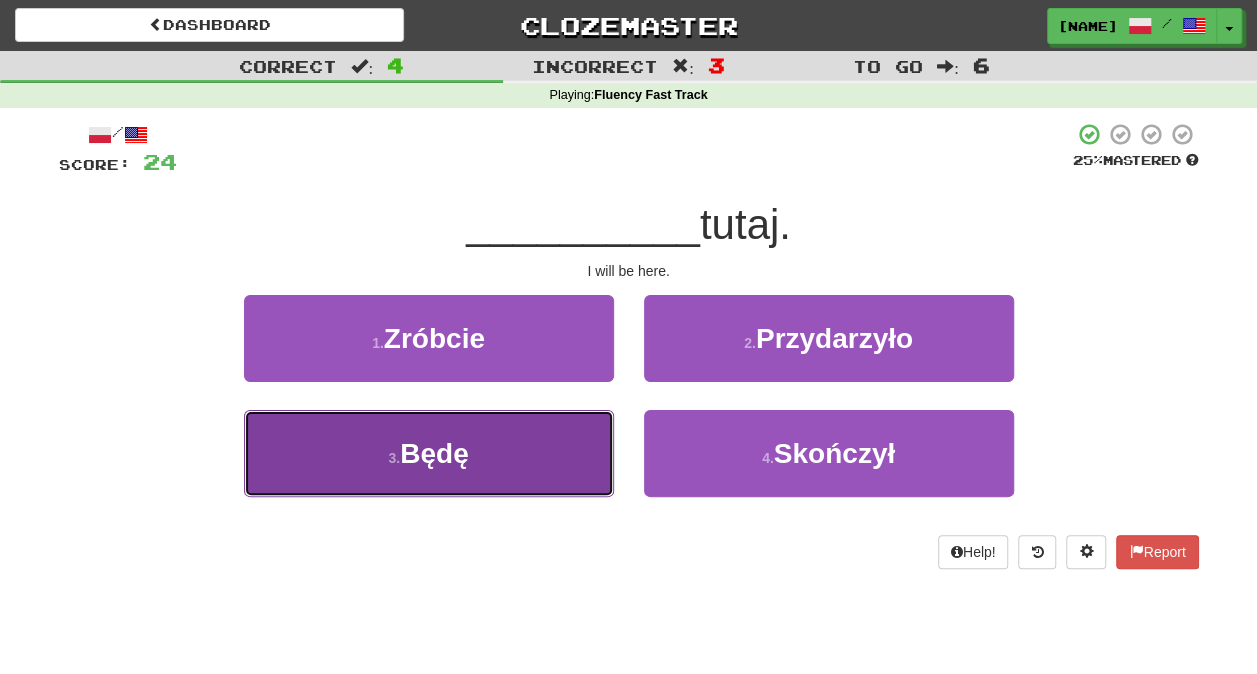 click on "3 .  Będę" at bounding box center (429, 453) 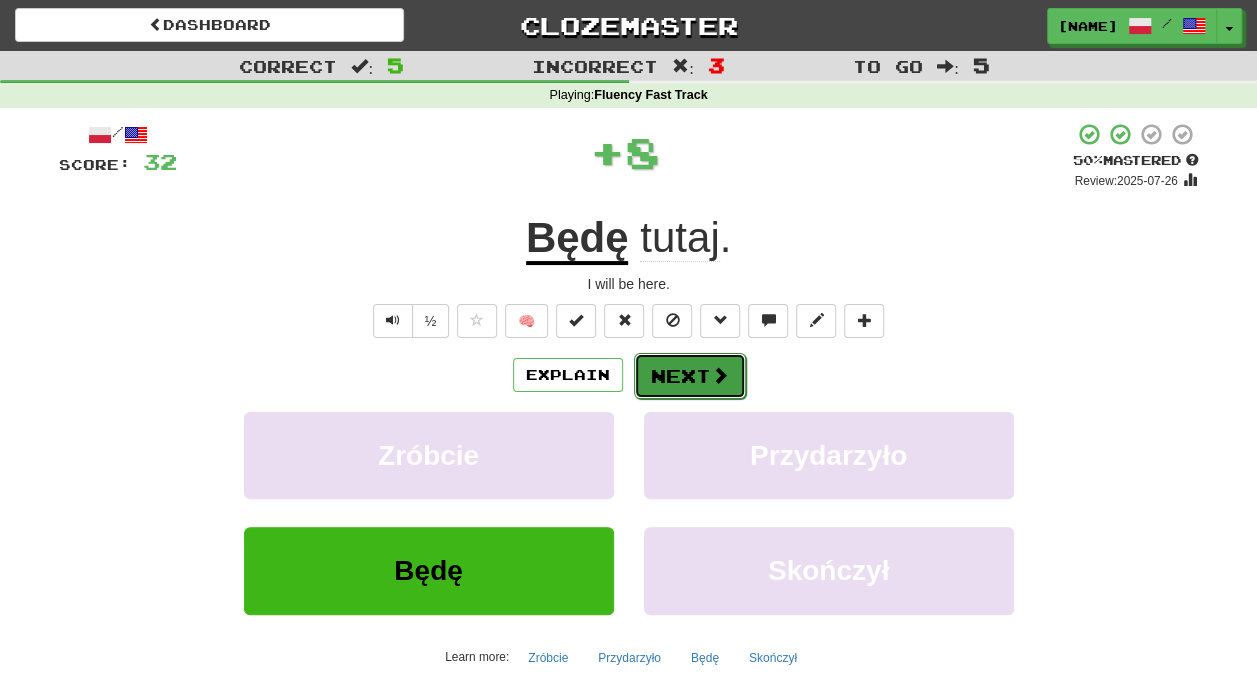 click on "Next" at bounding box center (690, 376) 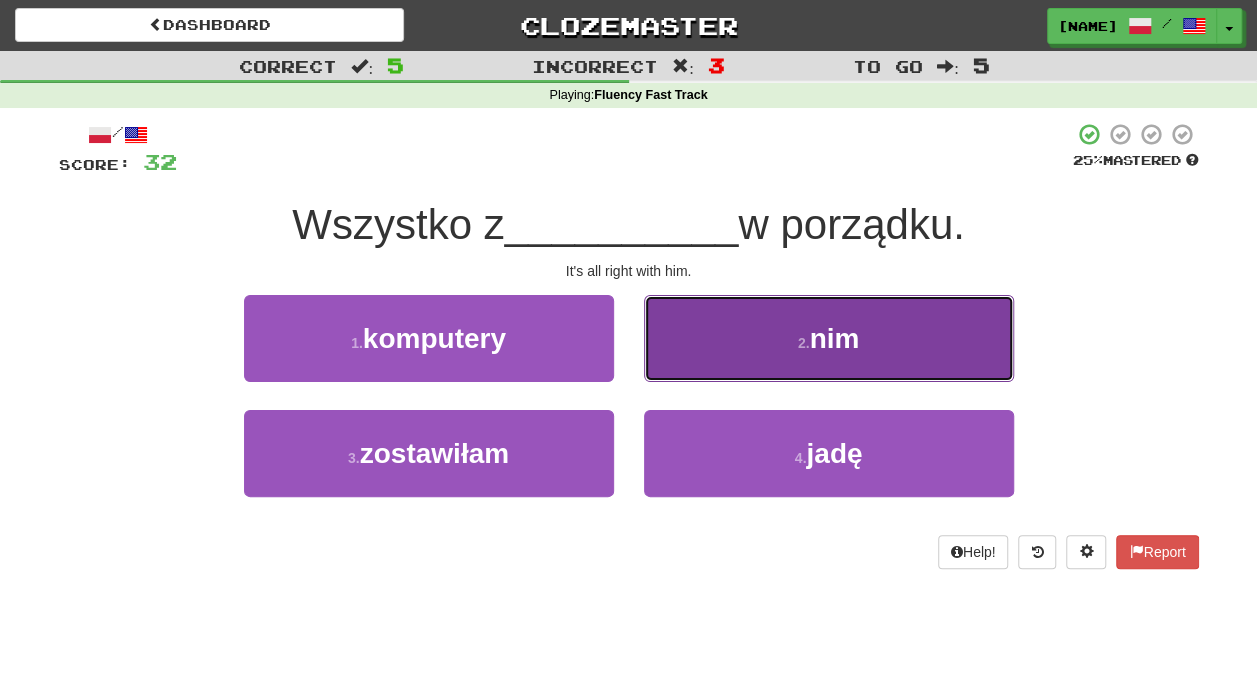 click on "2 .  nim" at bounding box center (829, 338) 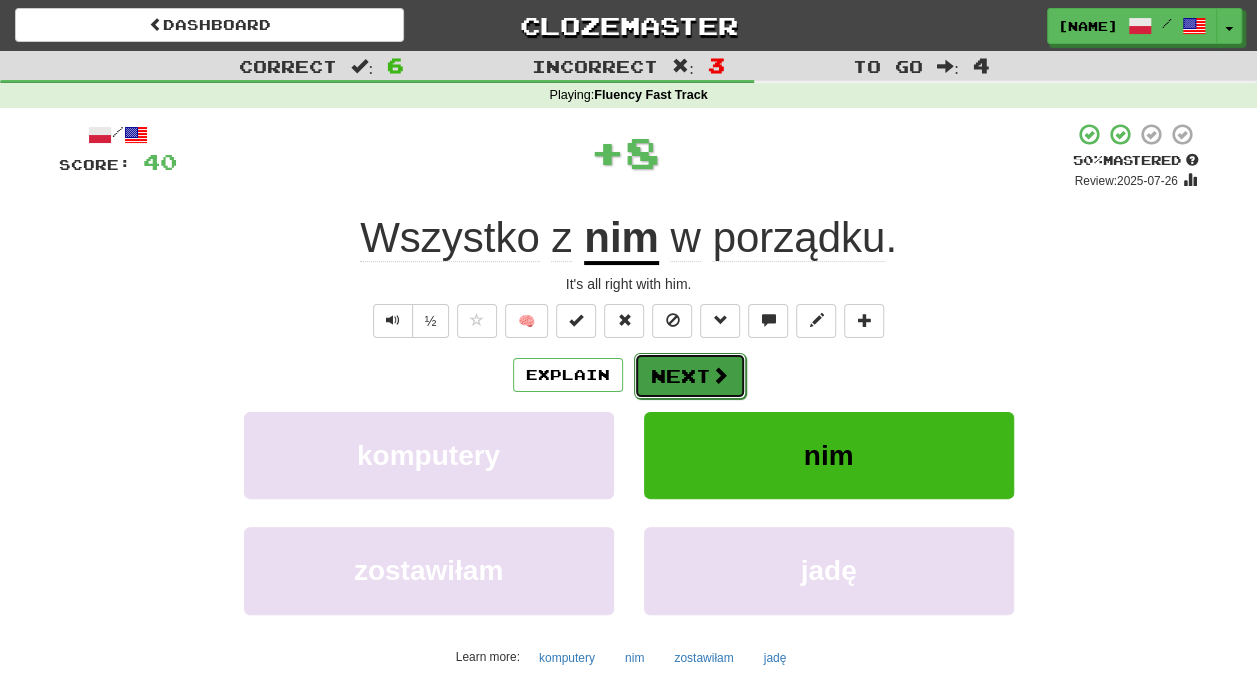 click on "Next" at bounding box center (690, 376) 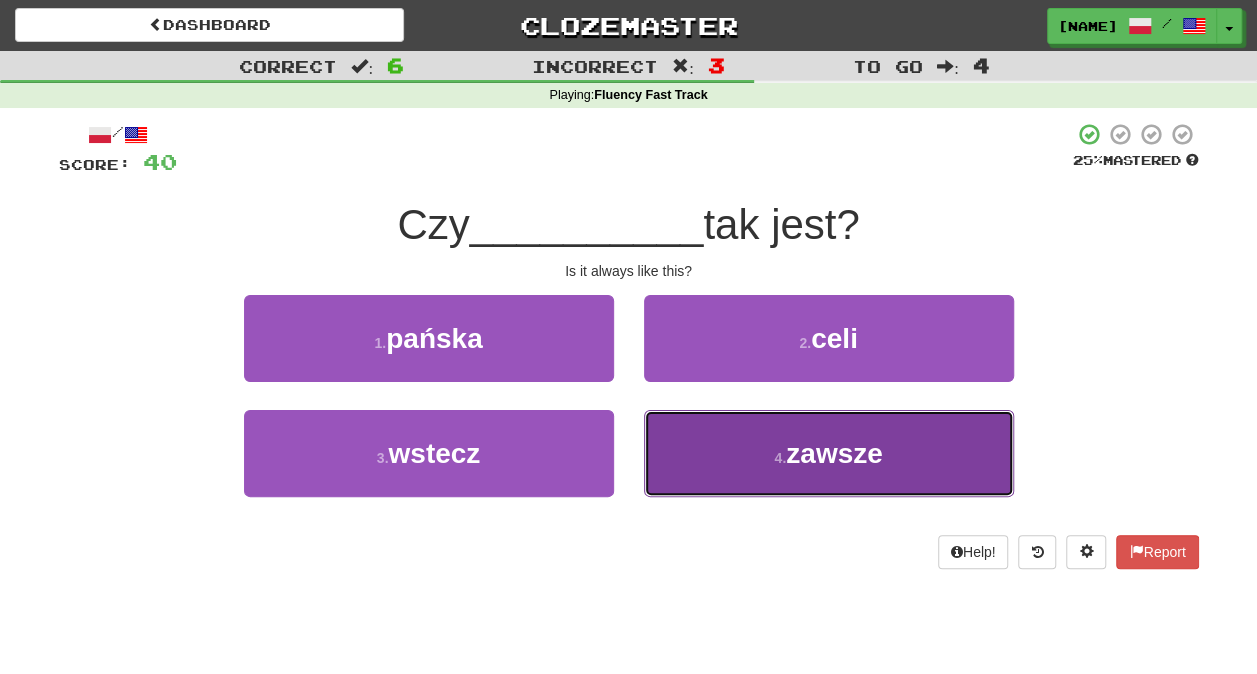 click on "4 .  zawsze" at bounding box center [829, 453] 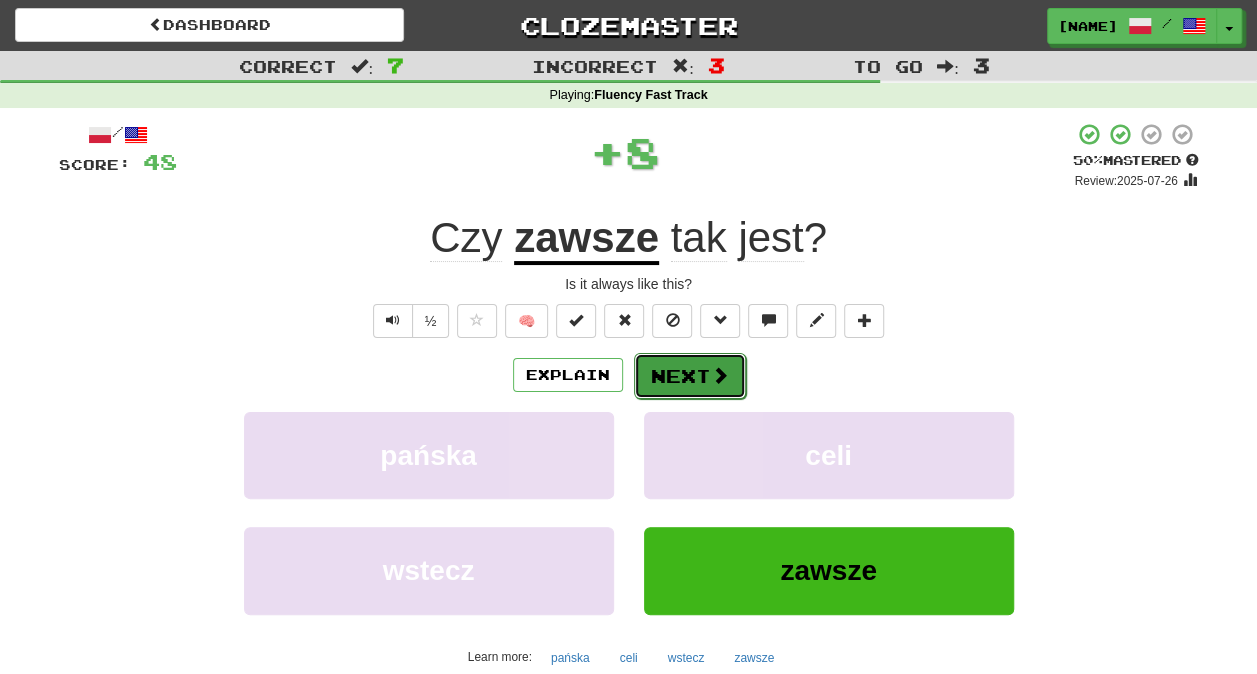 click on "Next" at bounding box center [690, 376] 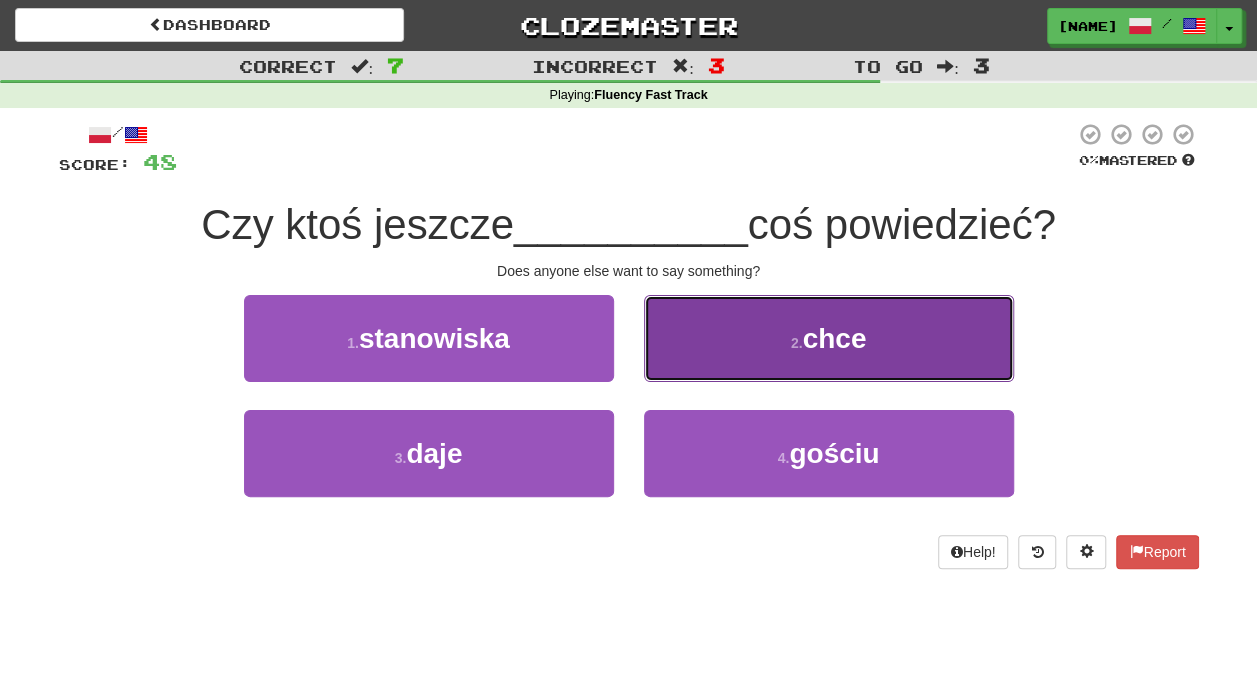 click on "2 .  chce" at bounding box center (829, 338) 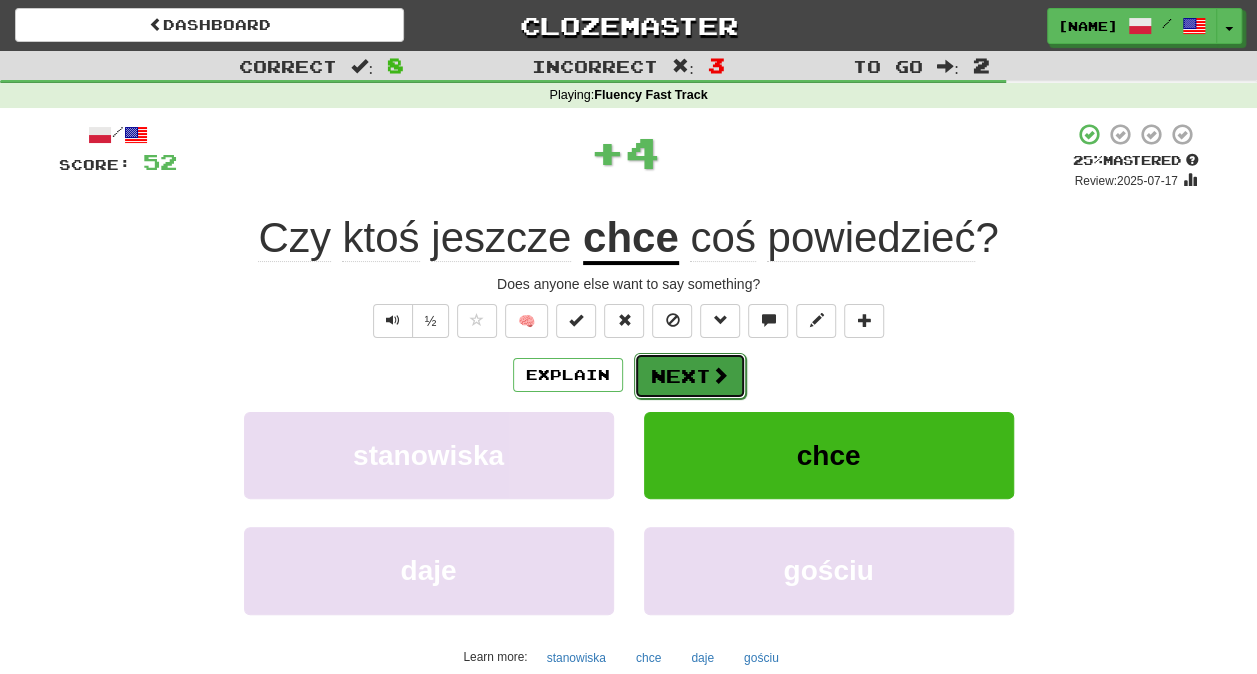 click on "Next" at bounding box center [690, 376] 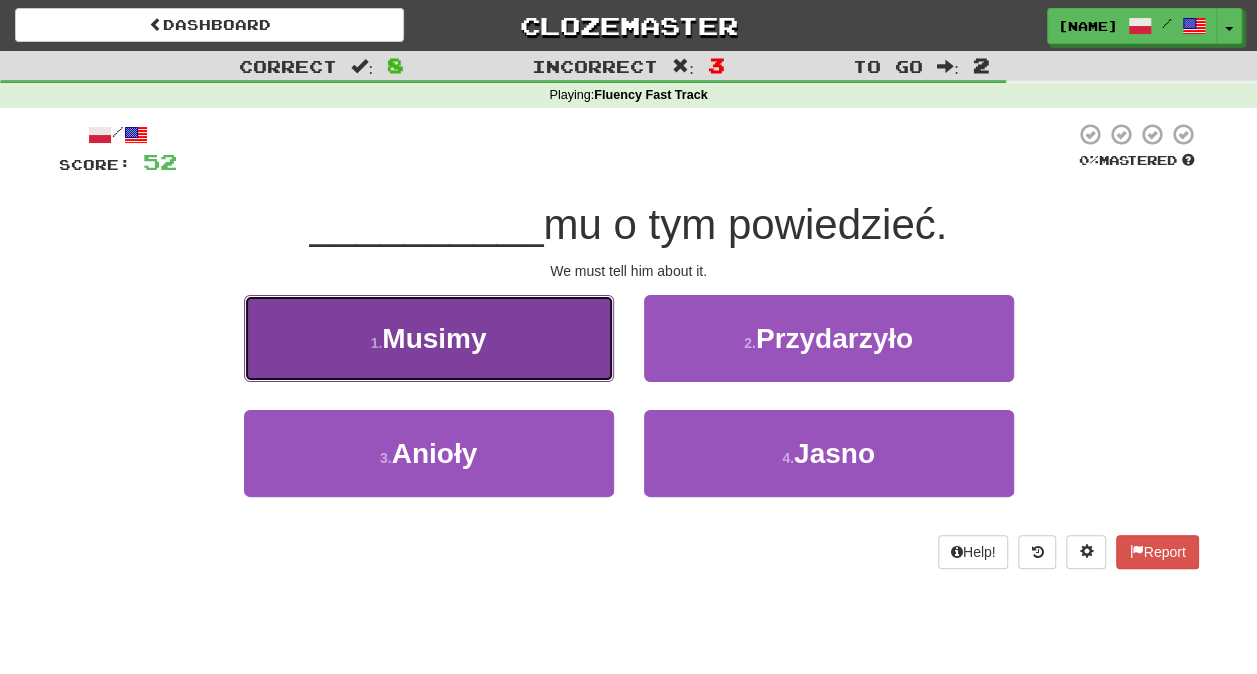 click on "1 .  Musimy" at bounding box center [429, 338] 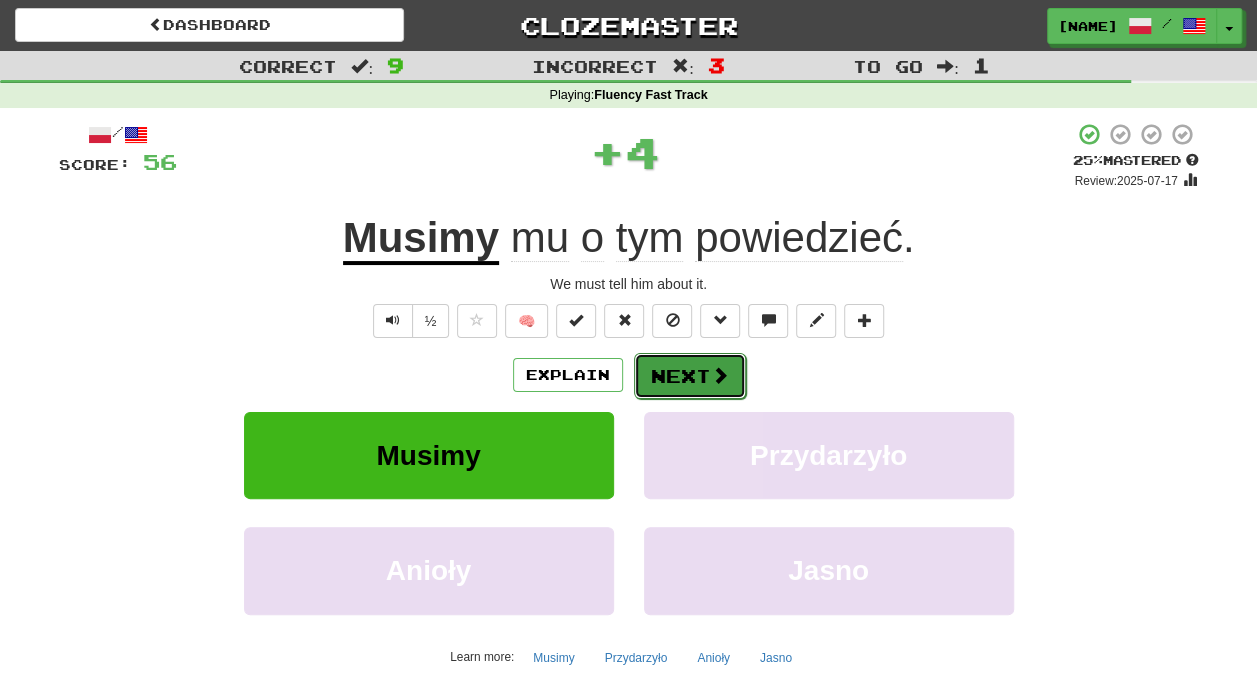 click on "Next" at bounding box center (690, 376) 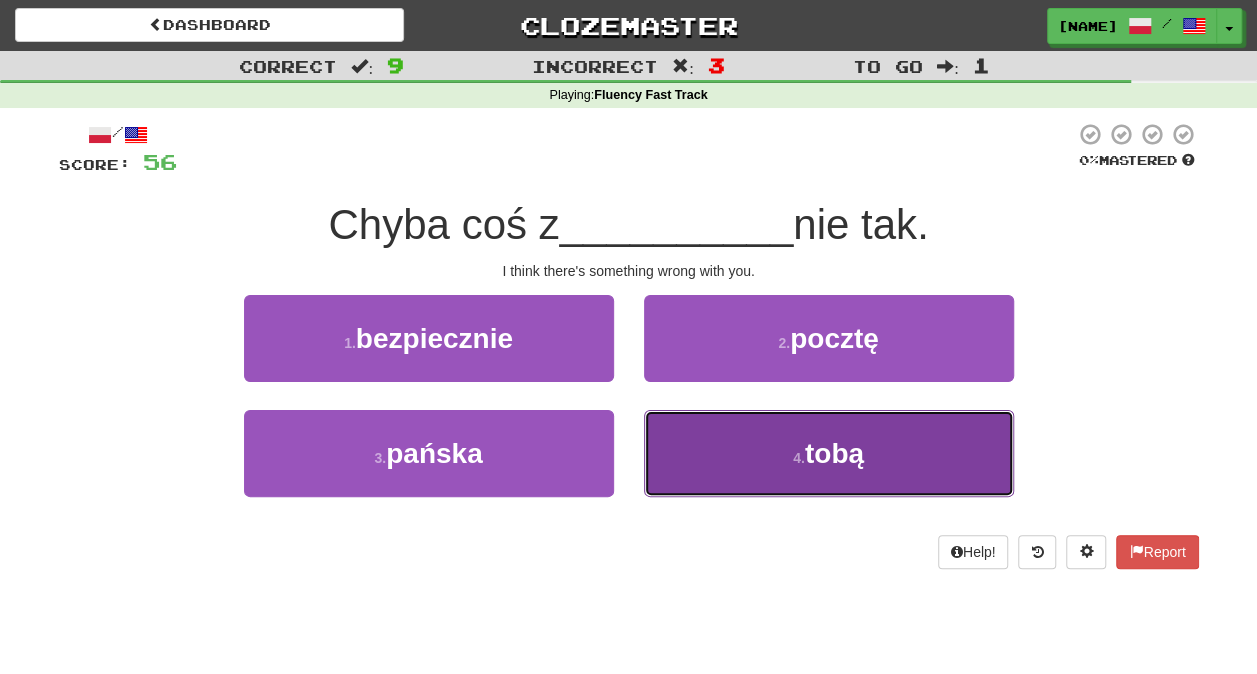 click on "4 .  tobą" at bounding box center (829, 453) 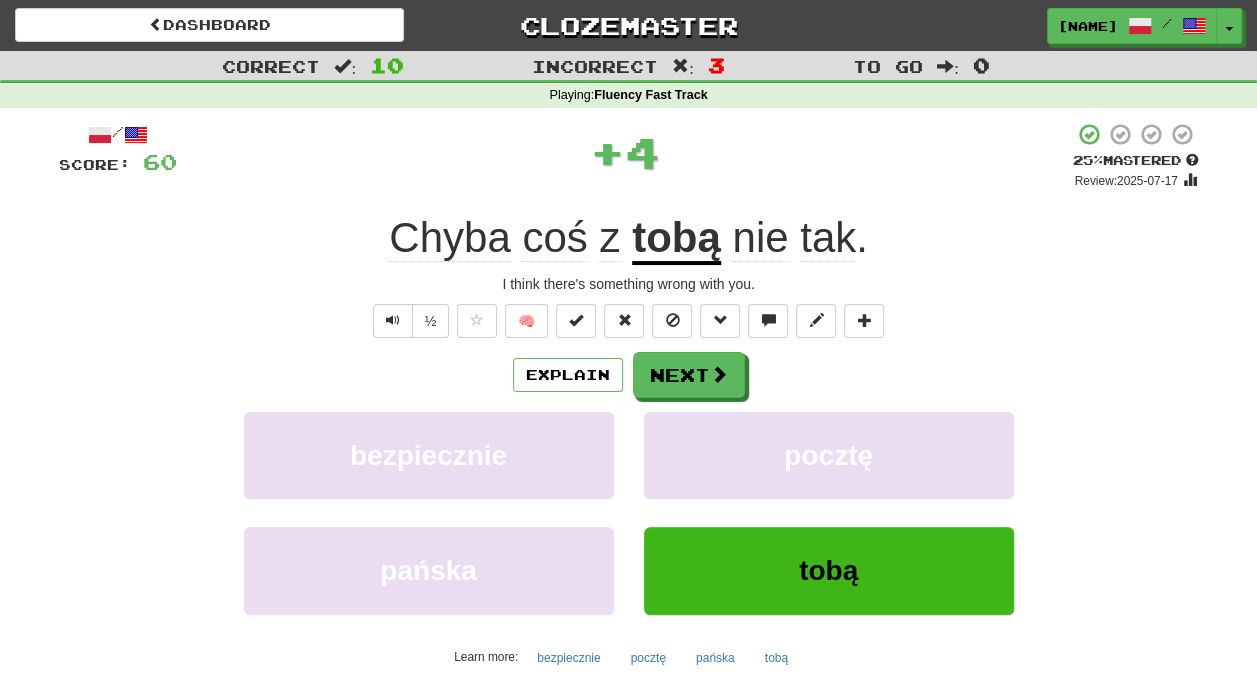 click on "/  Score:   60 + 4 25 %  Mastered Review:  2025-07-17 Chyba   coś   z   tobą   nie   tak . I think there's something wrong with you. ½ 🧠 Explain Next bezpiecznie pocztę pańska tobą Learn more: bezpiecznie pocztę pańska tobą  Help!  Report Sentence Source" at bounding box center [629, 435] 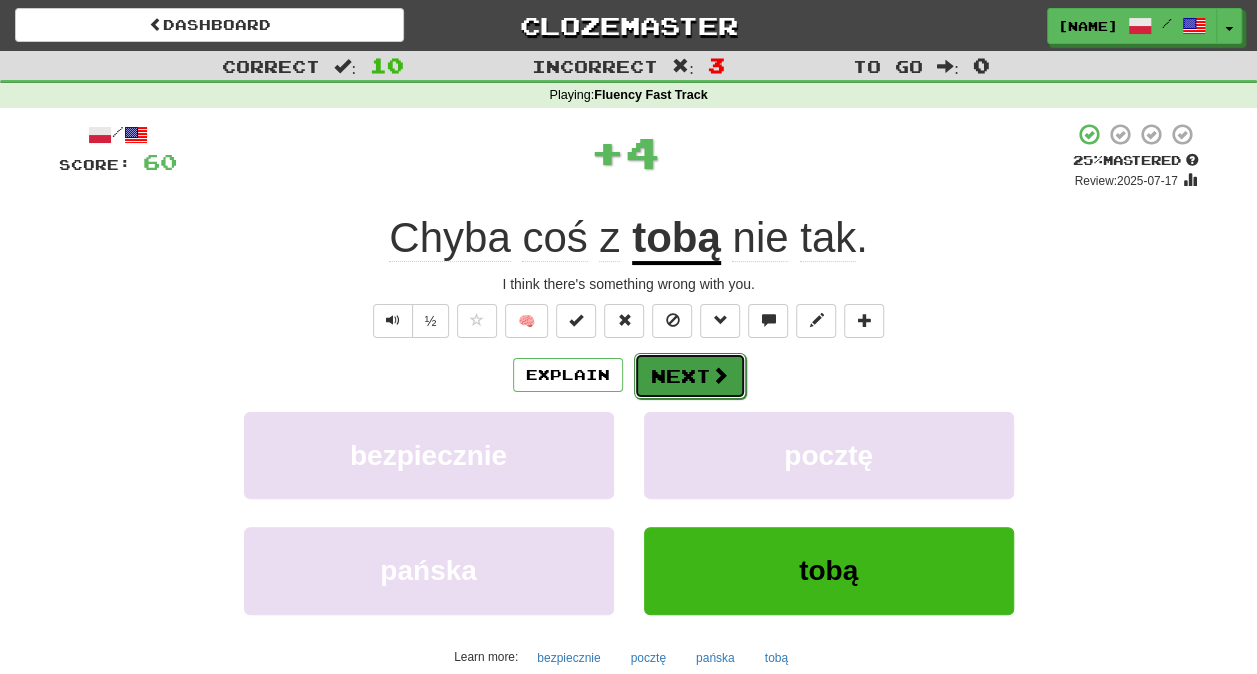 click on "Next" at bounding box center [690, 376] 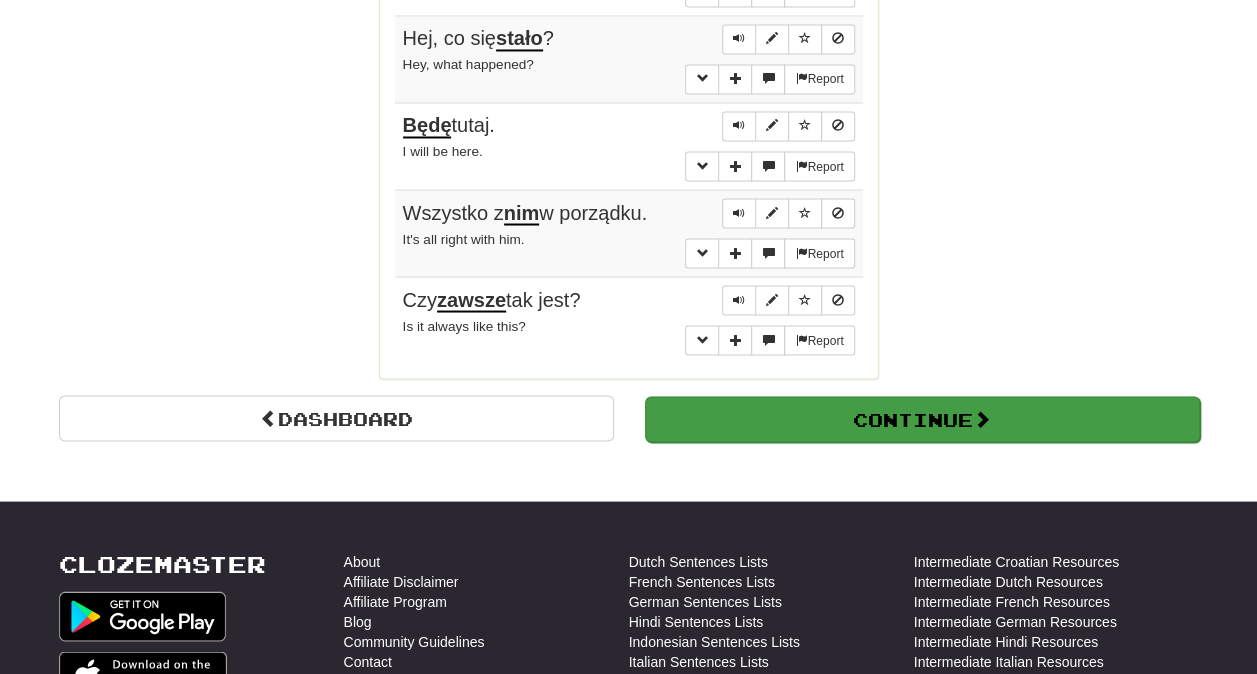 scroll, scrollTop: 1723, scrollLeft: 0, axis: vertical 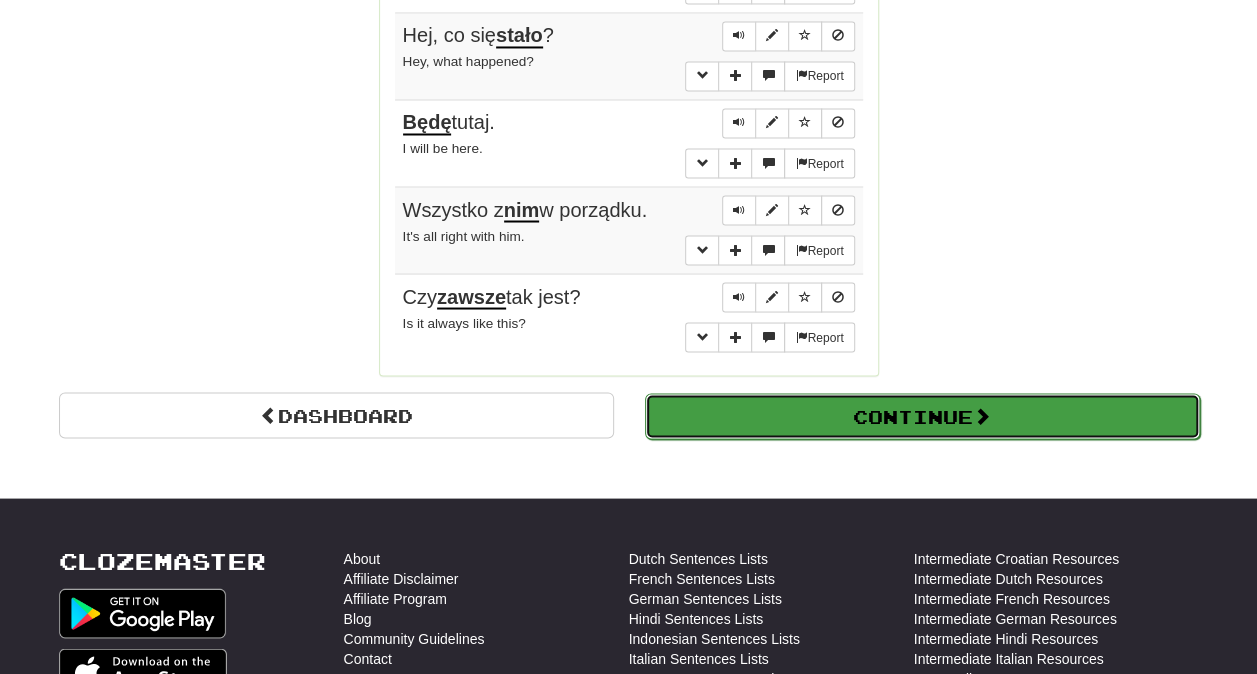 click on "Continue" at bounding box center [922, 416] 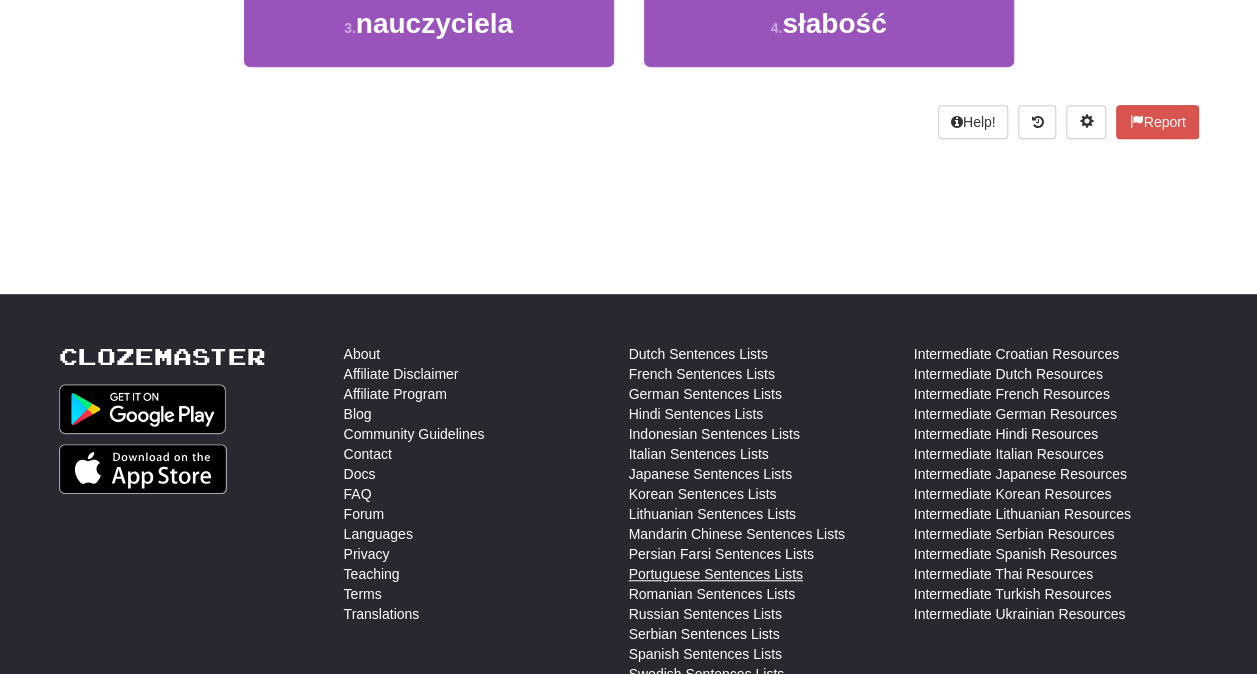 scroll, scrollTop: 0, scrollLeft: 0, axis: both 